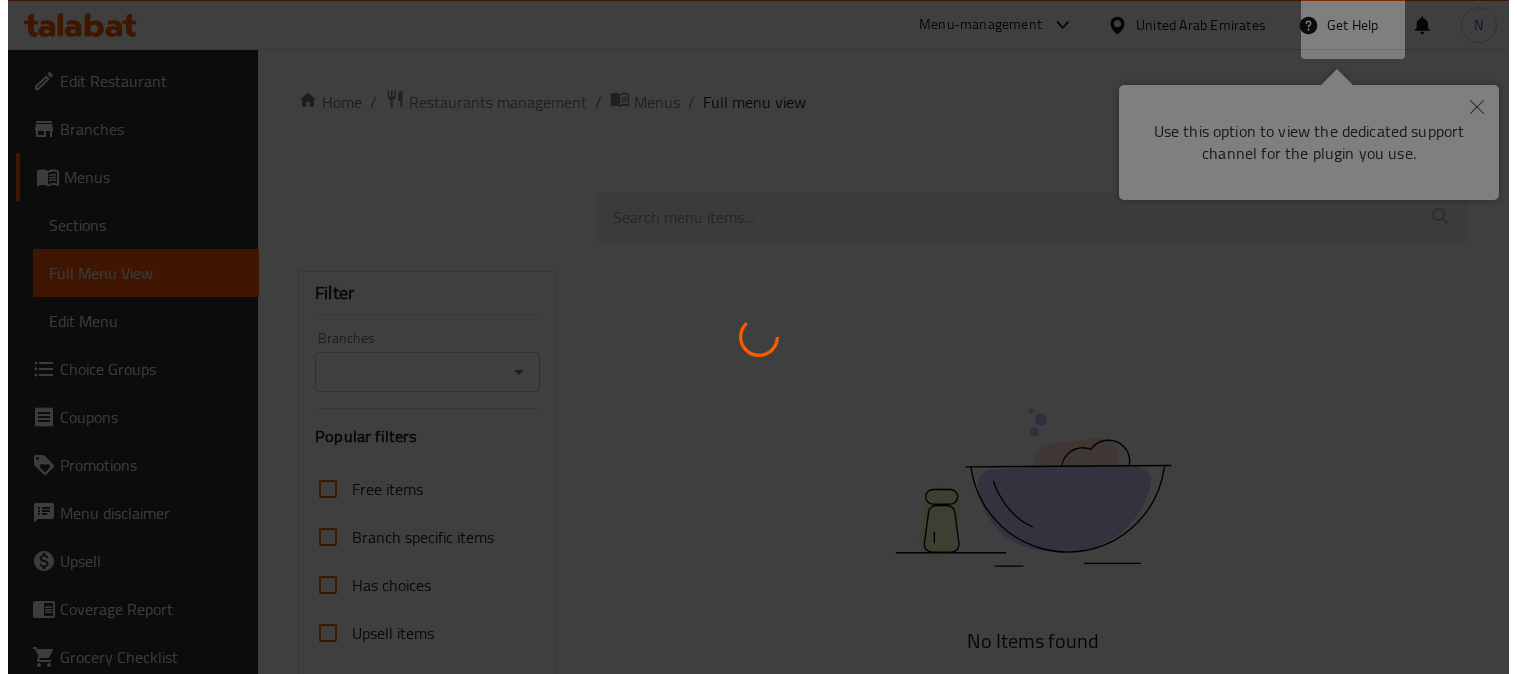 scroll, scrollTop: 0, scrollLeft: 0, axis: both 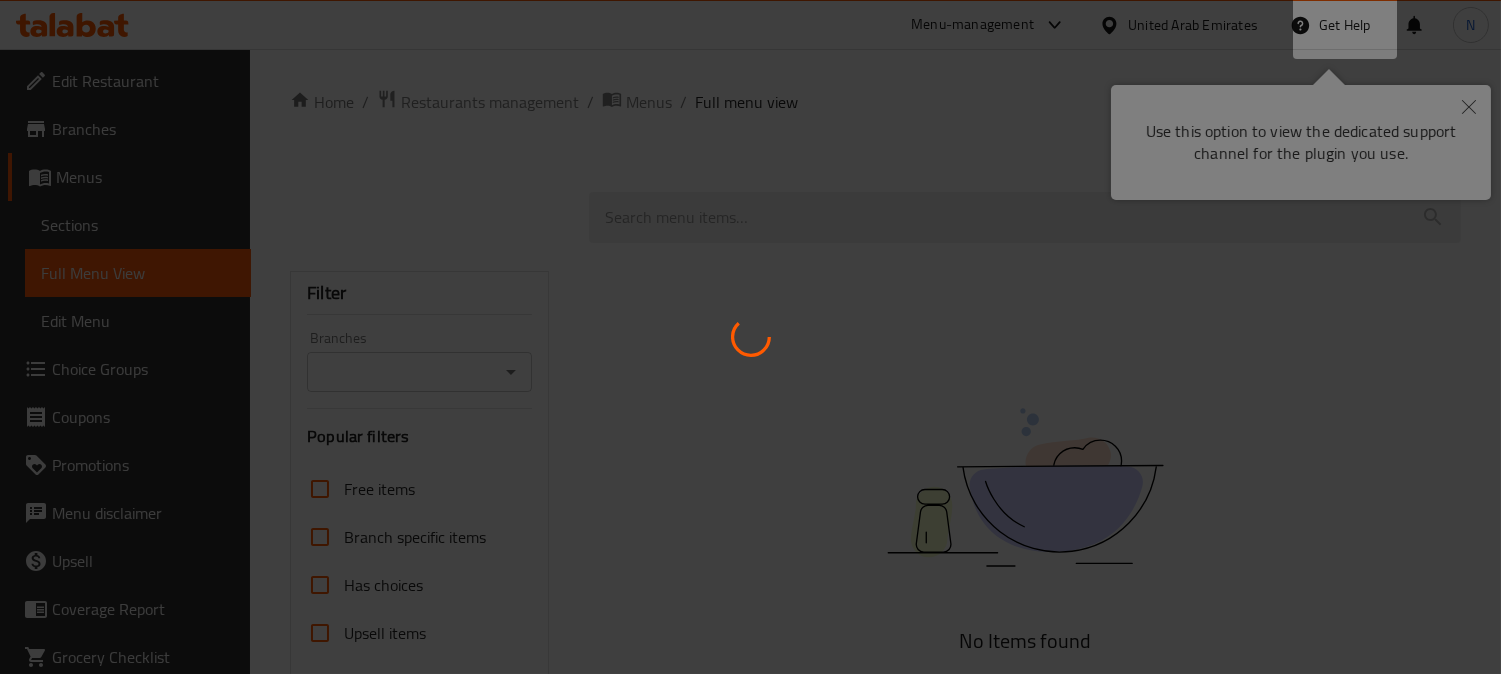 click at bounding box center [750, 337] 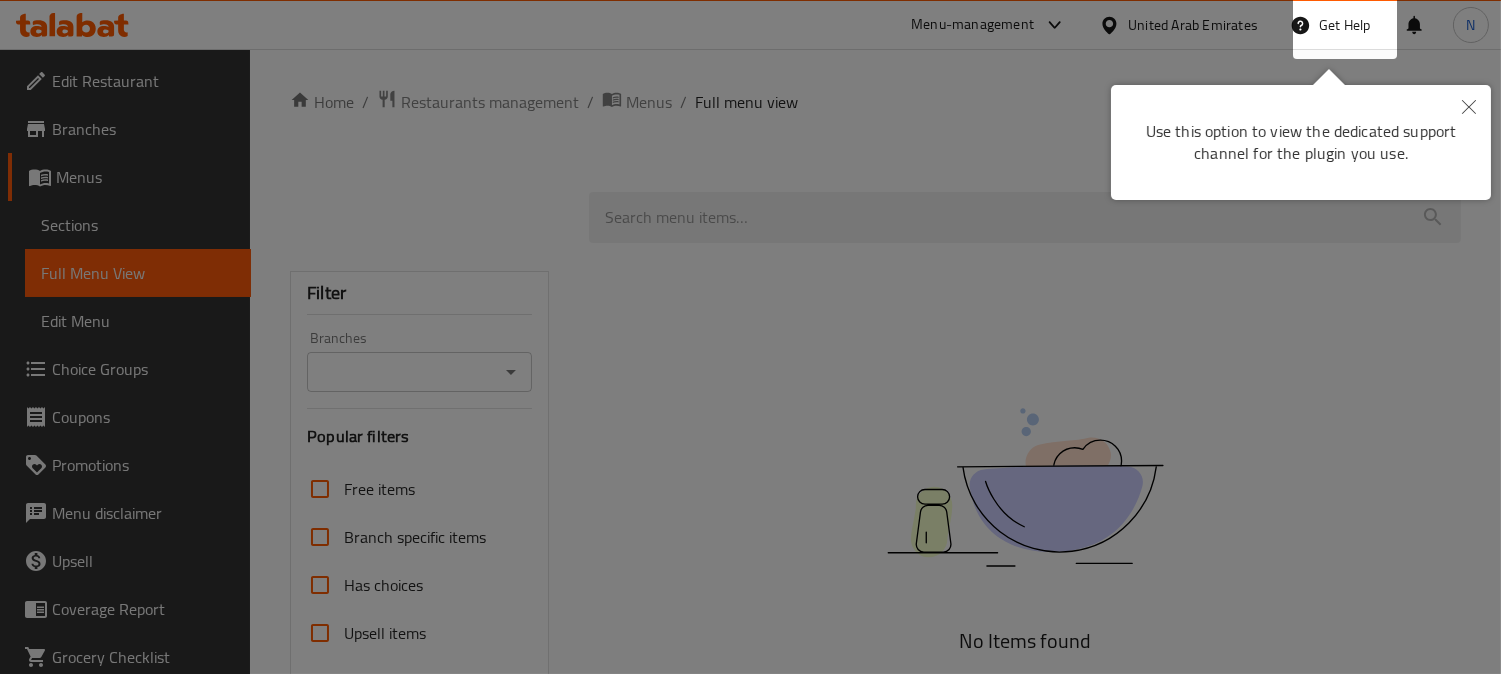 click 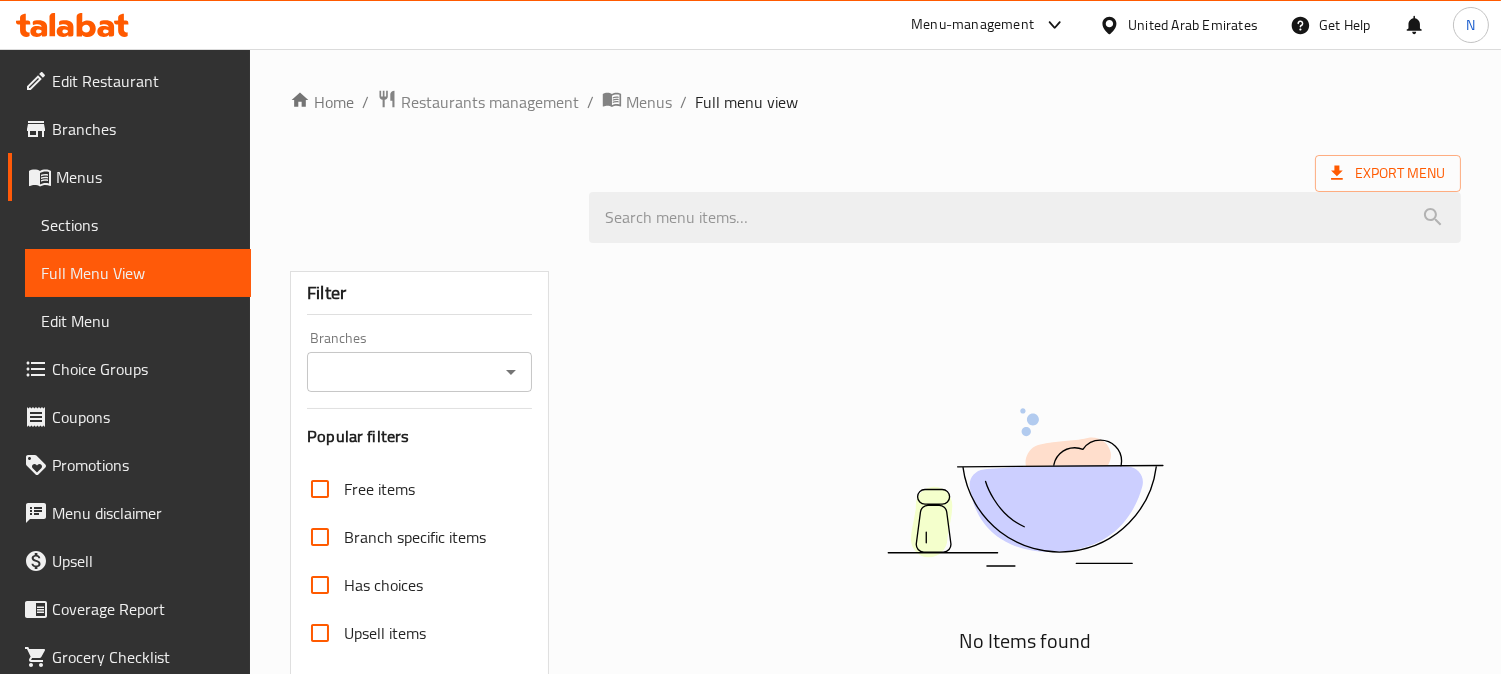 click on "United Arab Emirates" at bounding box center [1193, 25] 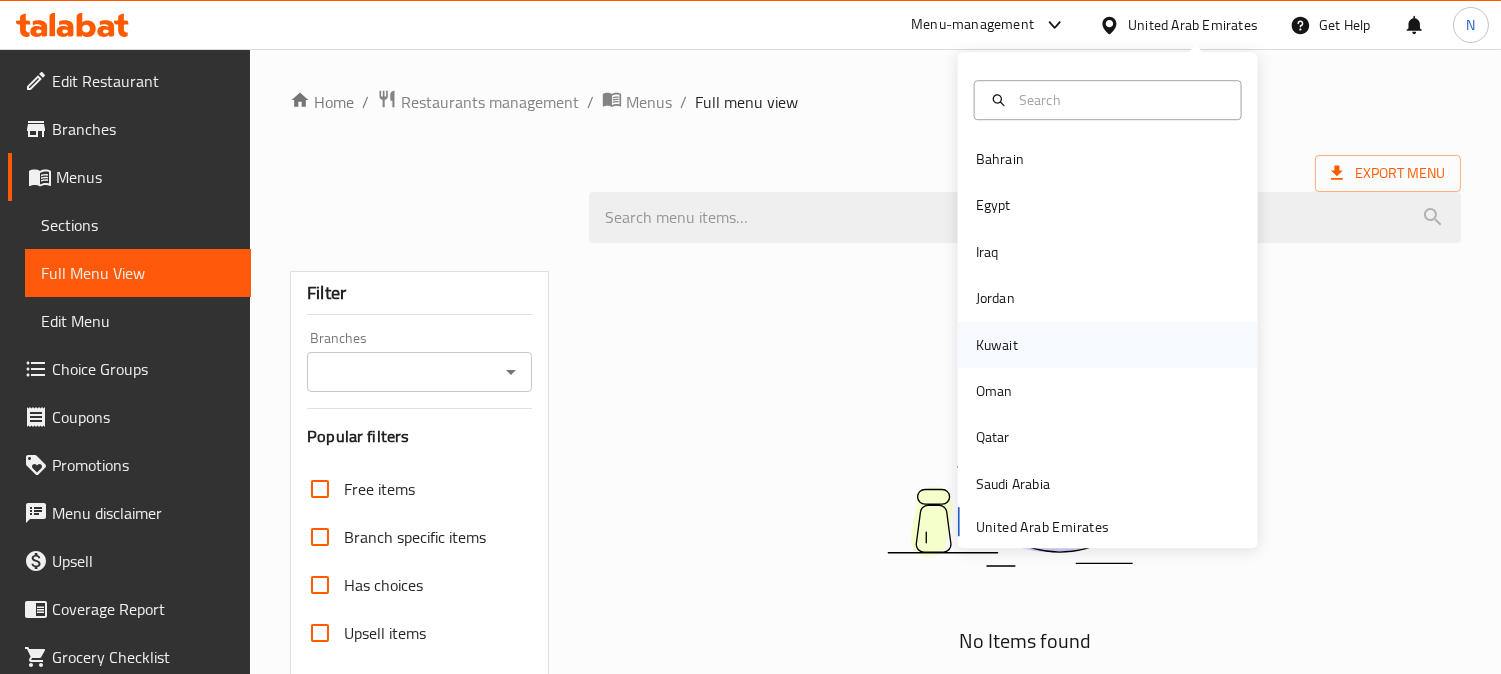 click on "Kuwait" at bounding box center [1108, 345] 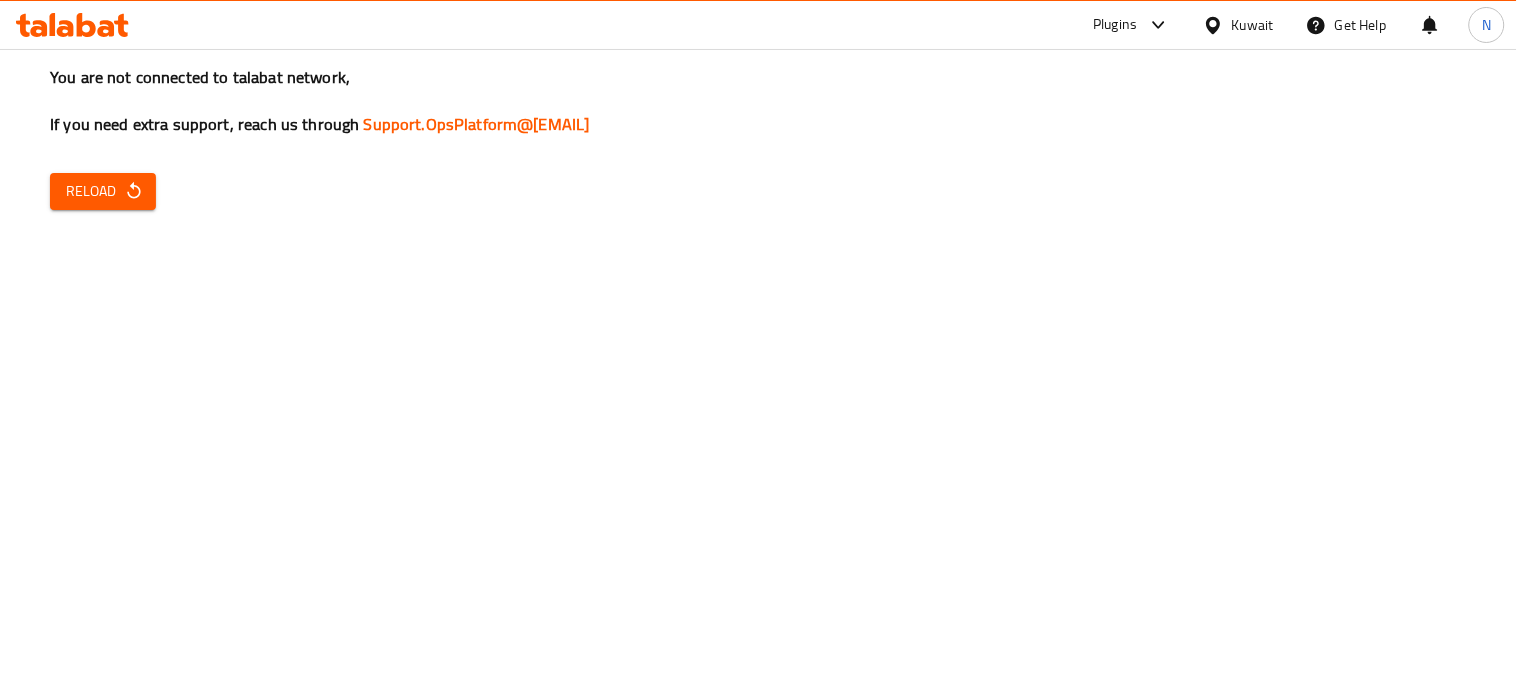 click on "You are not connected to talabat network,  If you need extra support, reach us through   Support.OpsPlatform@talabat.com Reload" at bounding box center (758, 337) 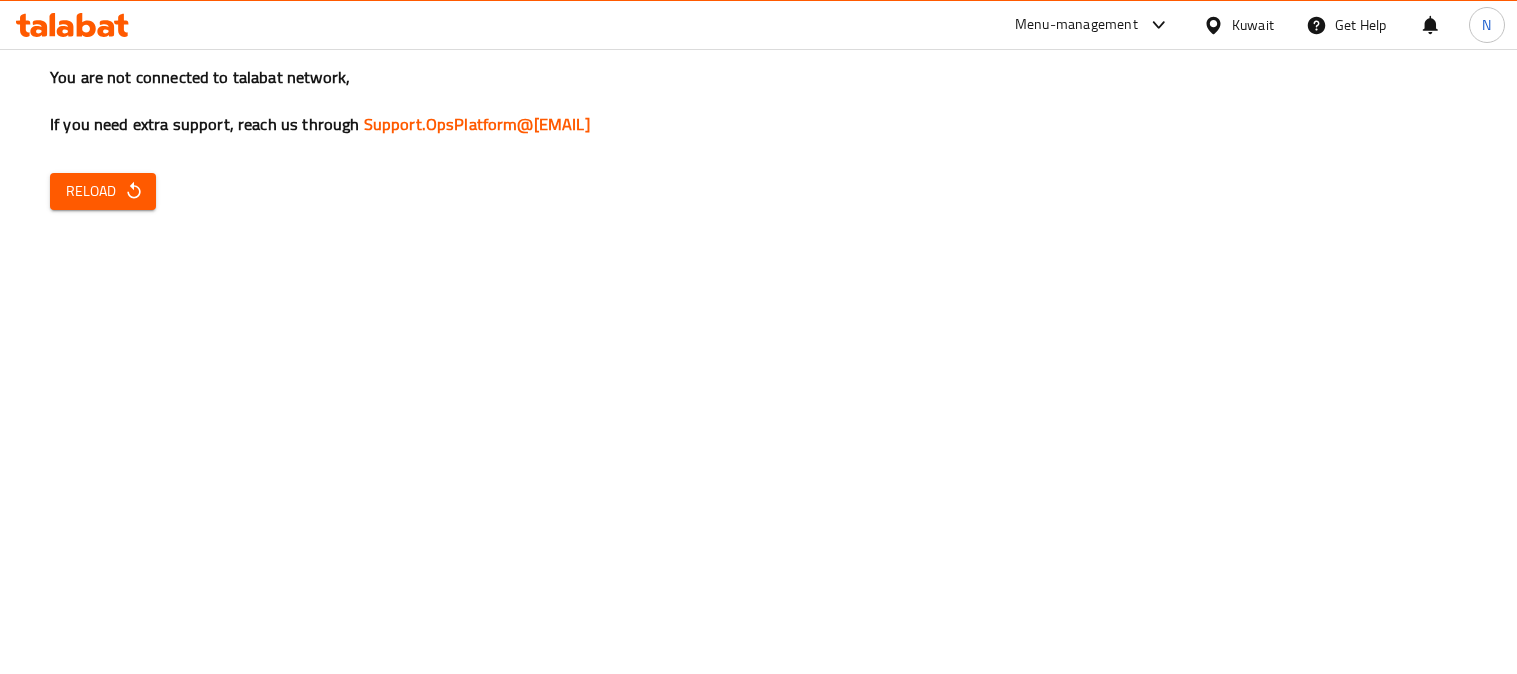 scroll, scrollTop: 0, scrollLeft: 0, axis: both 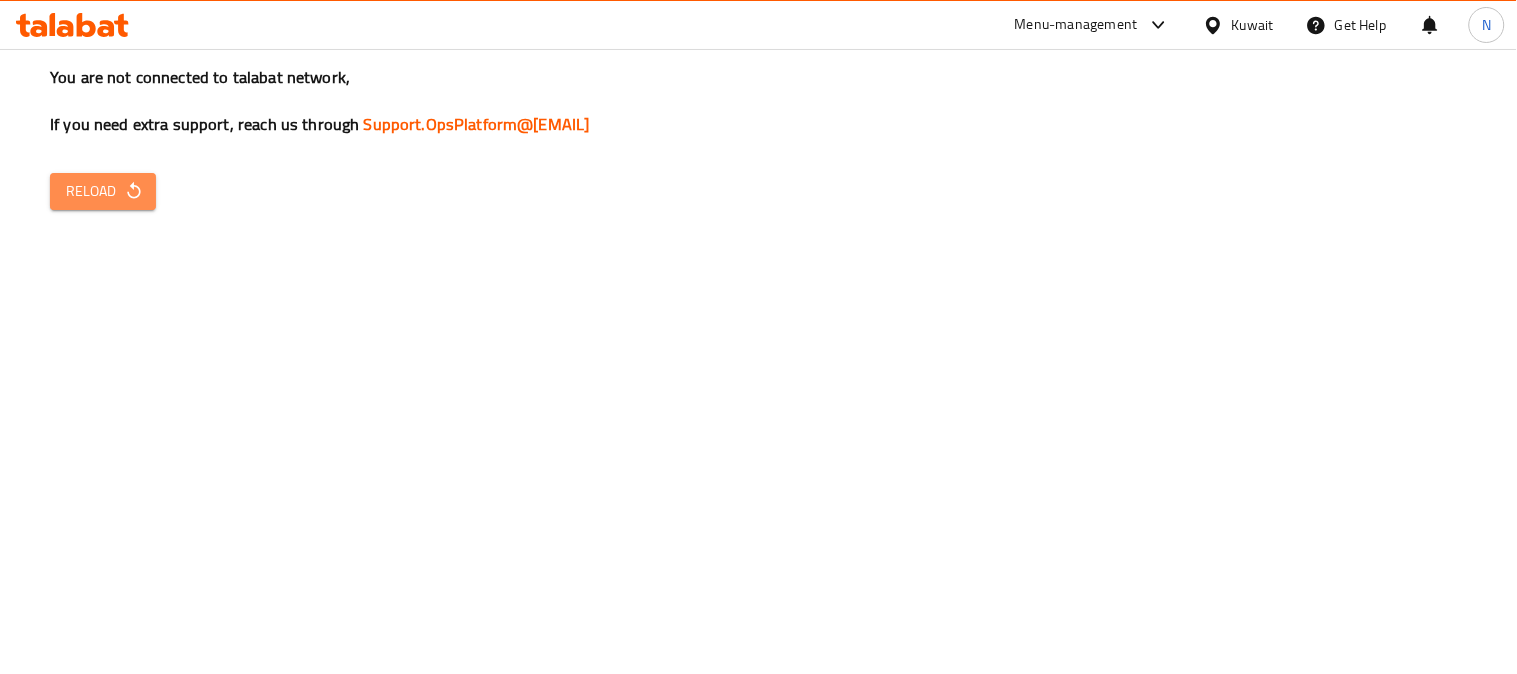 click on "Reload" at bounding box center (103, 191) 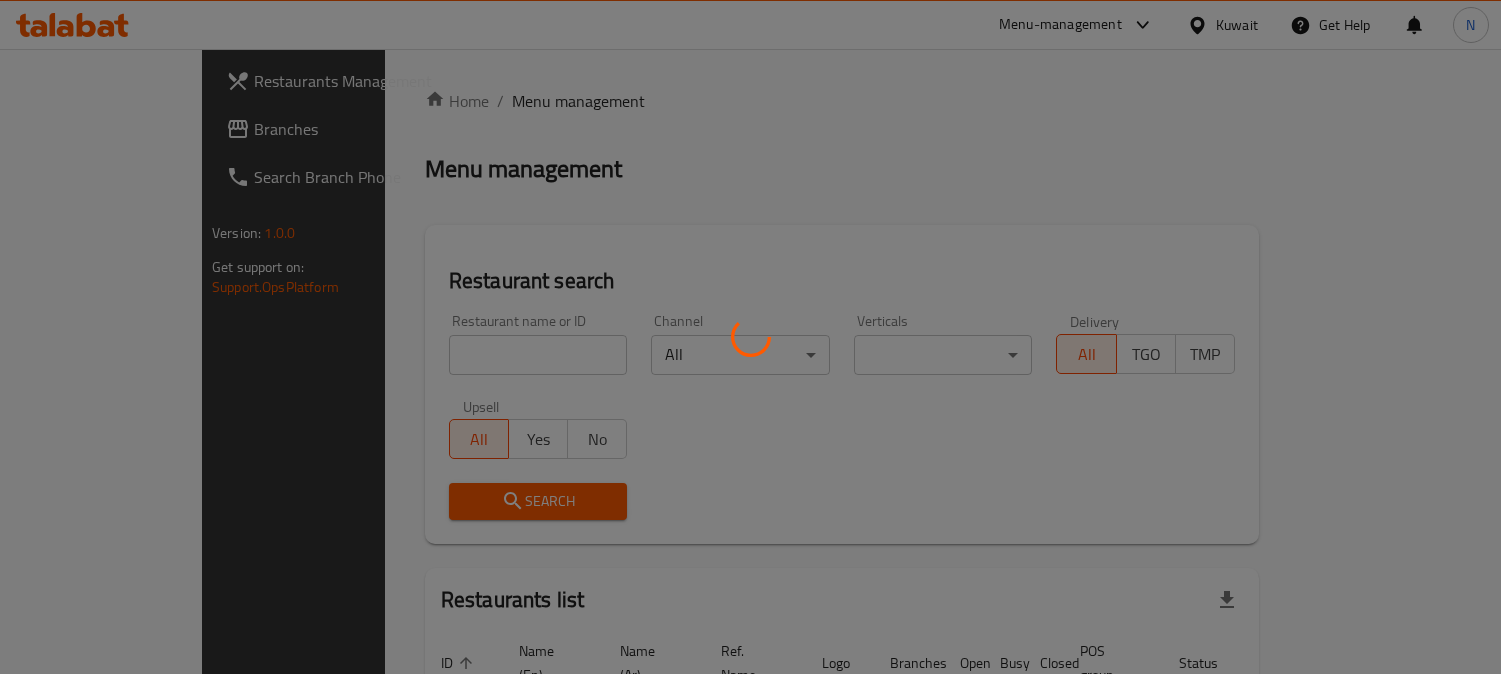 scroll, scrollTop: 0, scrollLeft: 0, axis: both 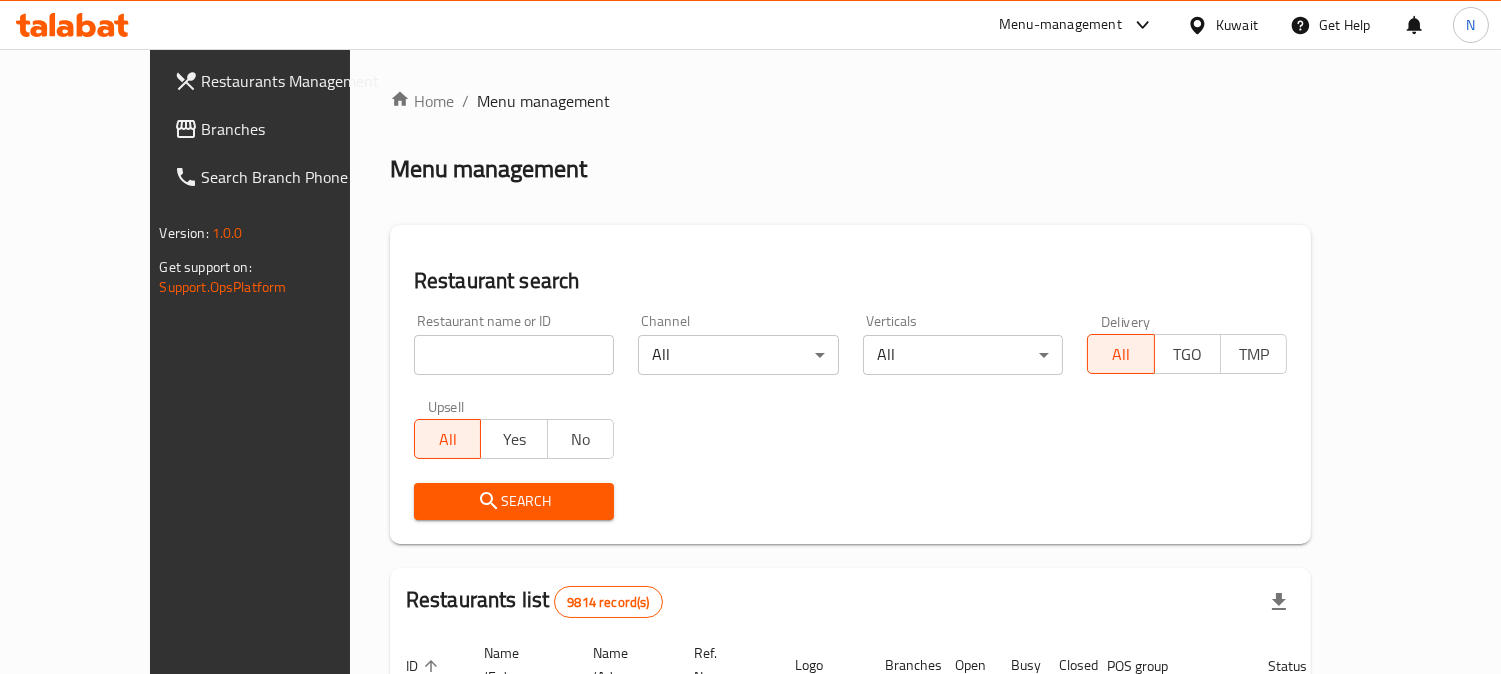 click on "Branches" at bounding box center [293, 129] 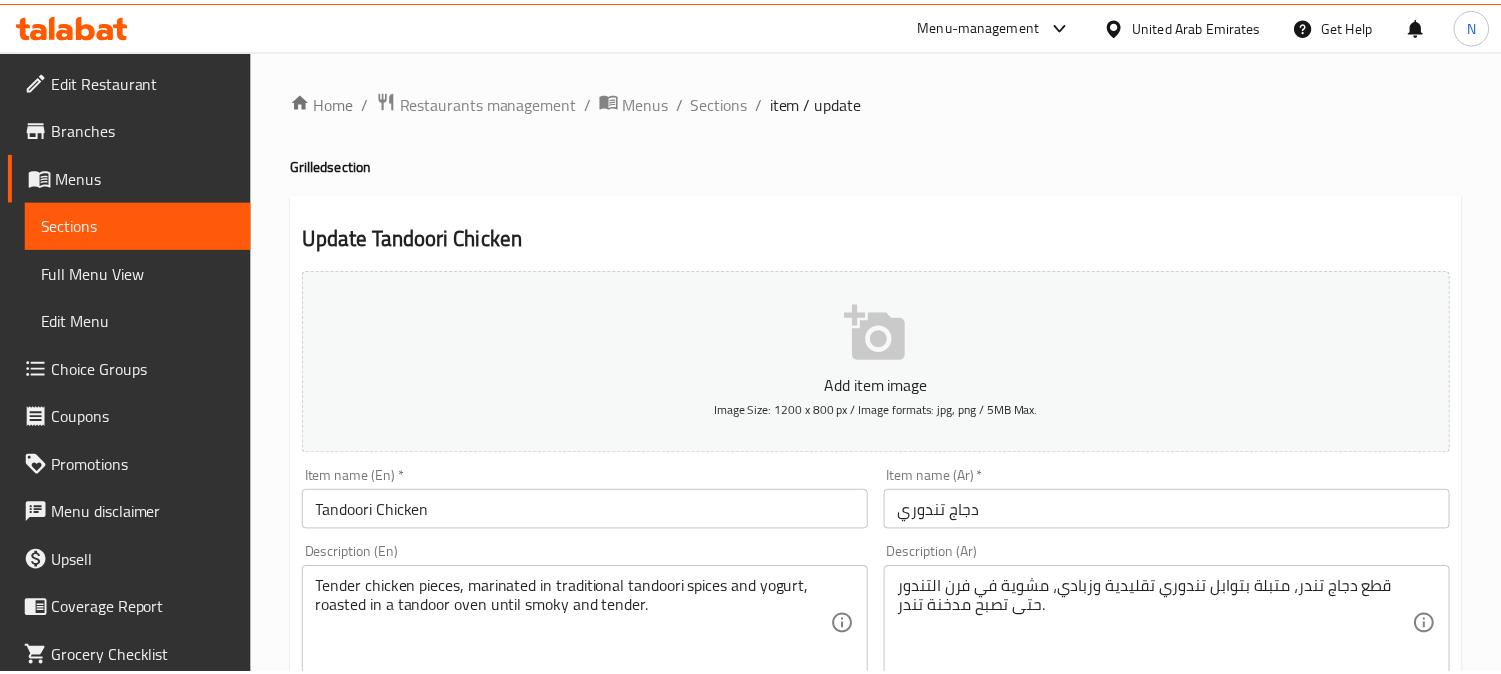 scroll, scrollTop: 0, scrollLeft: 0, axis: both 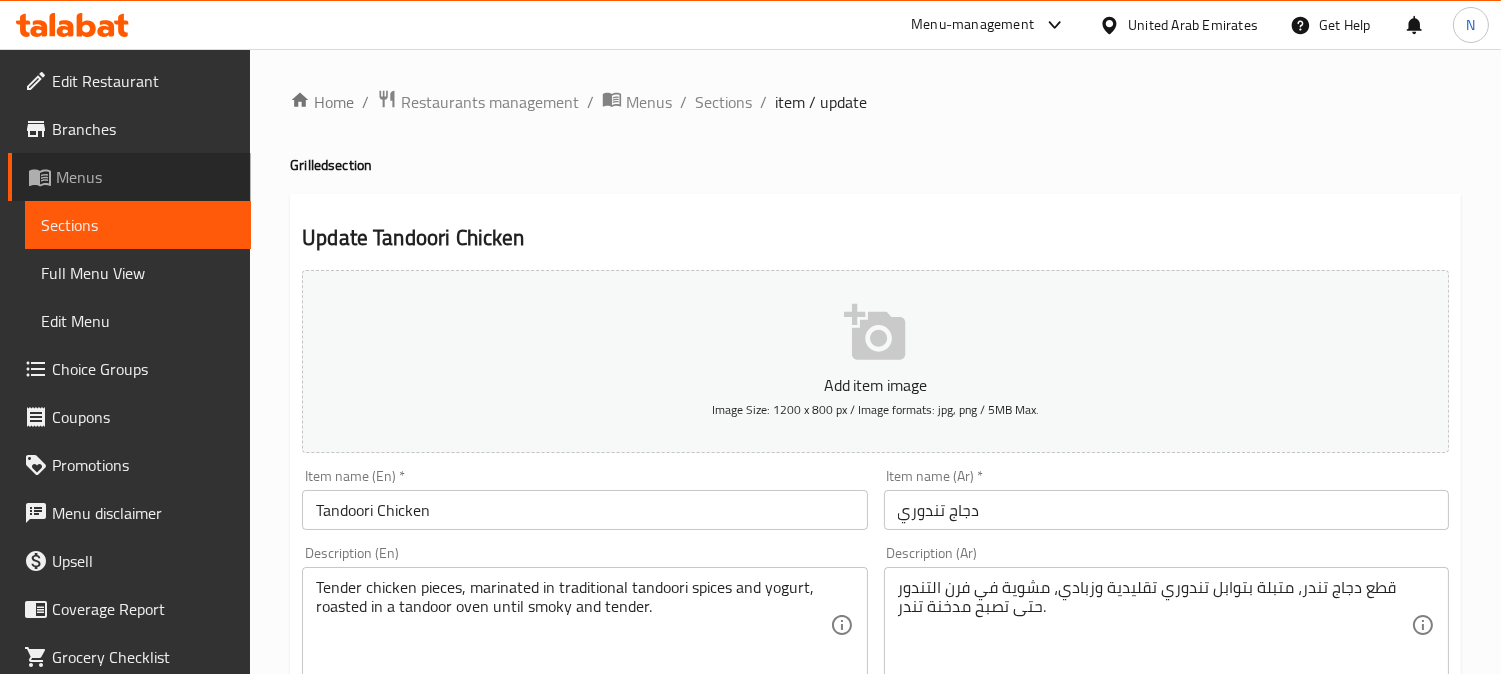 click on "Menus" at bounding box center [129, 177] 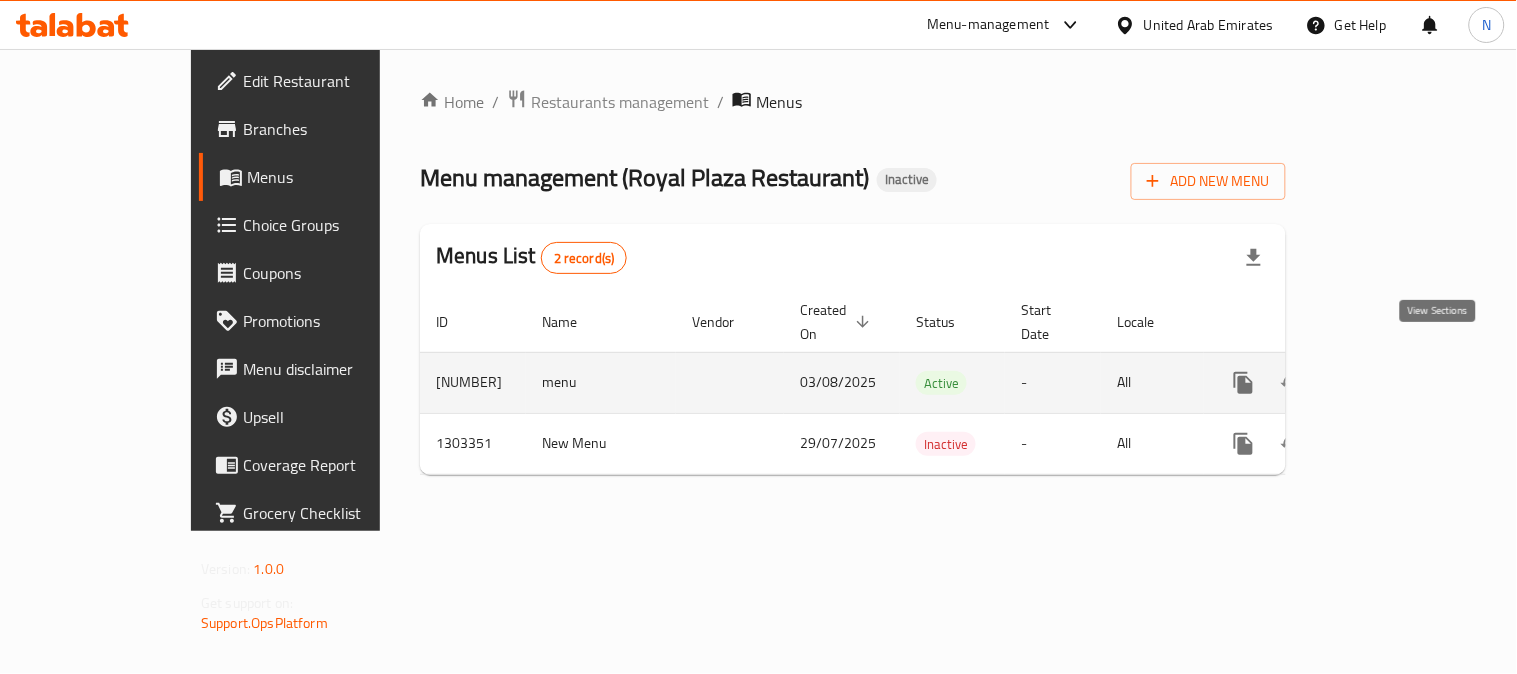 click 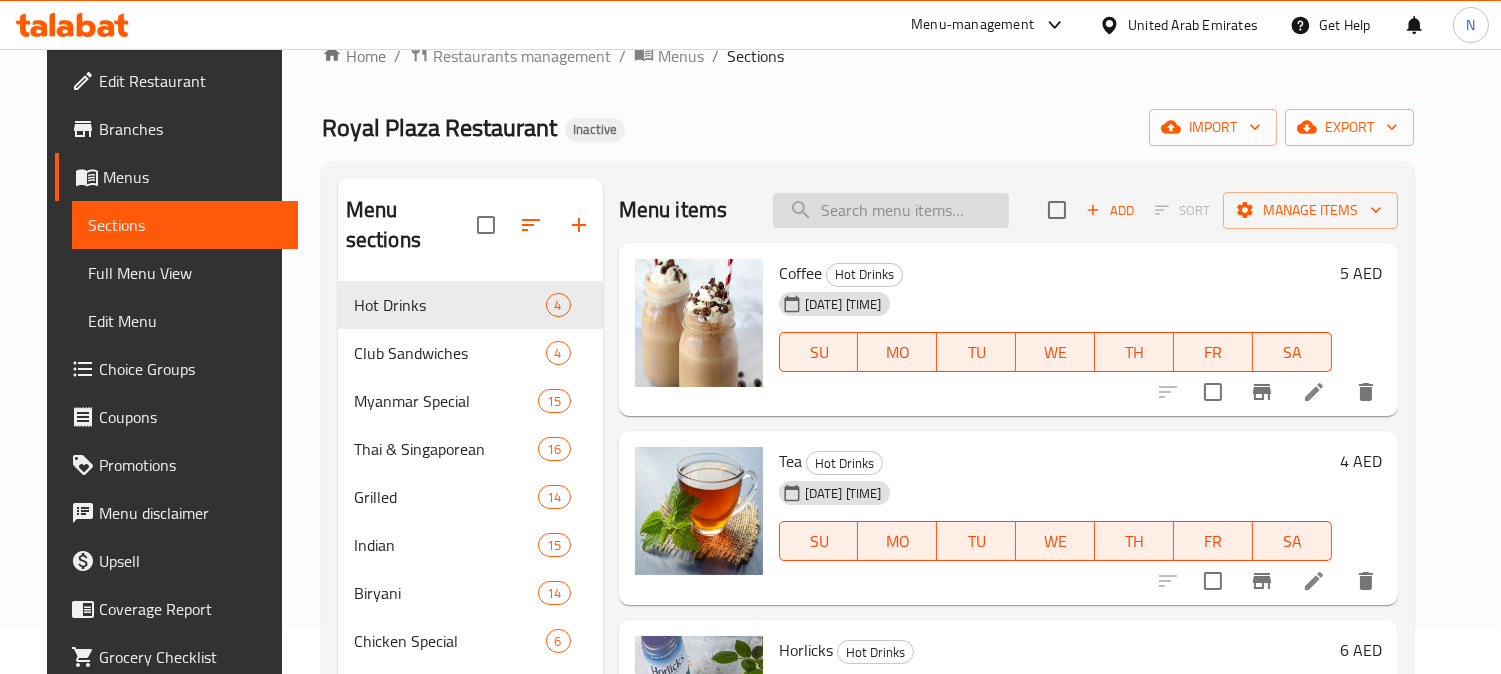 scroll, scrollTop: 0, scrollLeft: 0, axis: both 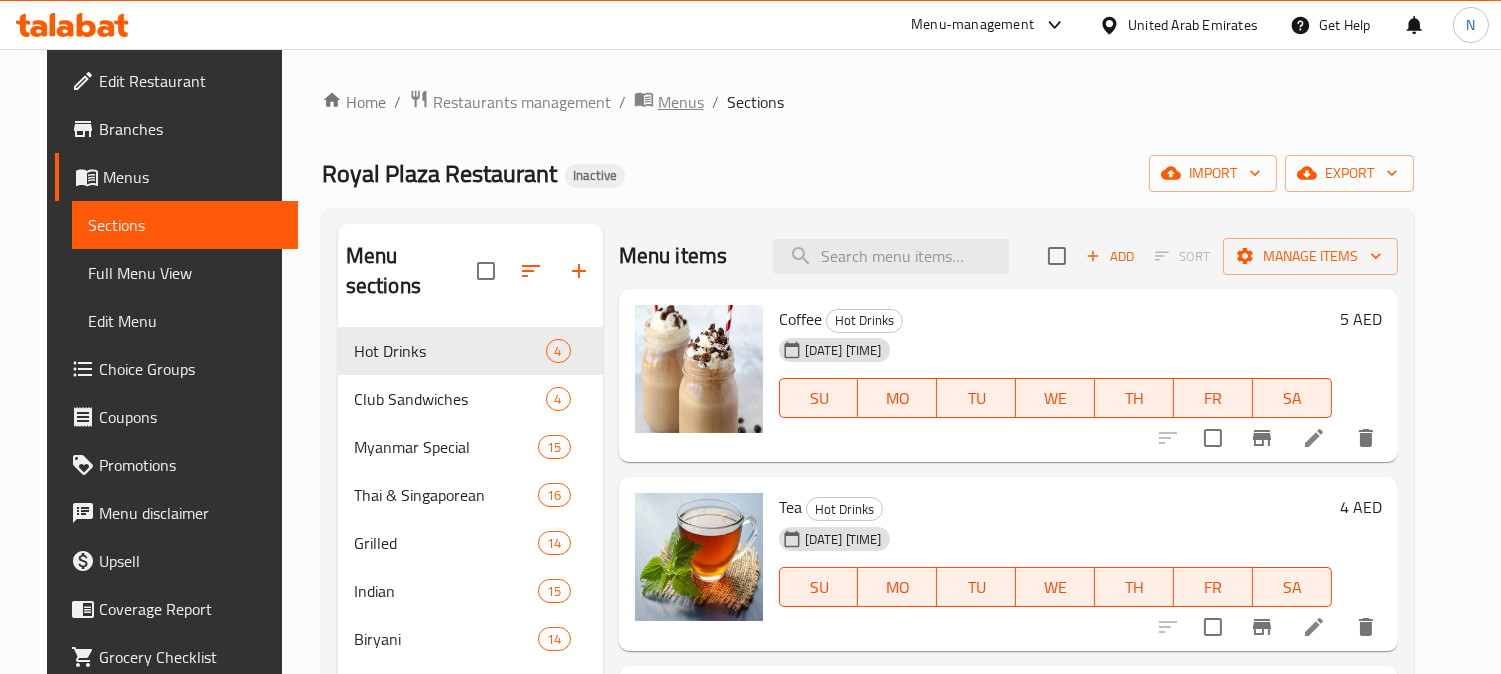 click on "Menus" at bounding box center [681, 102] 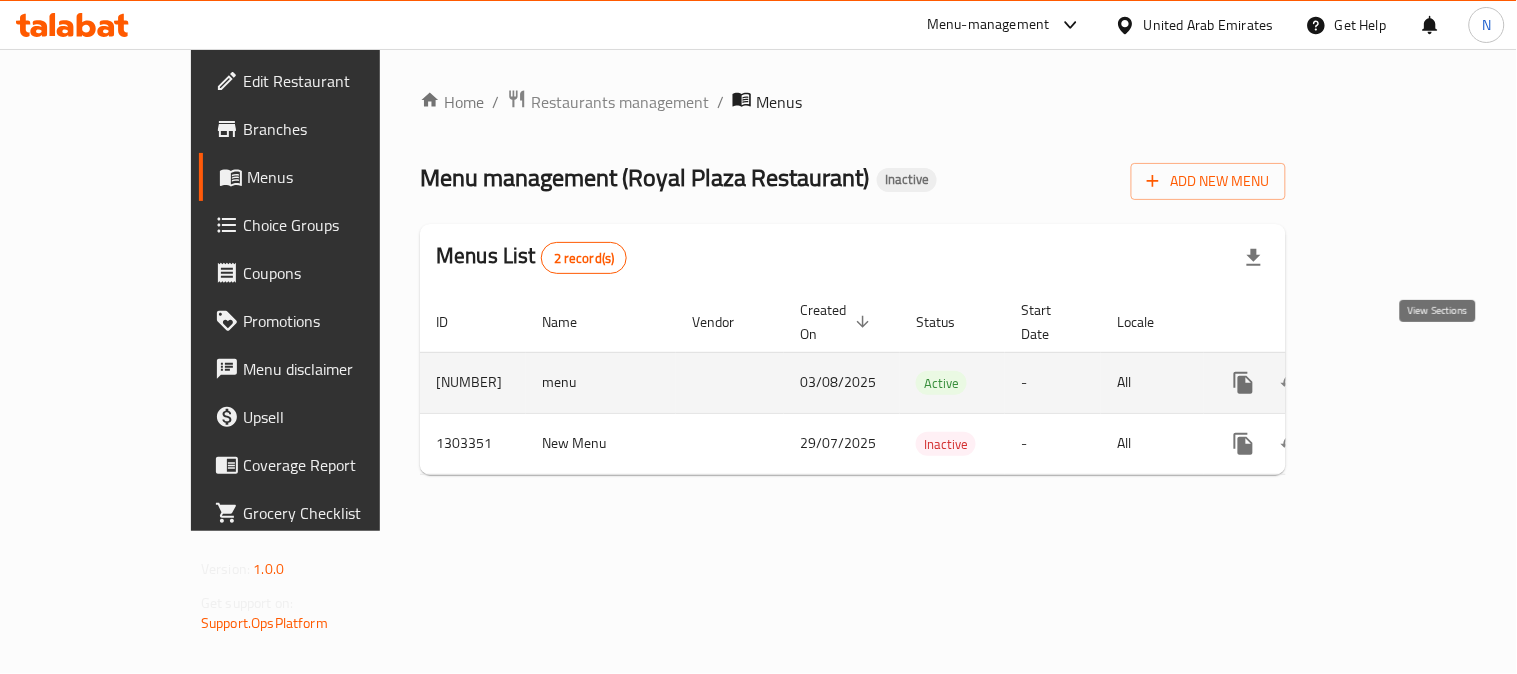 click 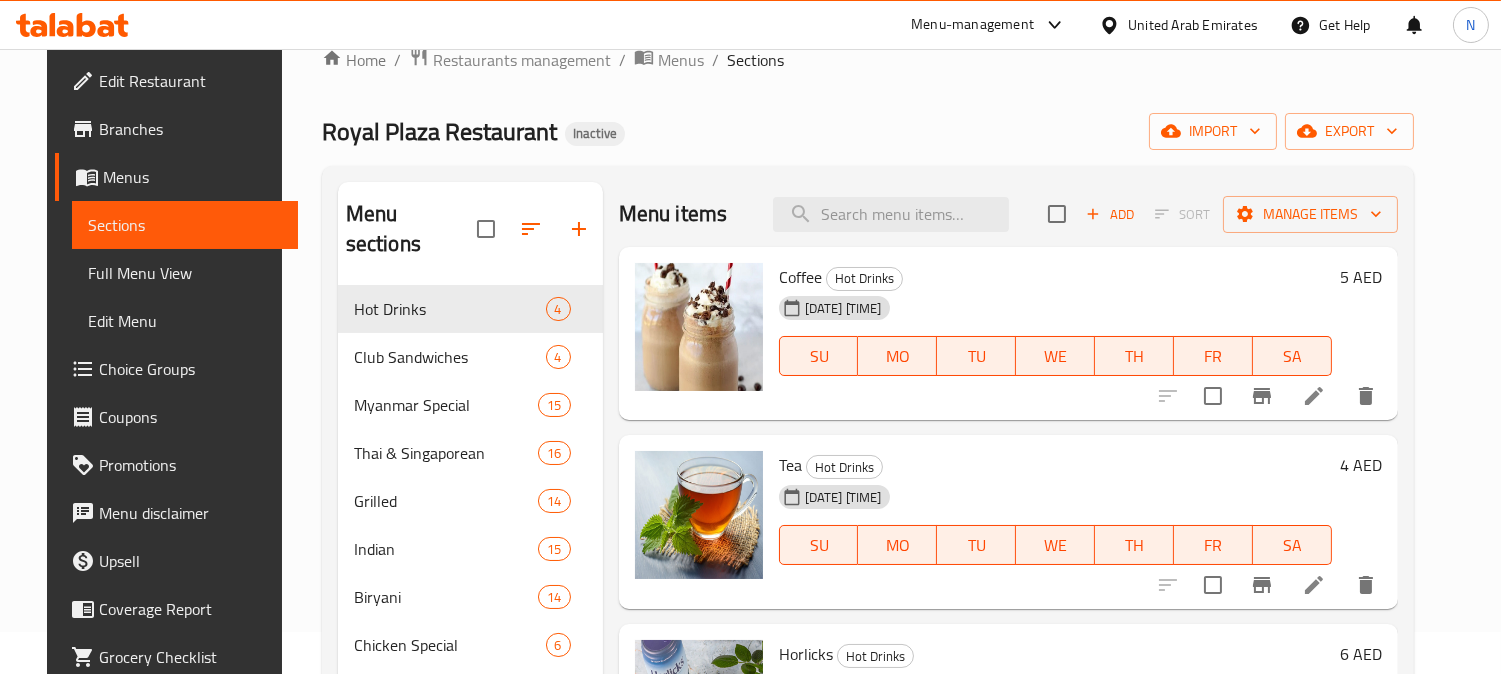 scroll, scrollTop: 0, scrollLeft: 0, axis: both 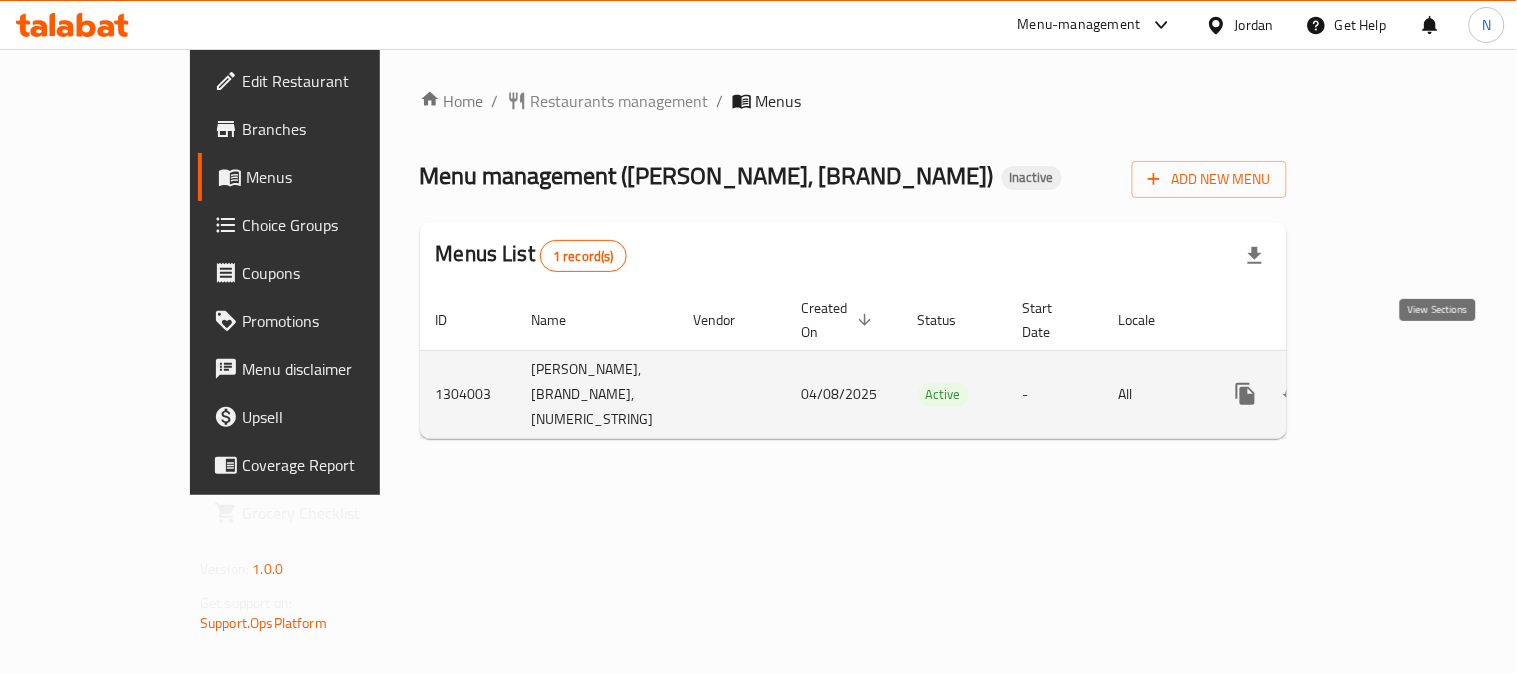 click 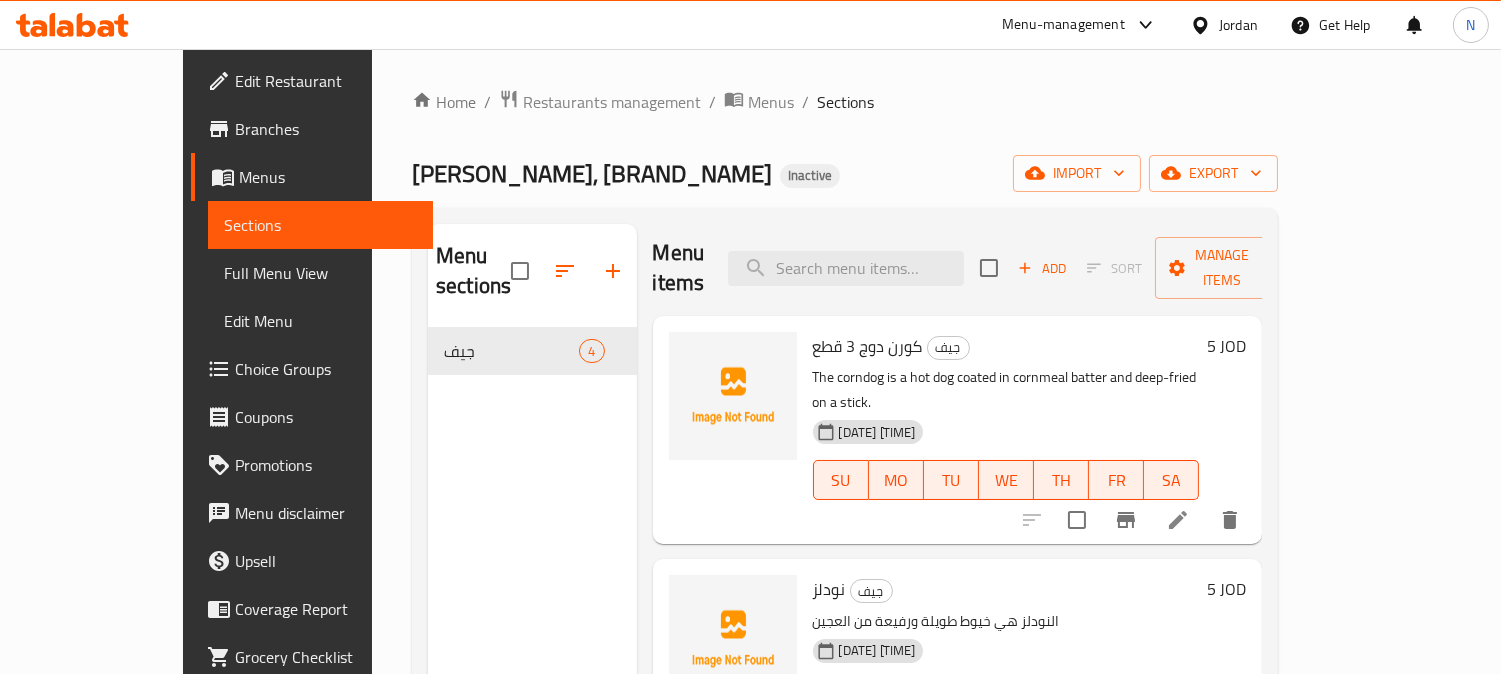 scroll, scrollTop: 0, scrollLeft: 0, axis: both 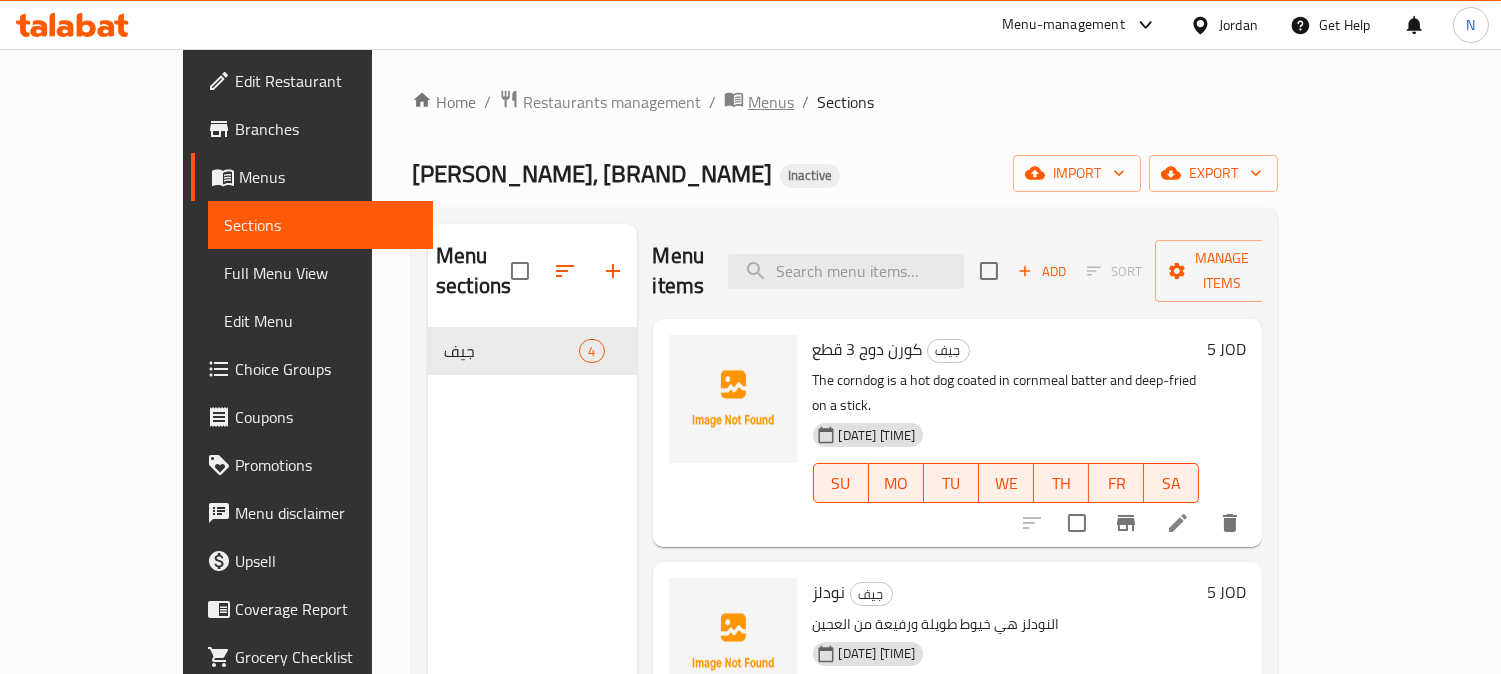 click on "Menus" at bounding box center [771, 102] 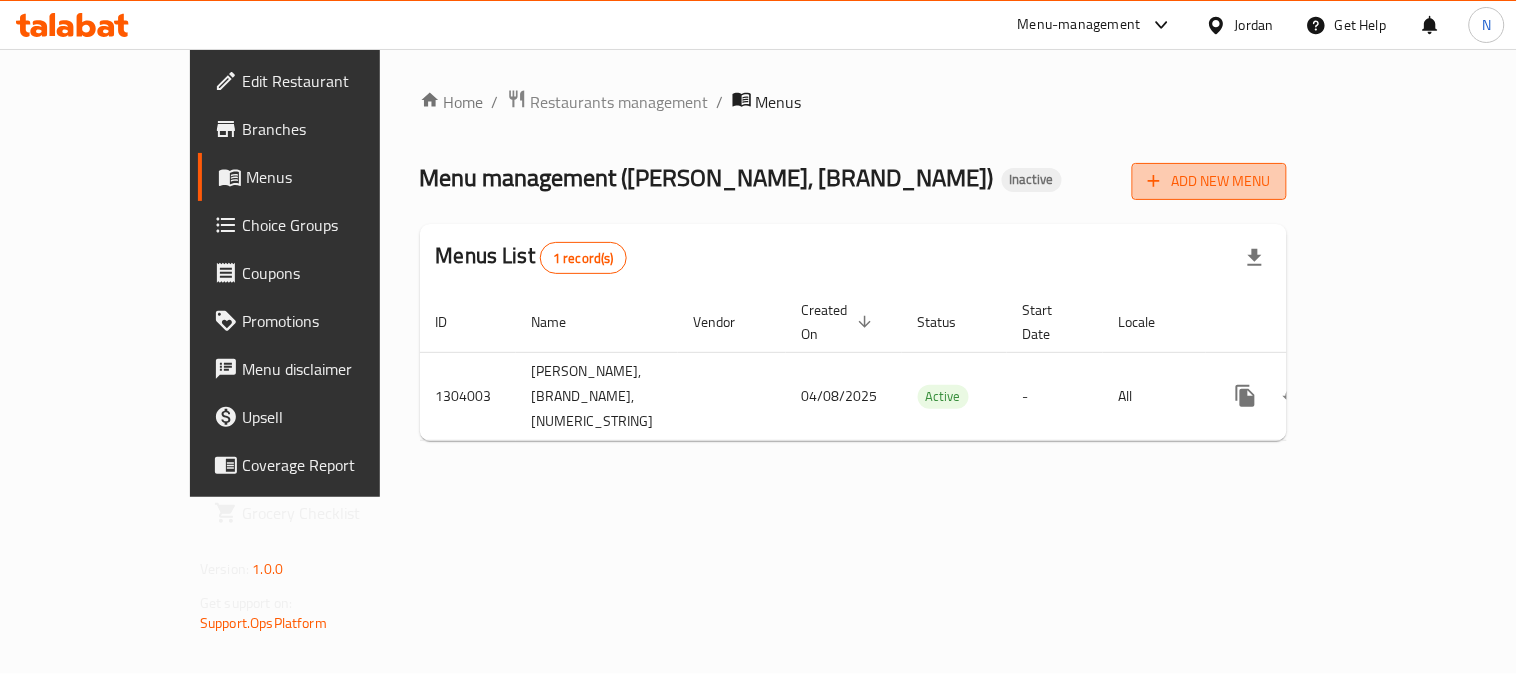 click 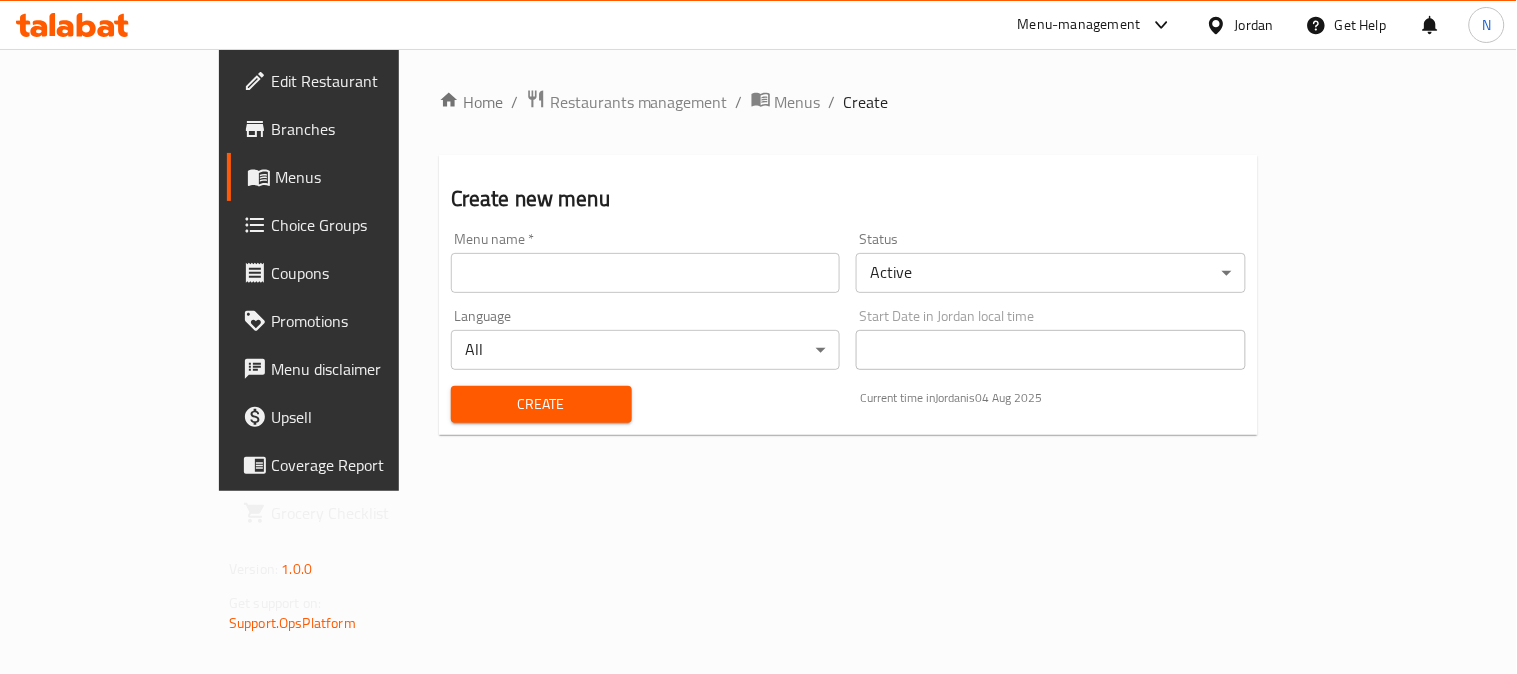 click at bounding box center [646, 273] 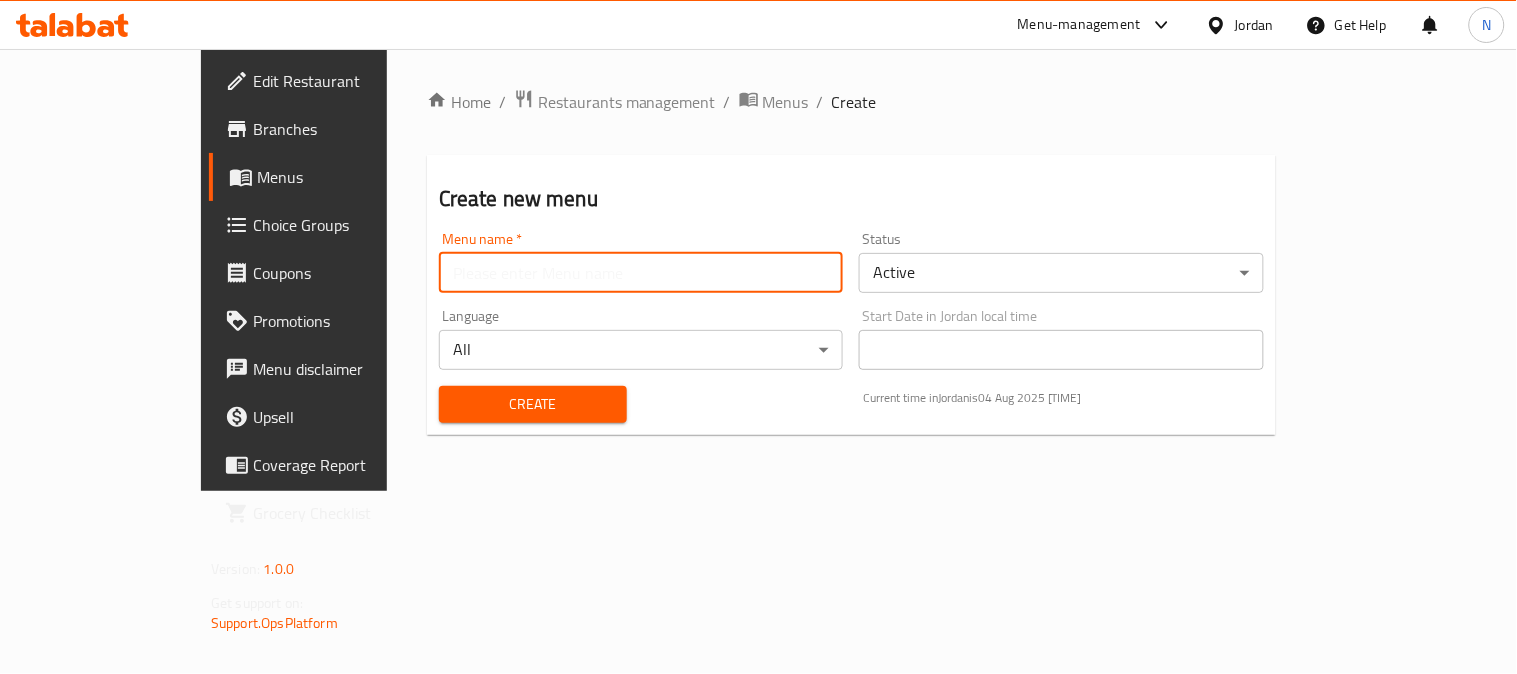 type on "menu" 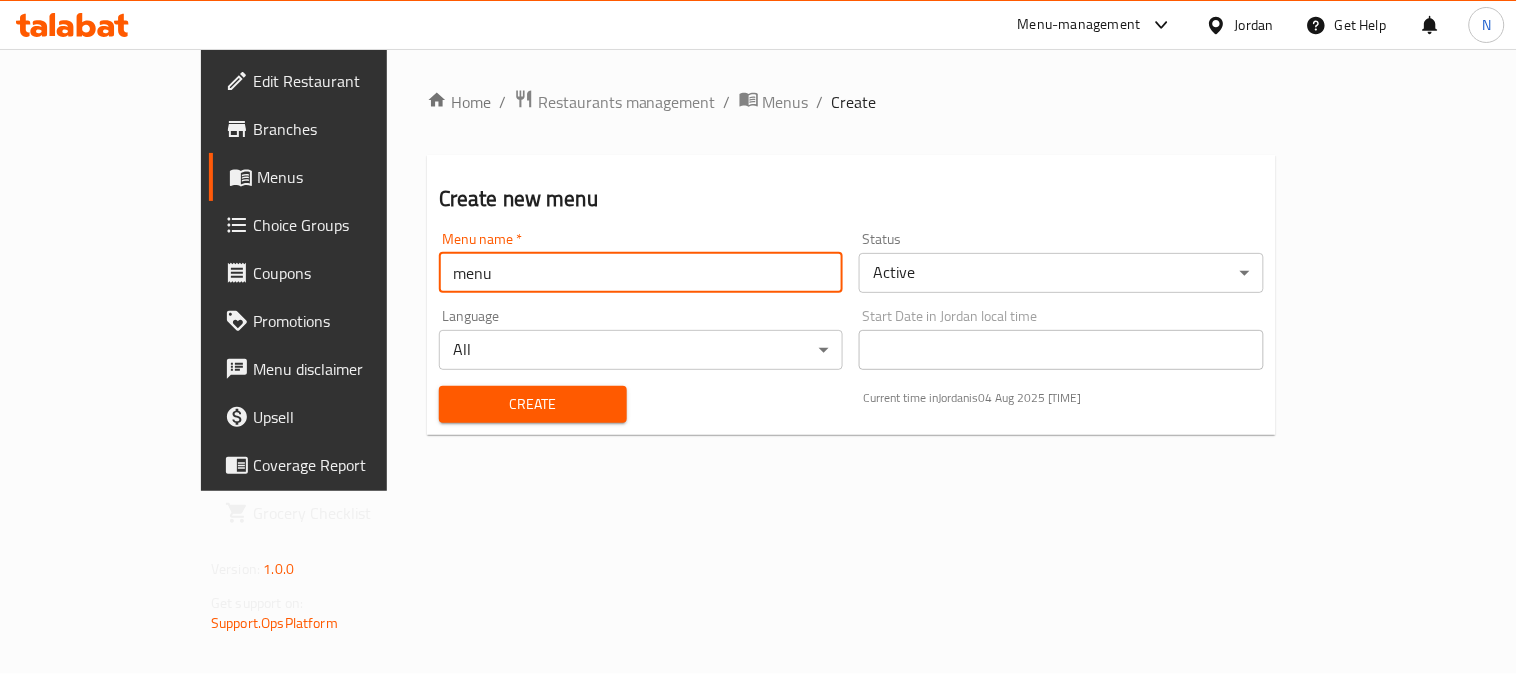 click on "Create" at bounding box center (533, 404) 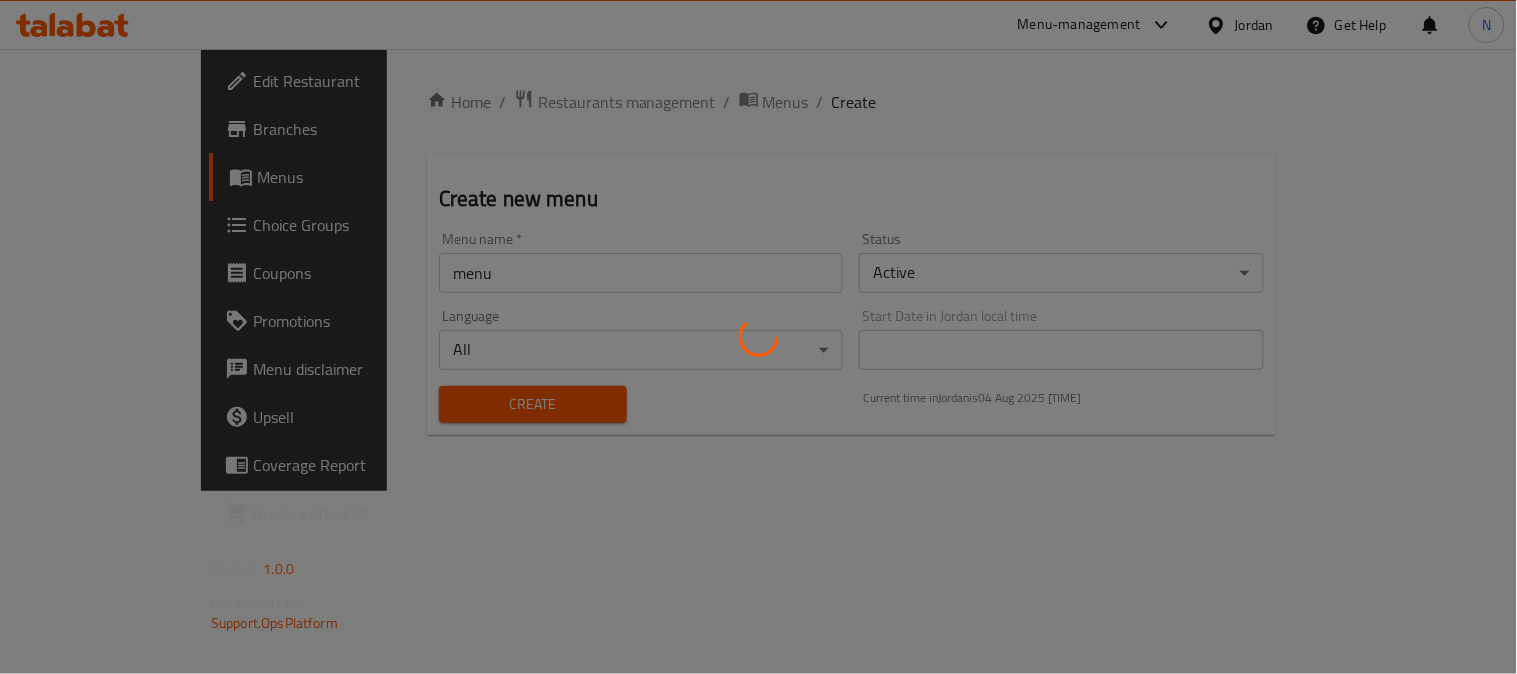 type 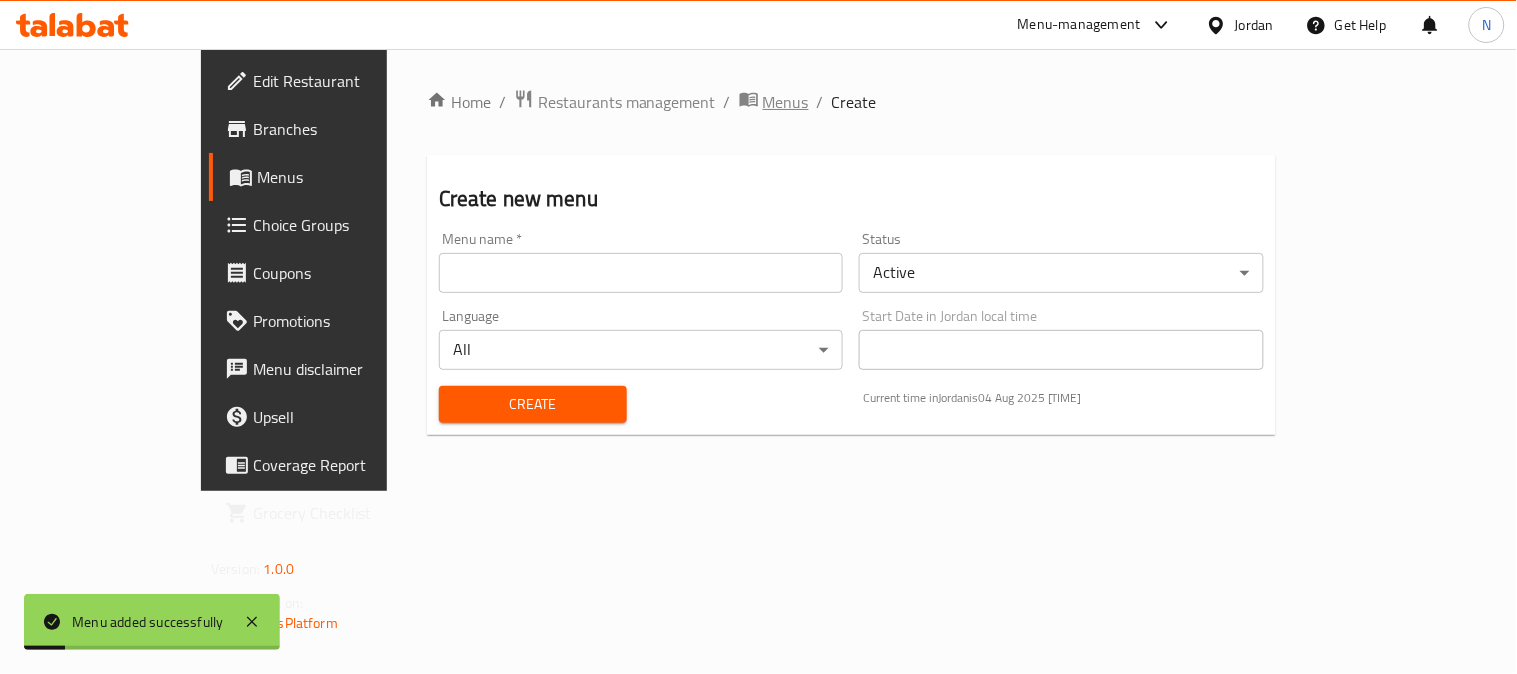 click on "Menus" at bounding box center [786, 102] 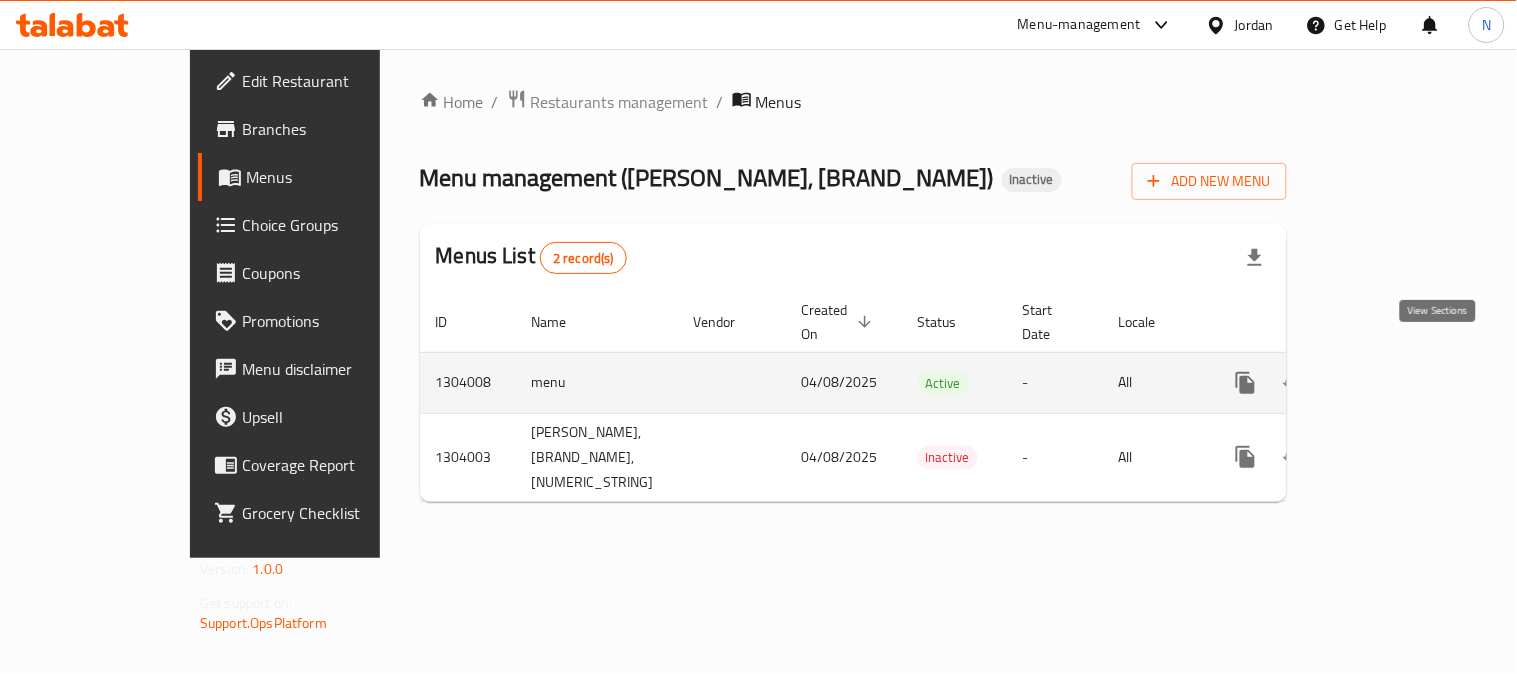 click 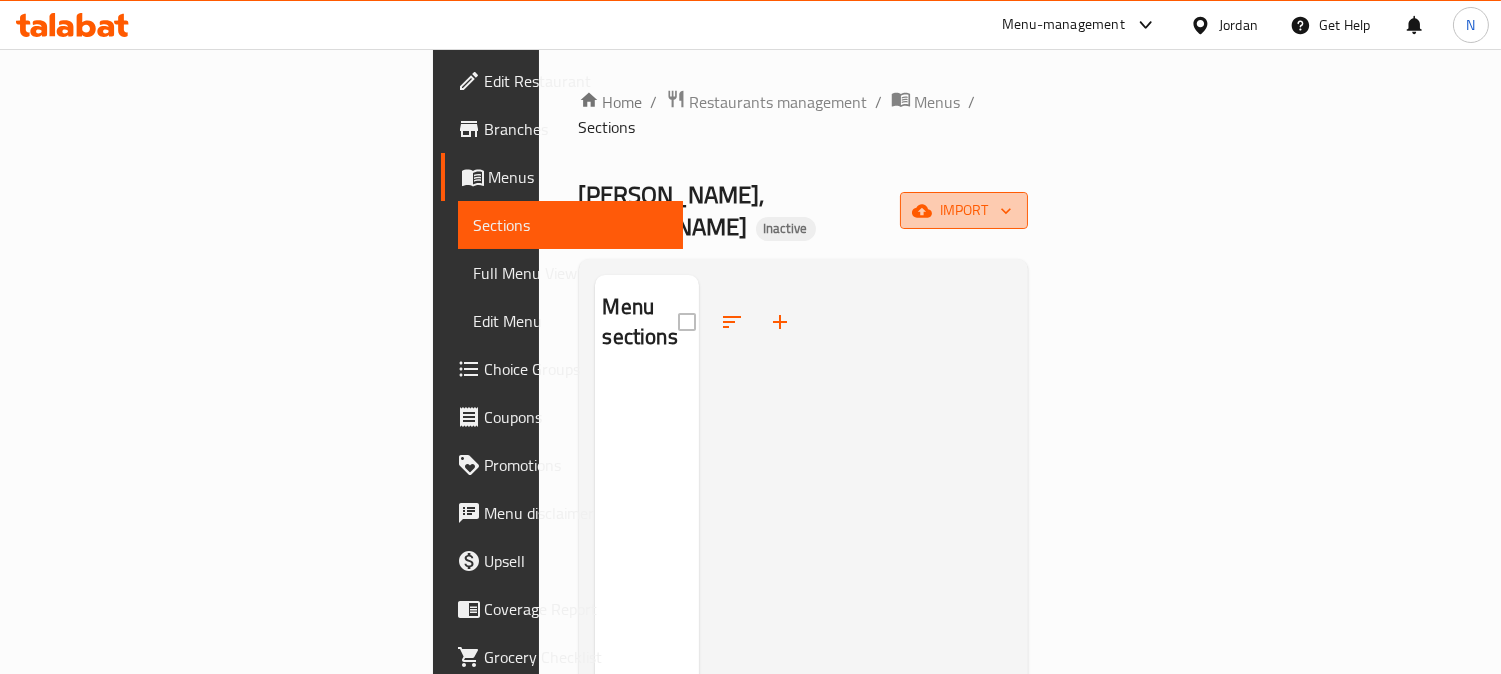 click on "import" at bounding box center (964, 210) 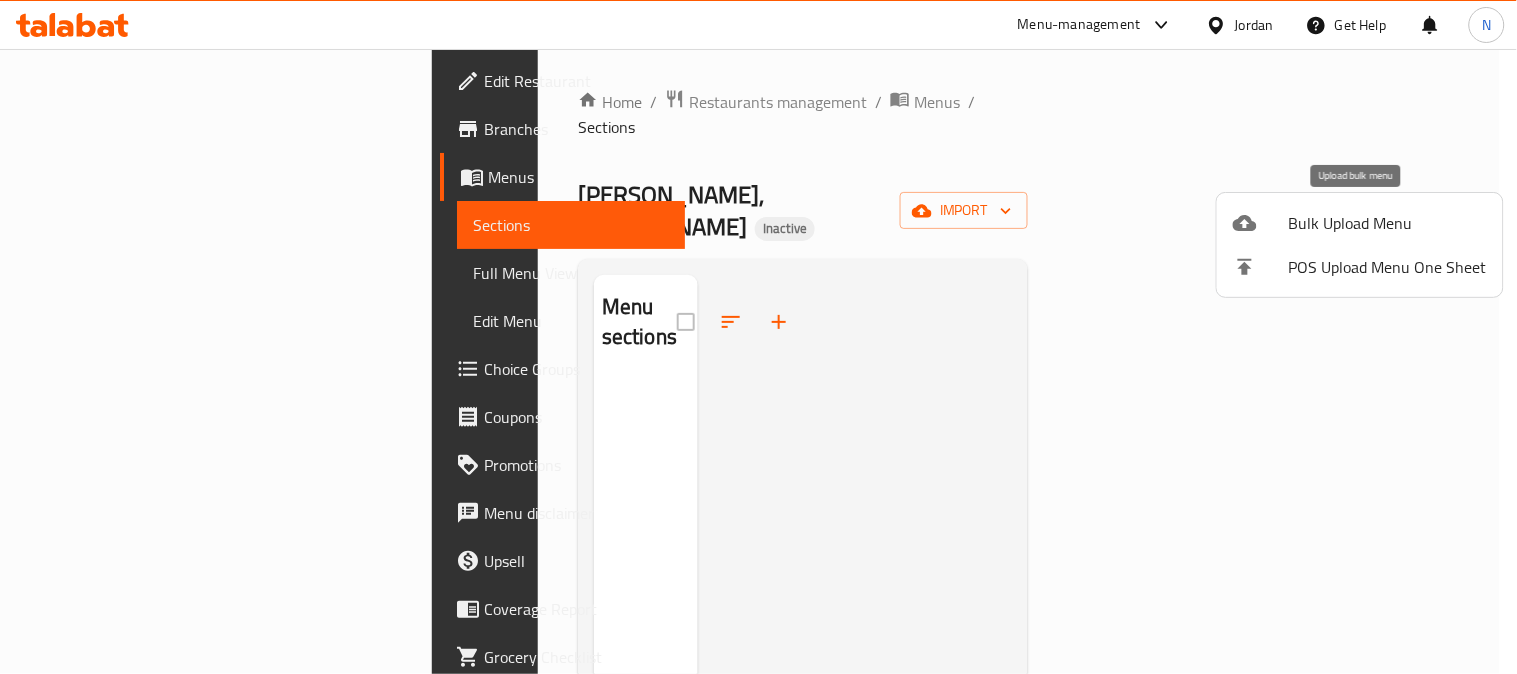 click at bounding box center [1261, 223] 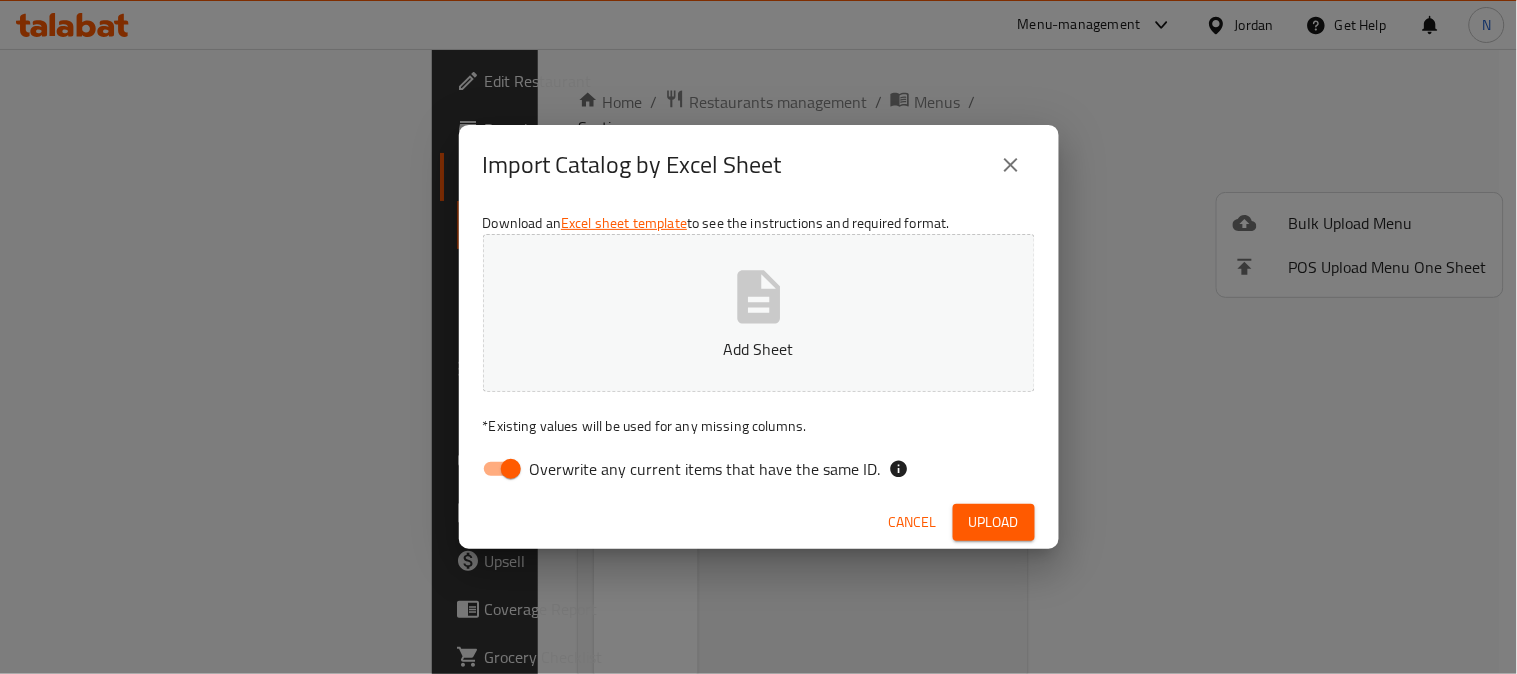 click on "Add Sheet" at bounding box center (759, 313) 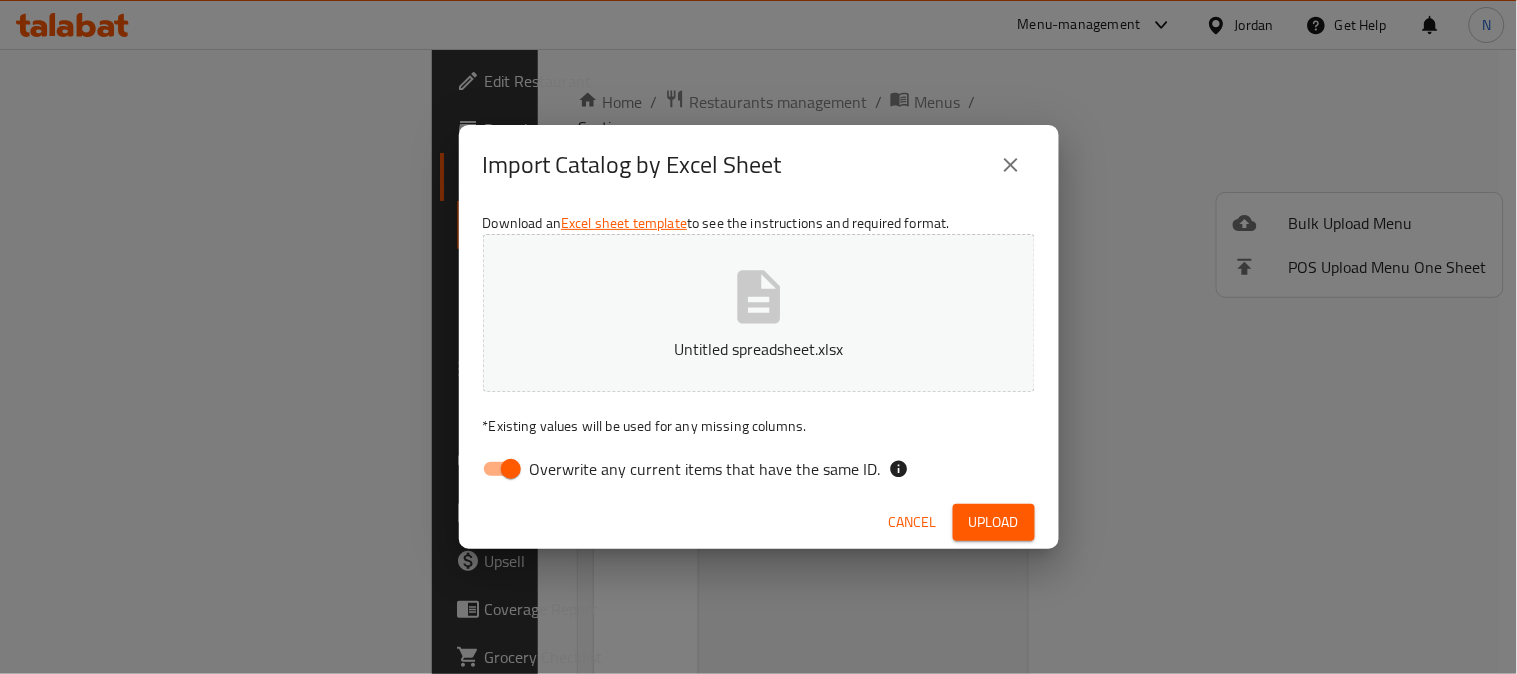 click on "Overwrite any current items that have the same ID." at bounding box center (511, 469) 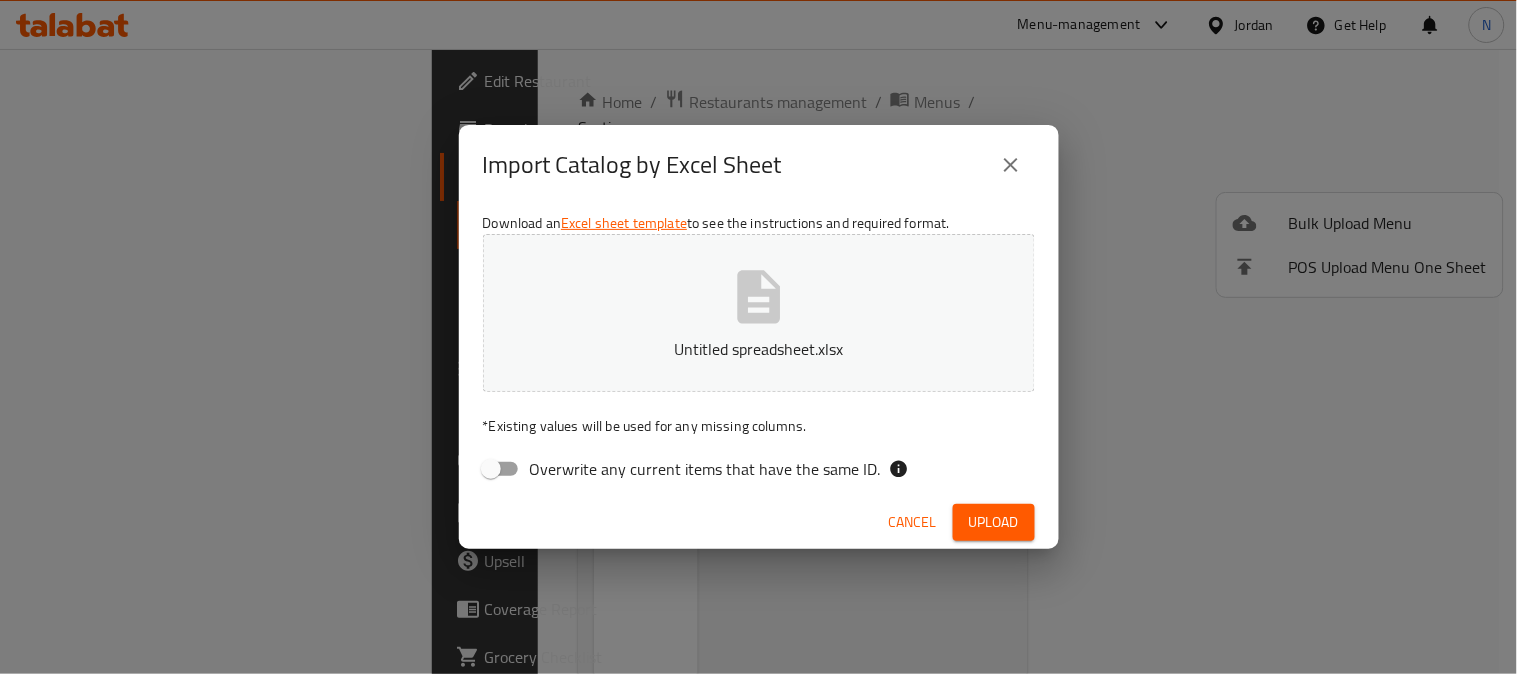 click on "Upload" at bounding box center [994, 522] 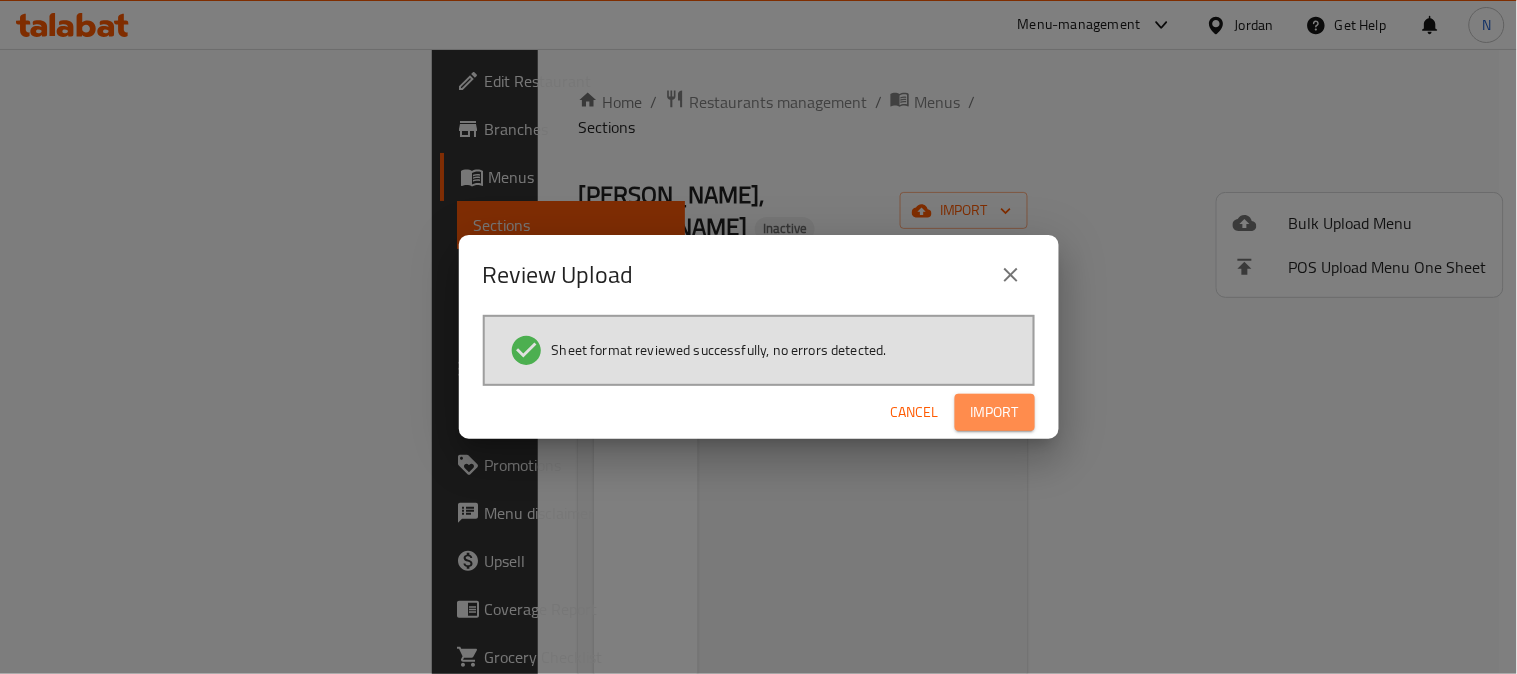 click on "Import" at bounding box center (995, 412) 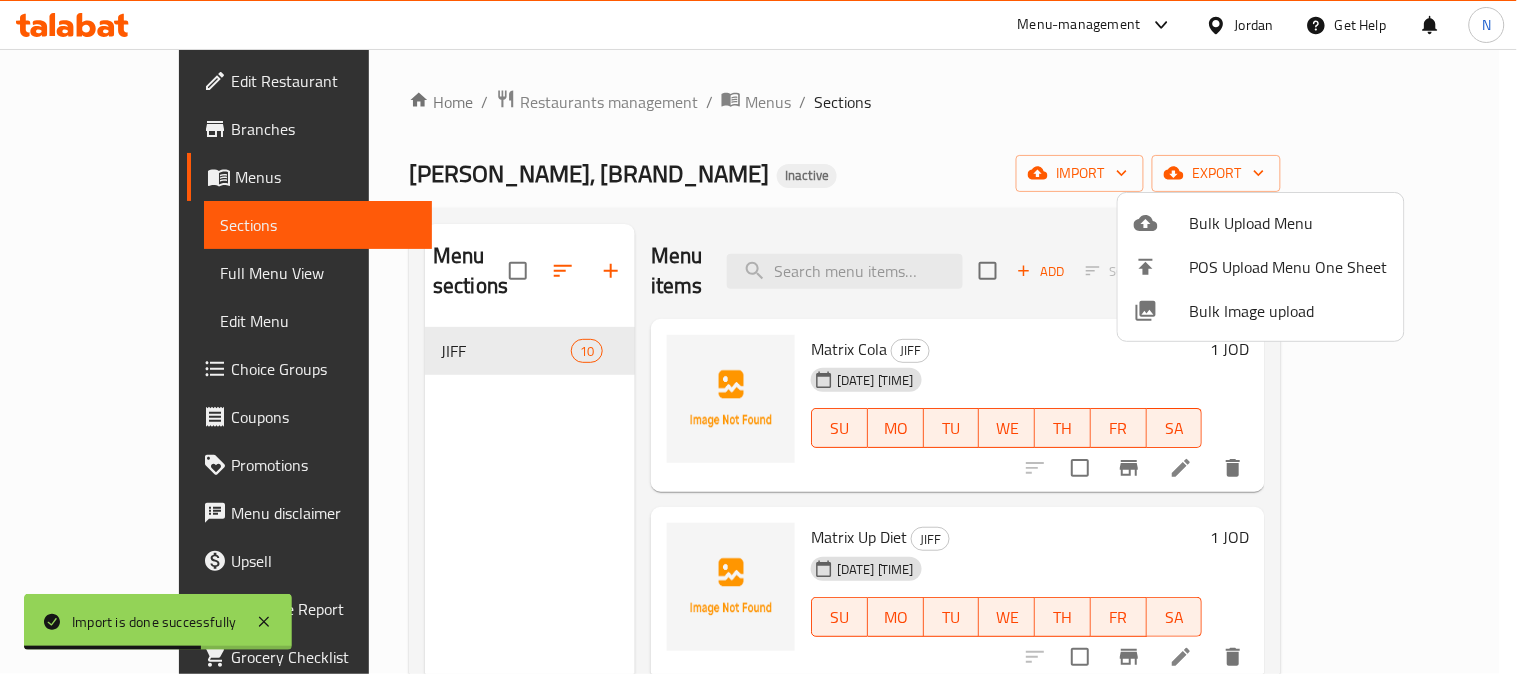 click at bounding box center [758, 337] 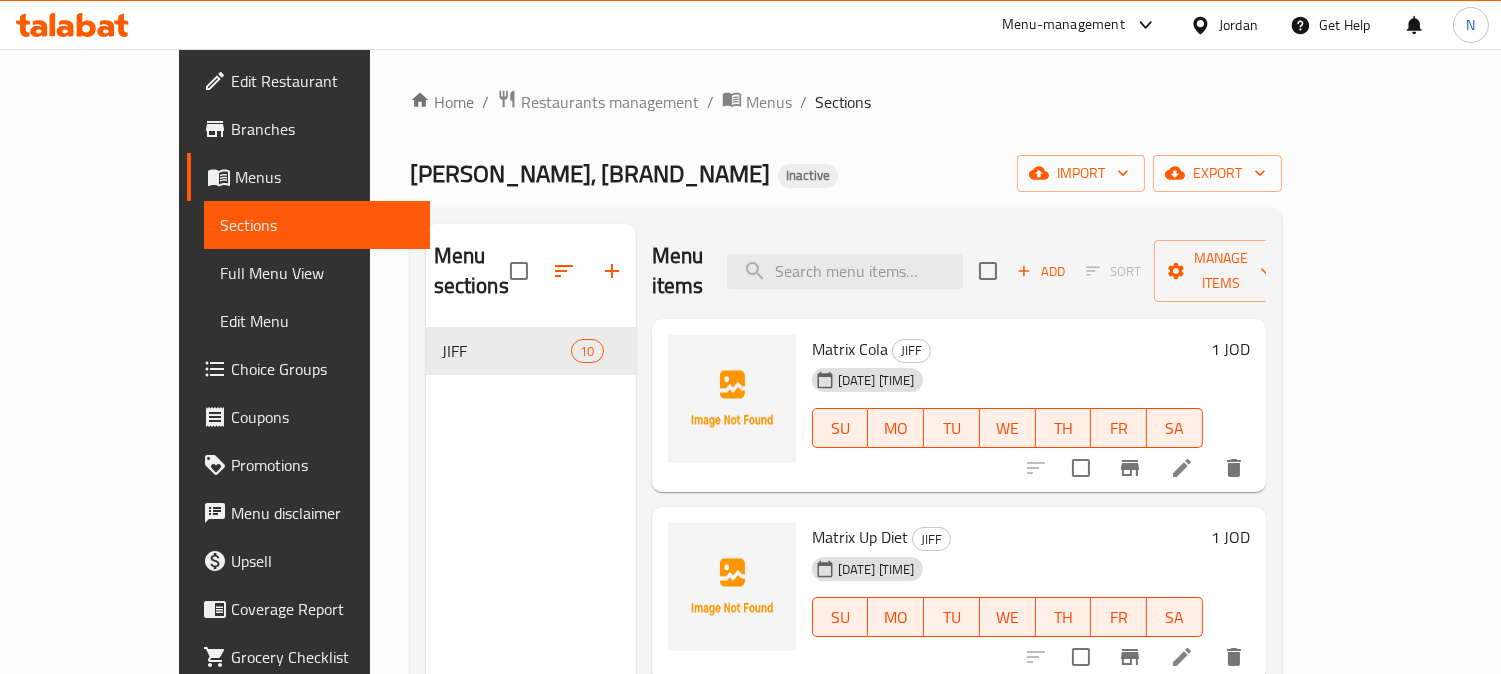 click on "Full Menu View" at bounding box center (317, 273) 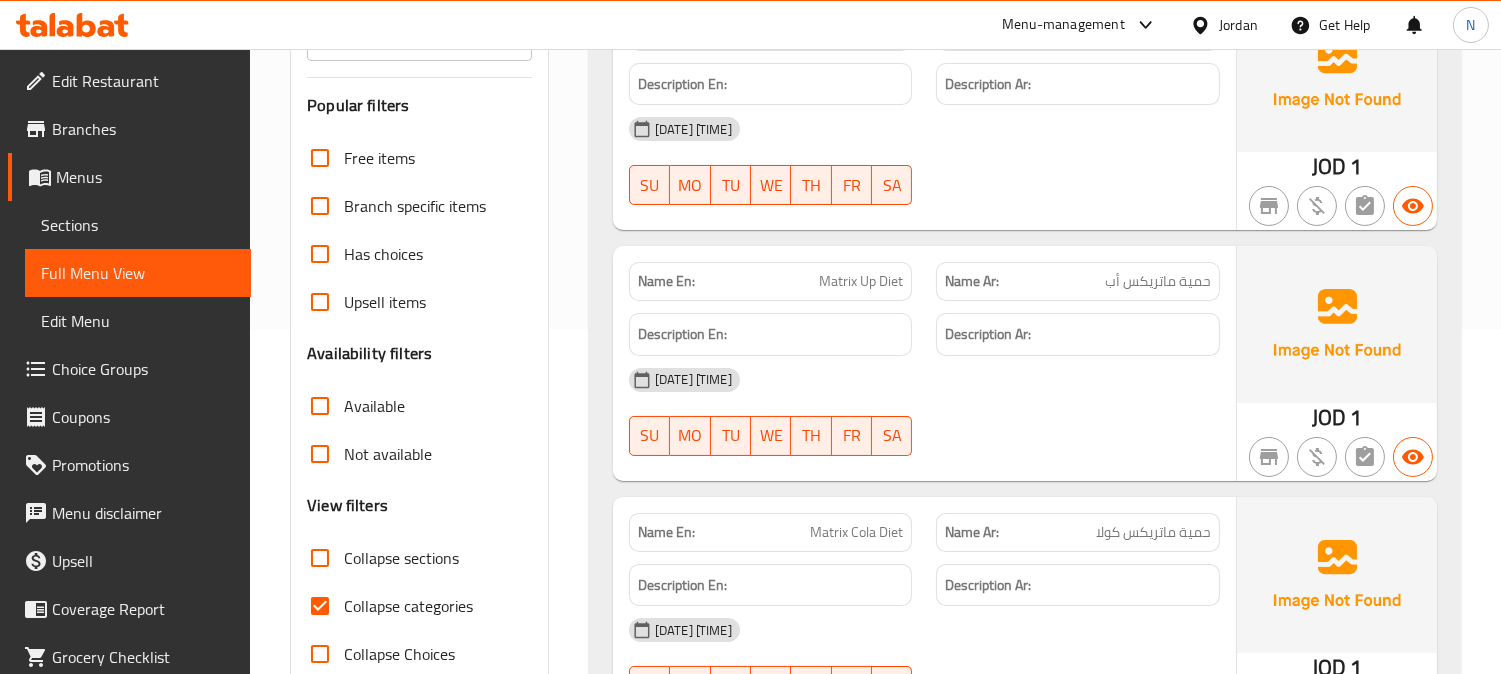 scroll, scrollTop: 444, scrollLeft: 0, axis: vertical 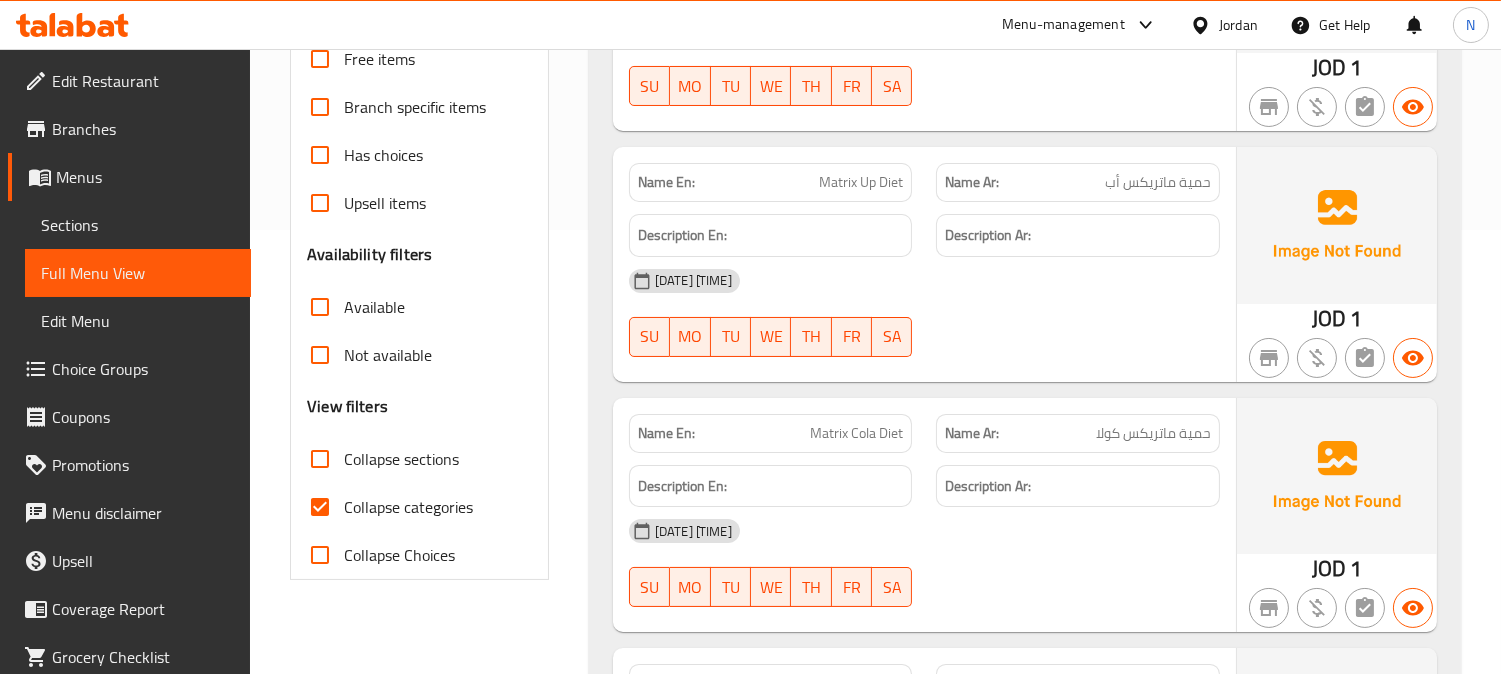 click on "Collapse categories" at bounding box center [320, 507] 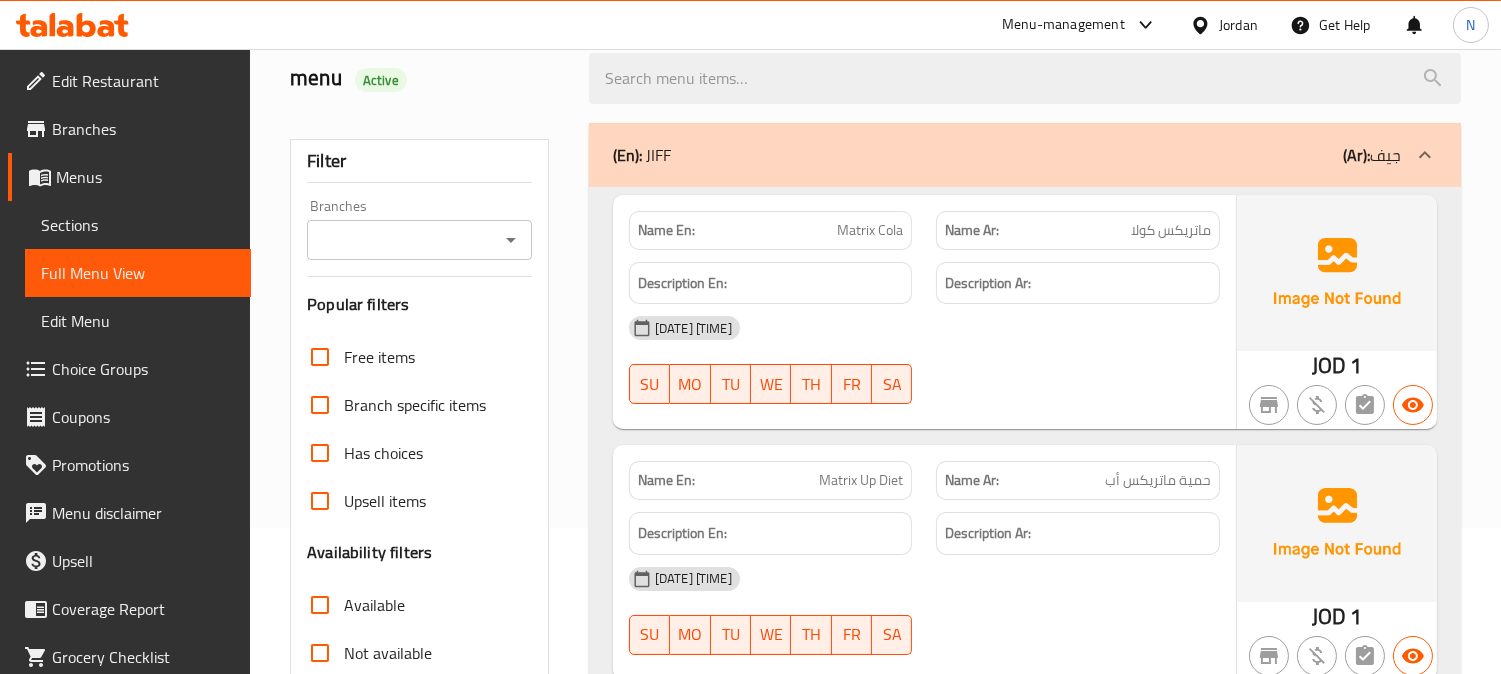 scroll, scrollTop: 0, scrollLeft: 0, axis: both 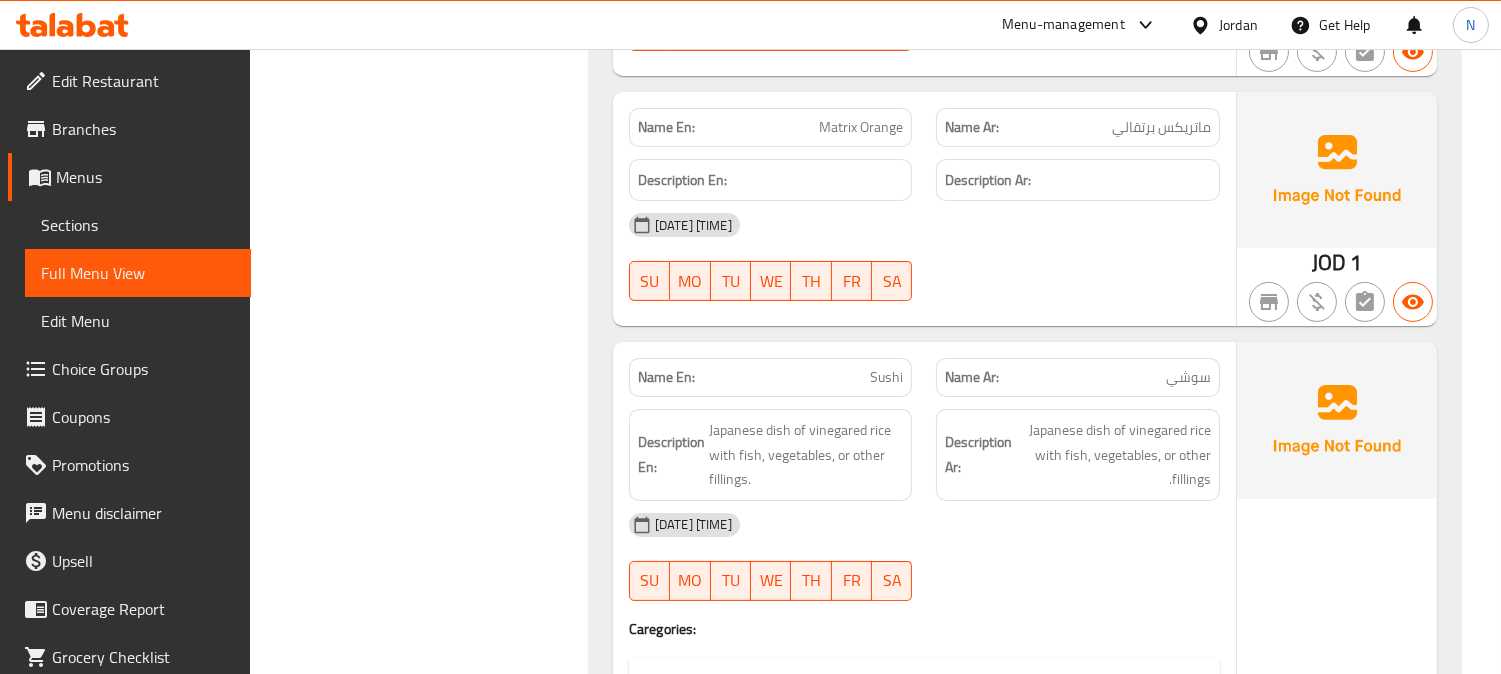 click on "Sections" at bounding box center [138, 225] 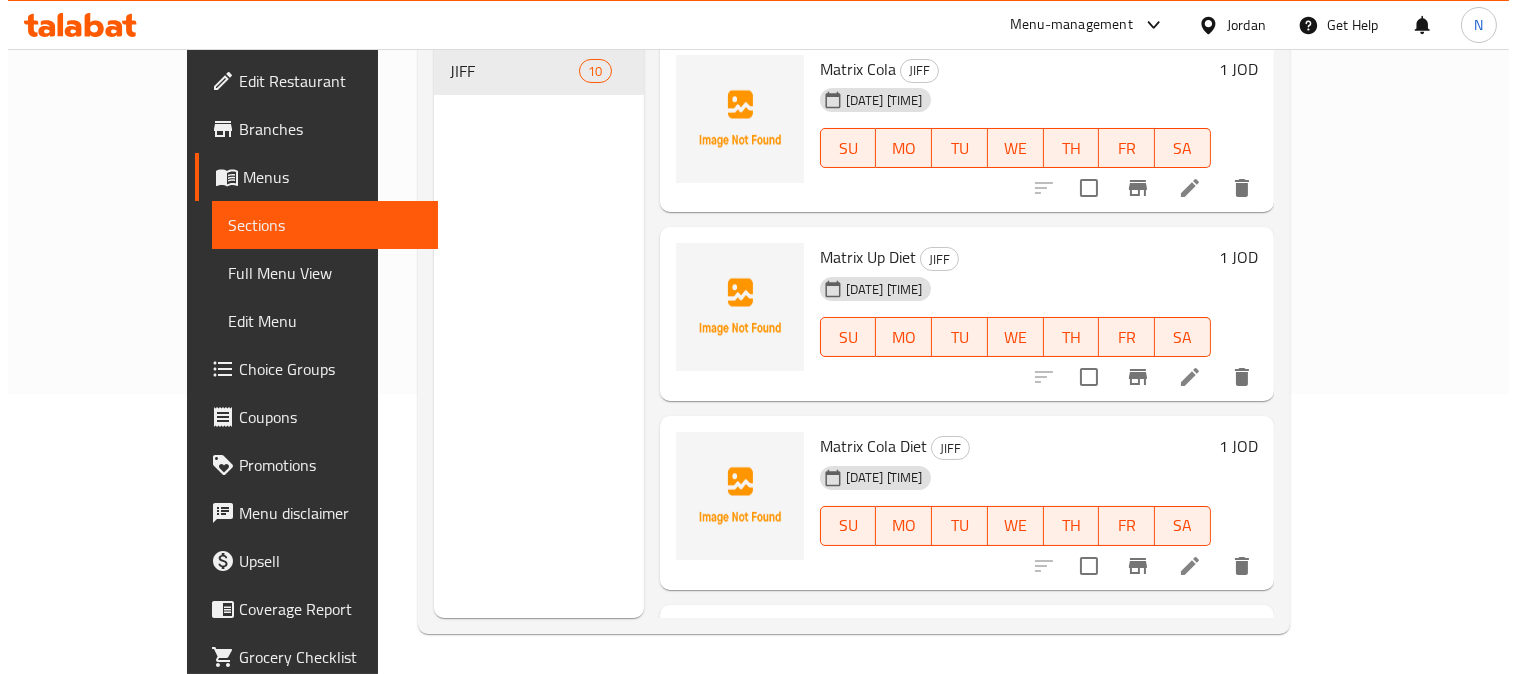 scroll, scrollTop: 0, scrollLeft: 0, axis: both 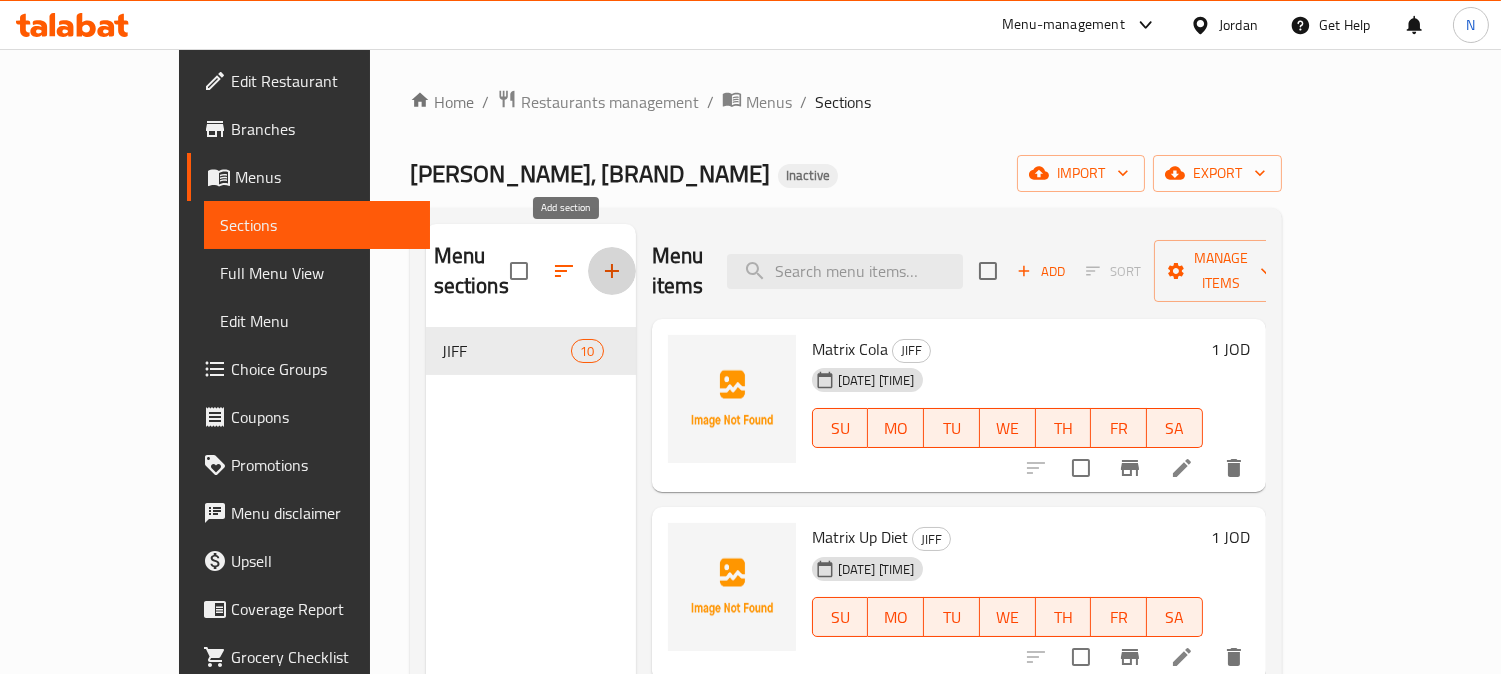 click 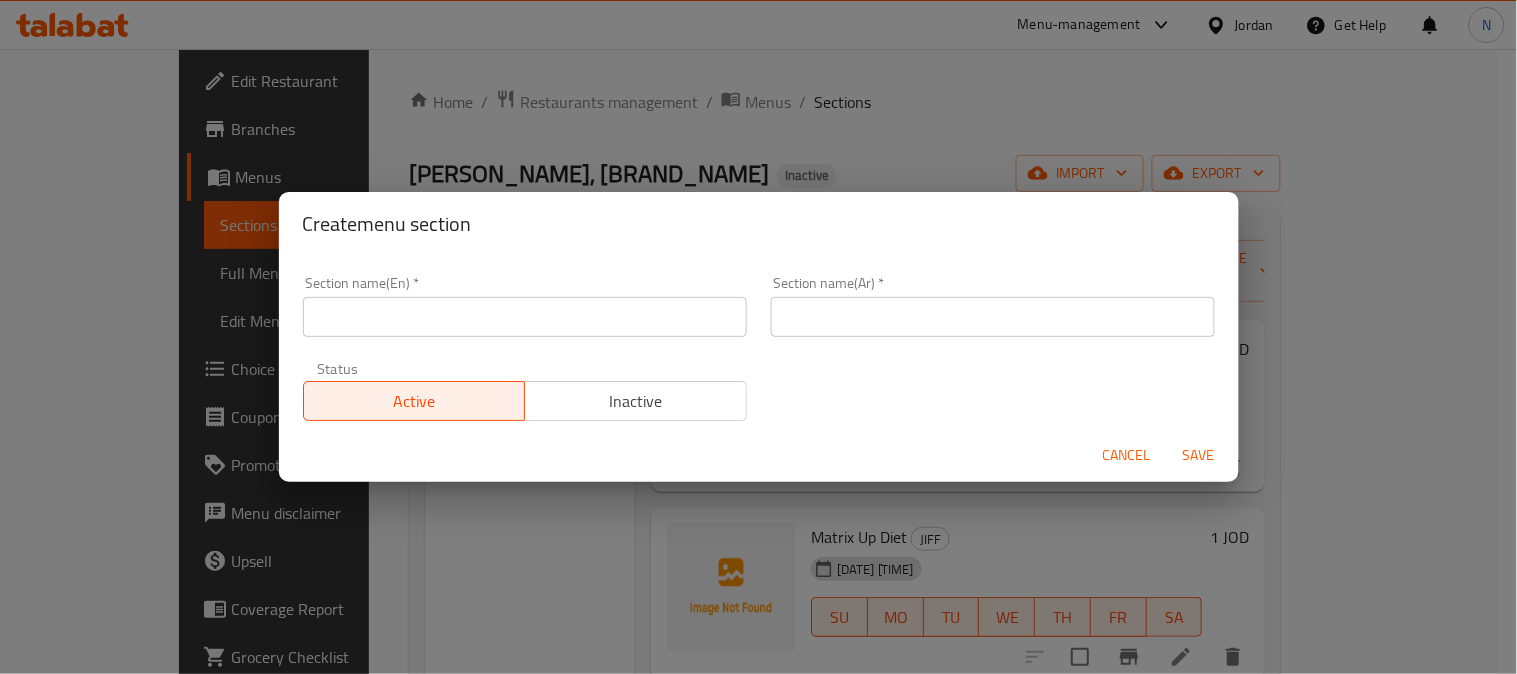 click at bounding box center [525, 317] 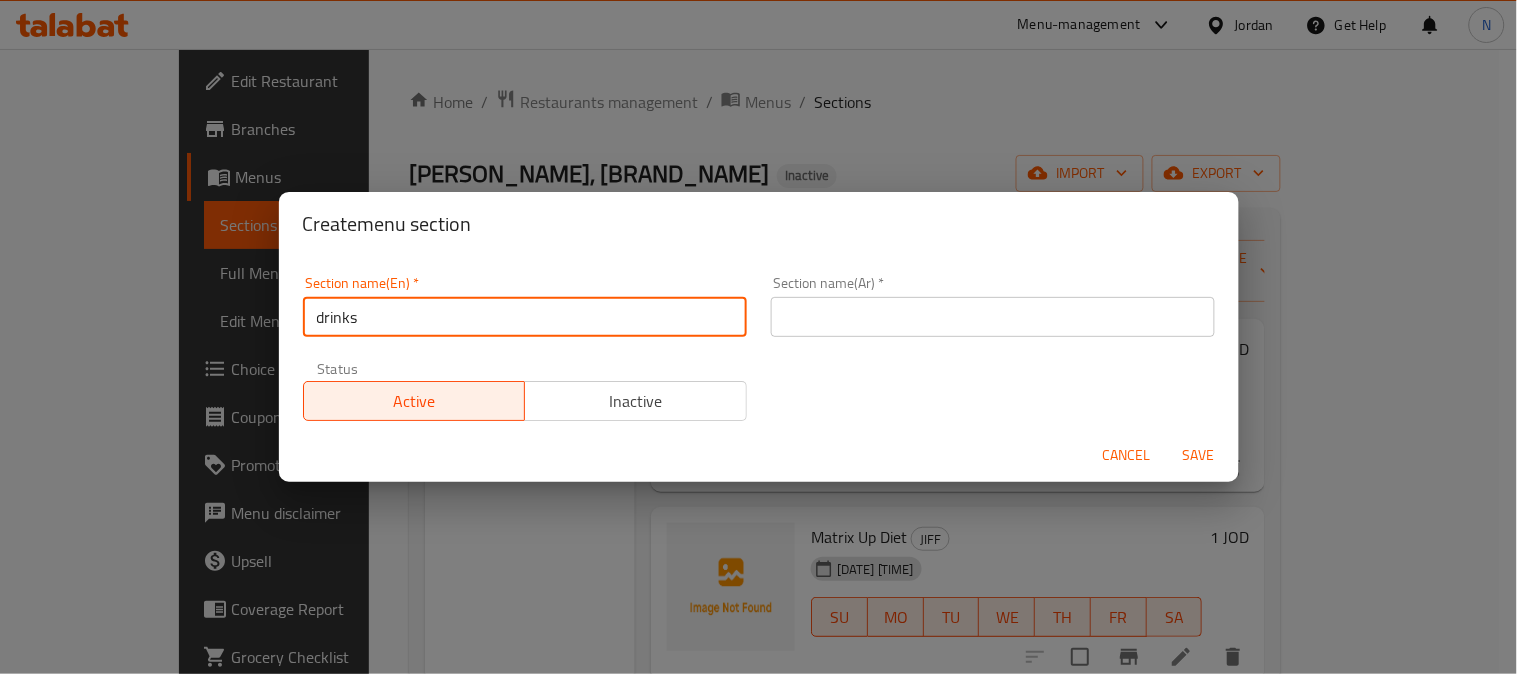 type on "drinks" 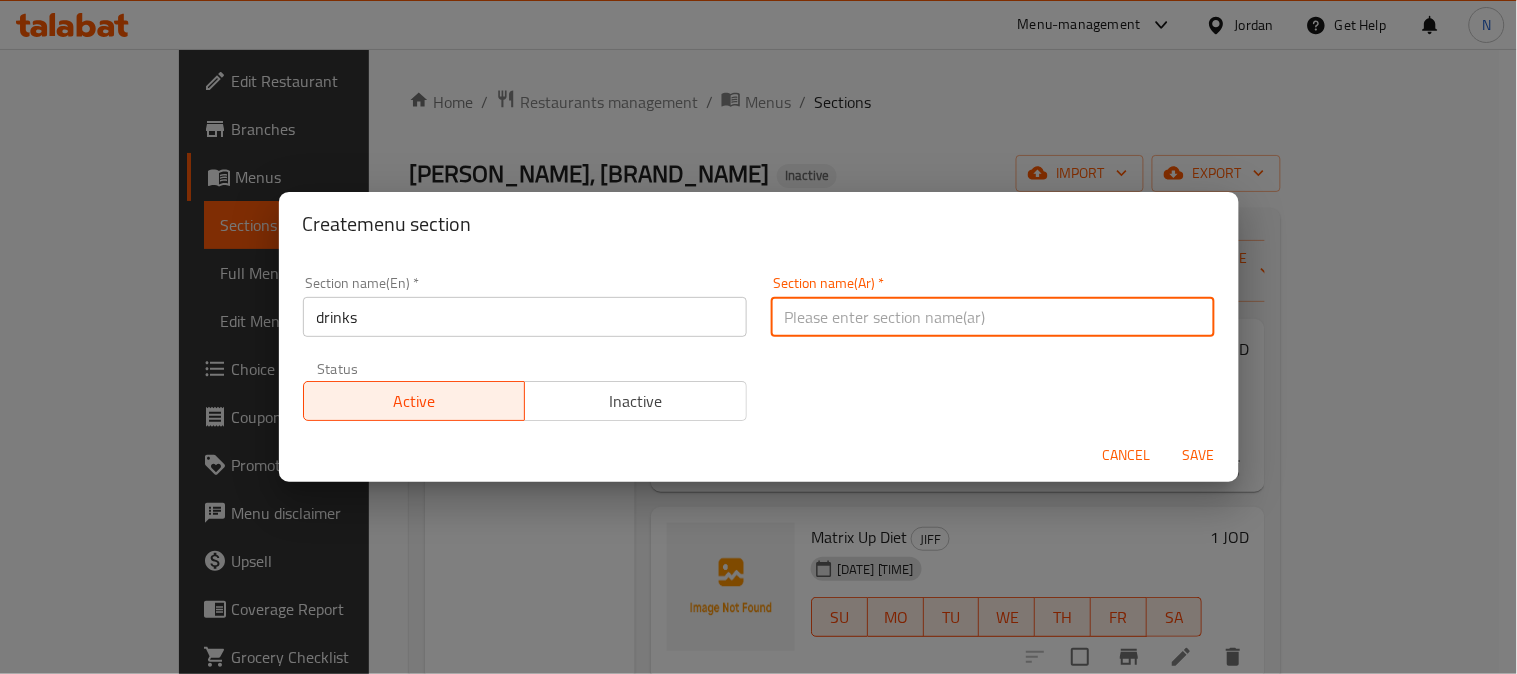 click at bounding box center (993, 317) 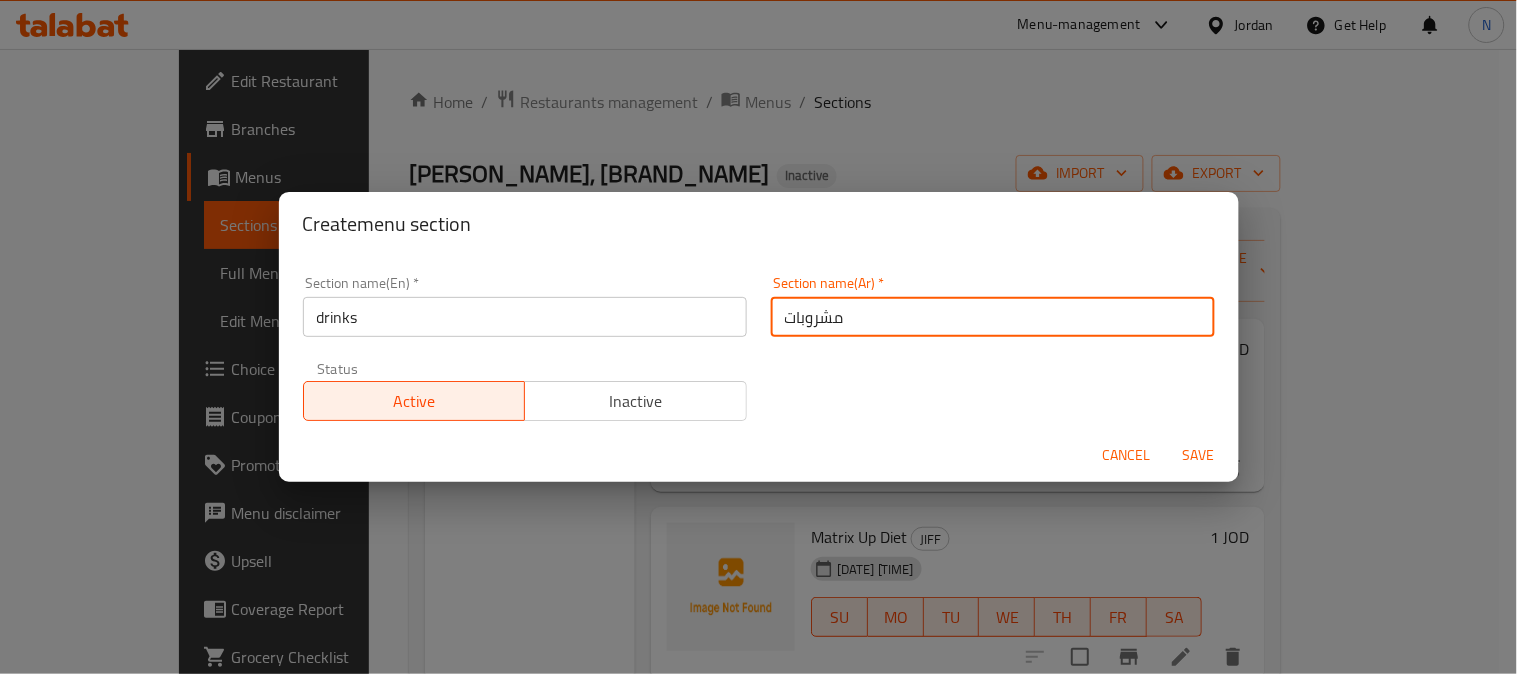 type on "مشروبات" 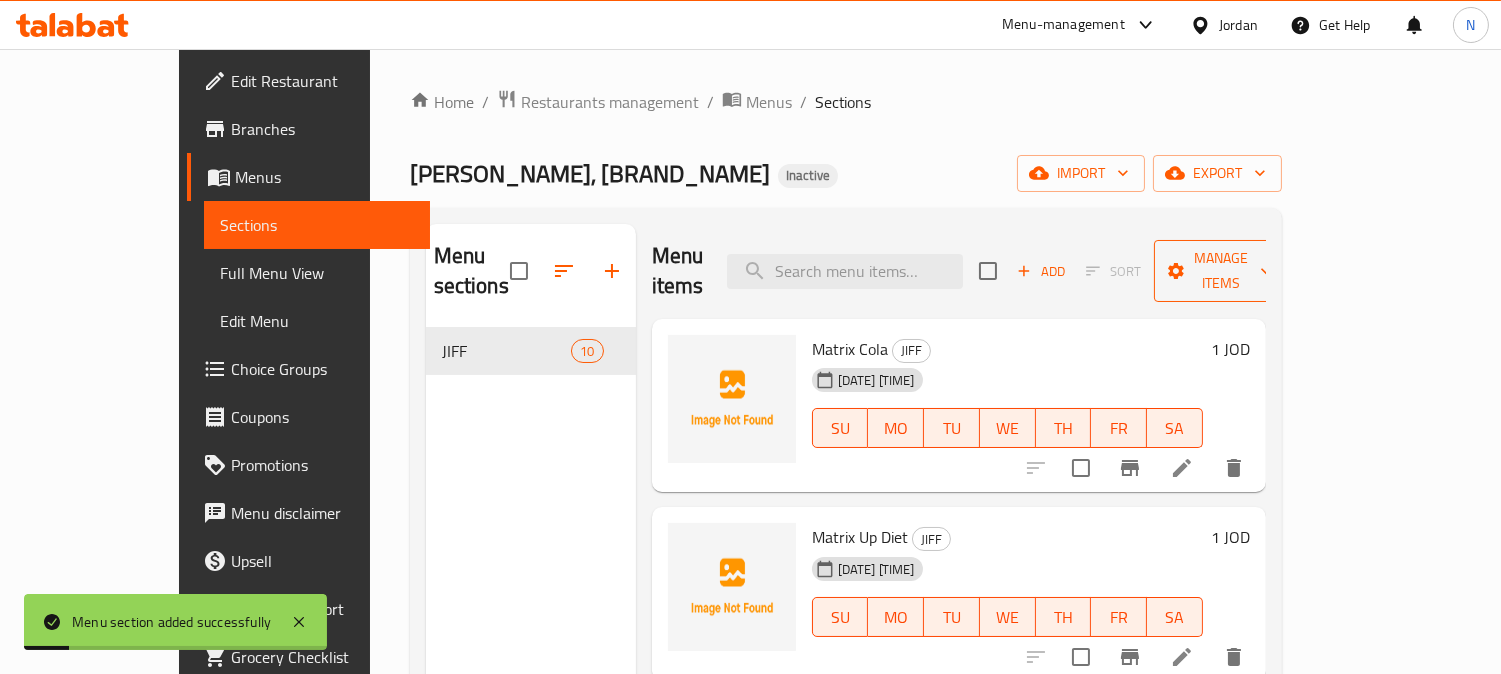 click on "Manage items" at bounding box center (1221, 271) 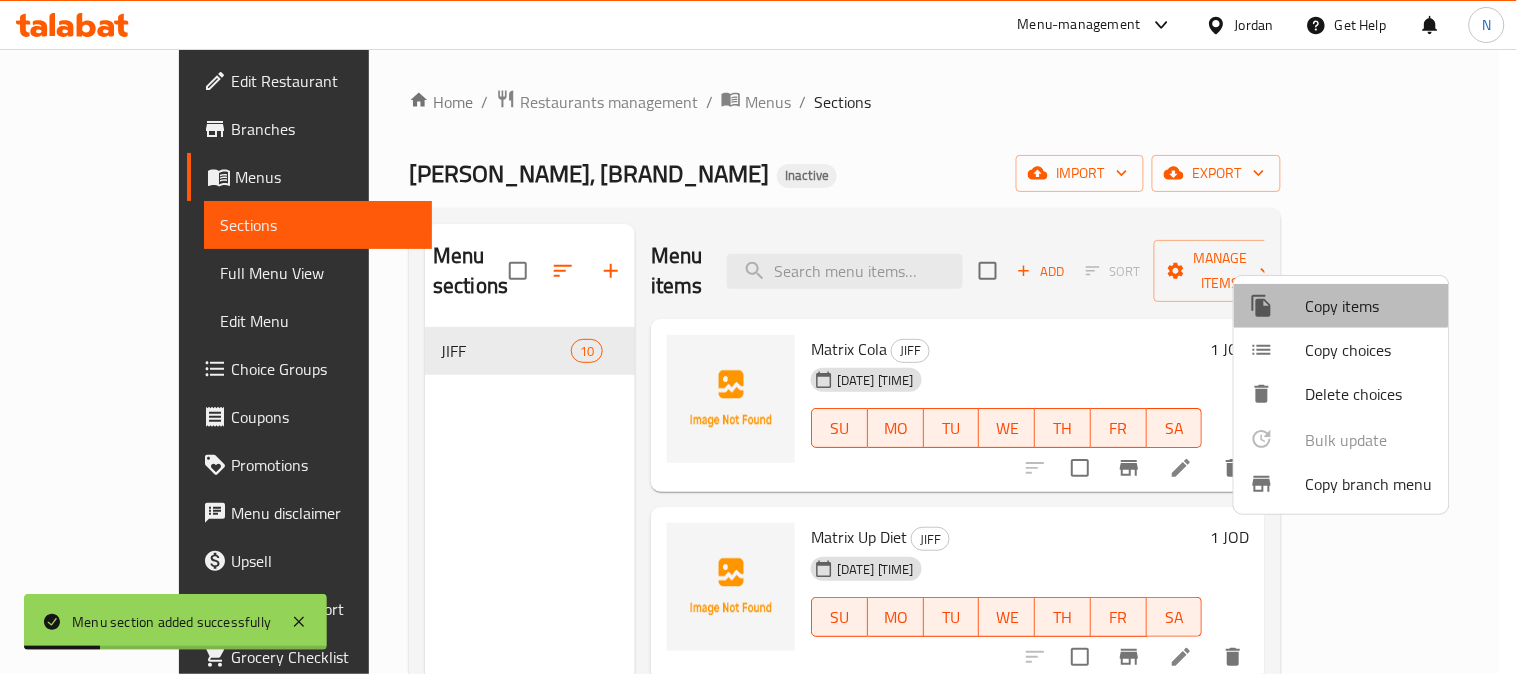 click on "Copy items" at bounding box center (1369, 306) 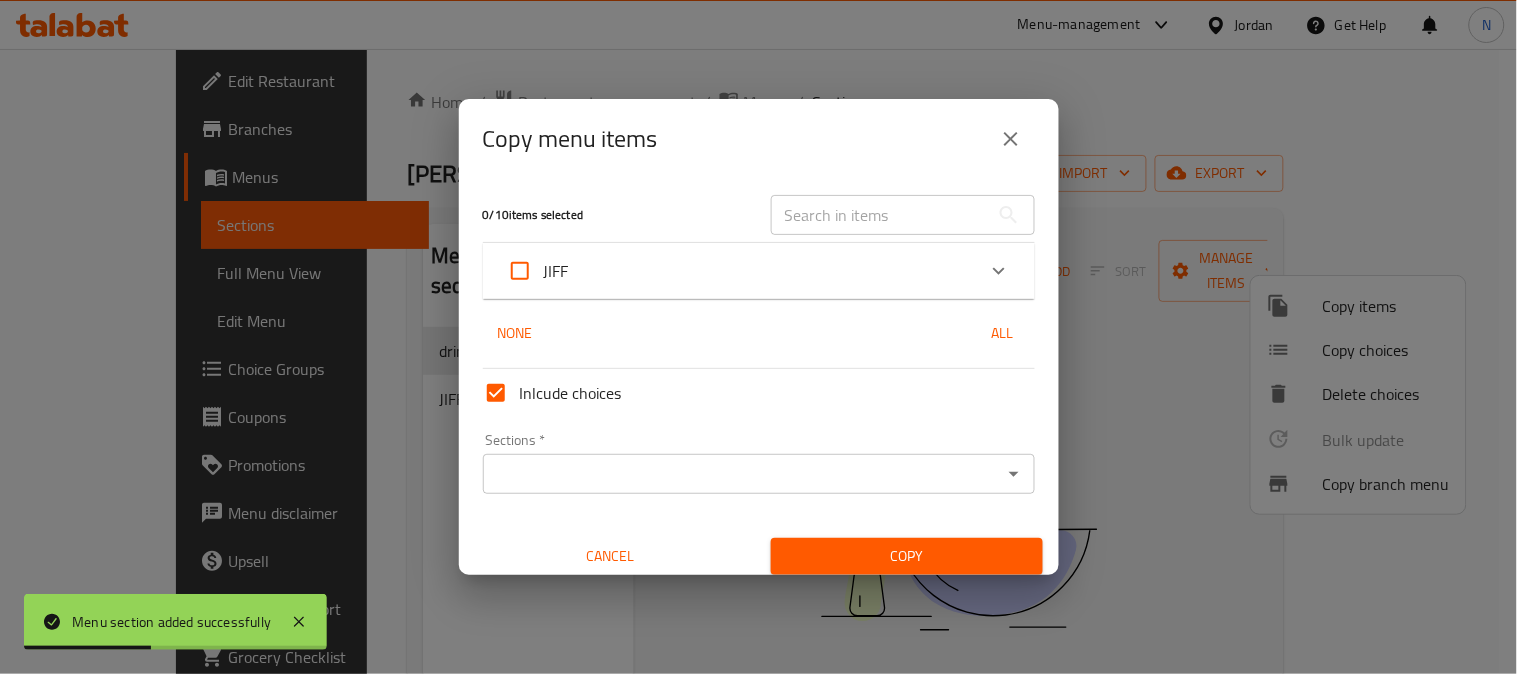 click on "JIFF" at bounding box center [741, 271] 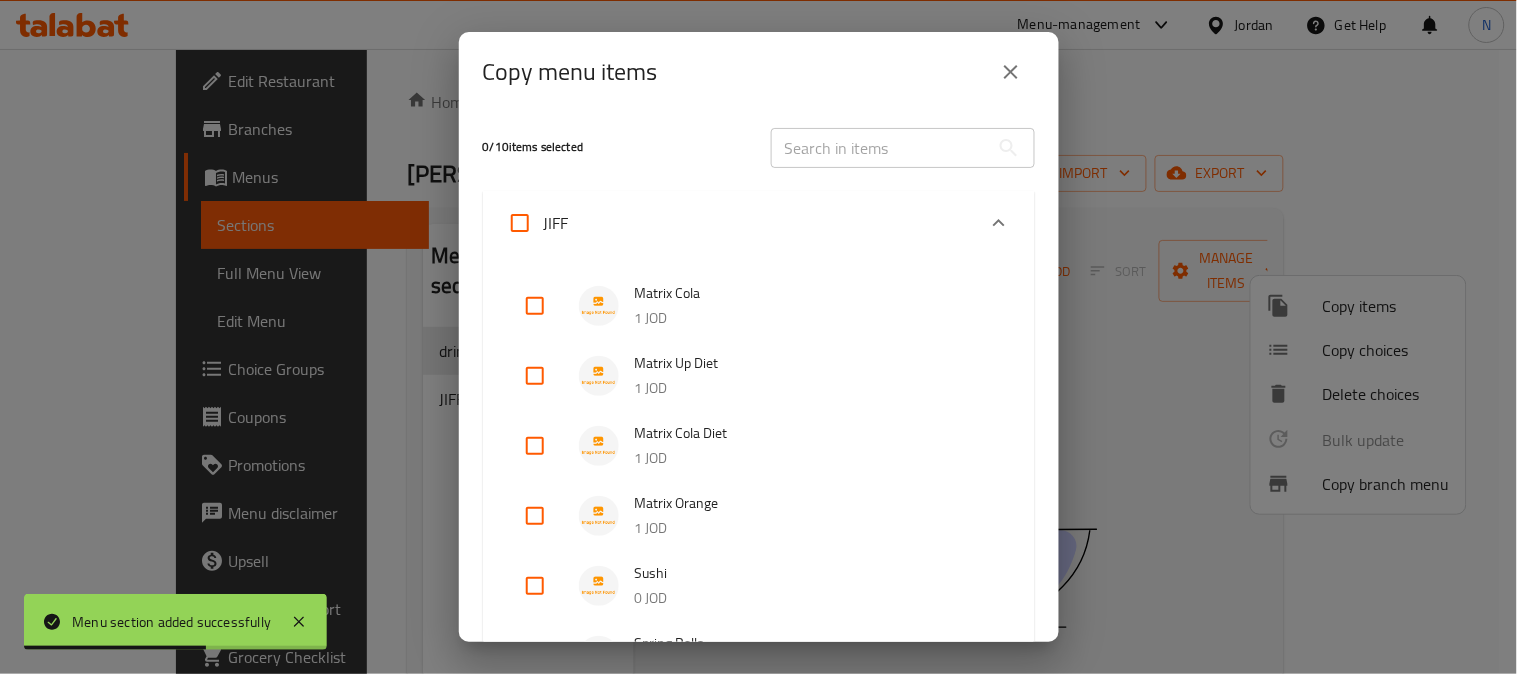 click at bounding box center (535, 306) 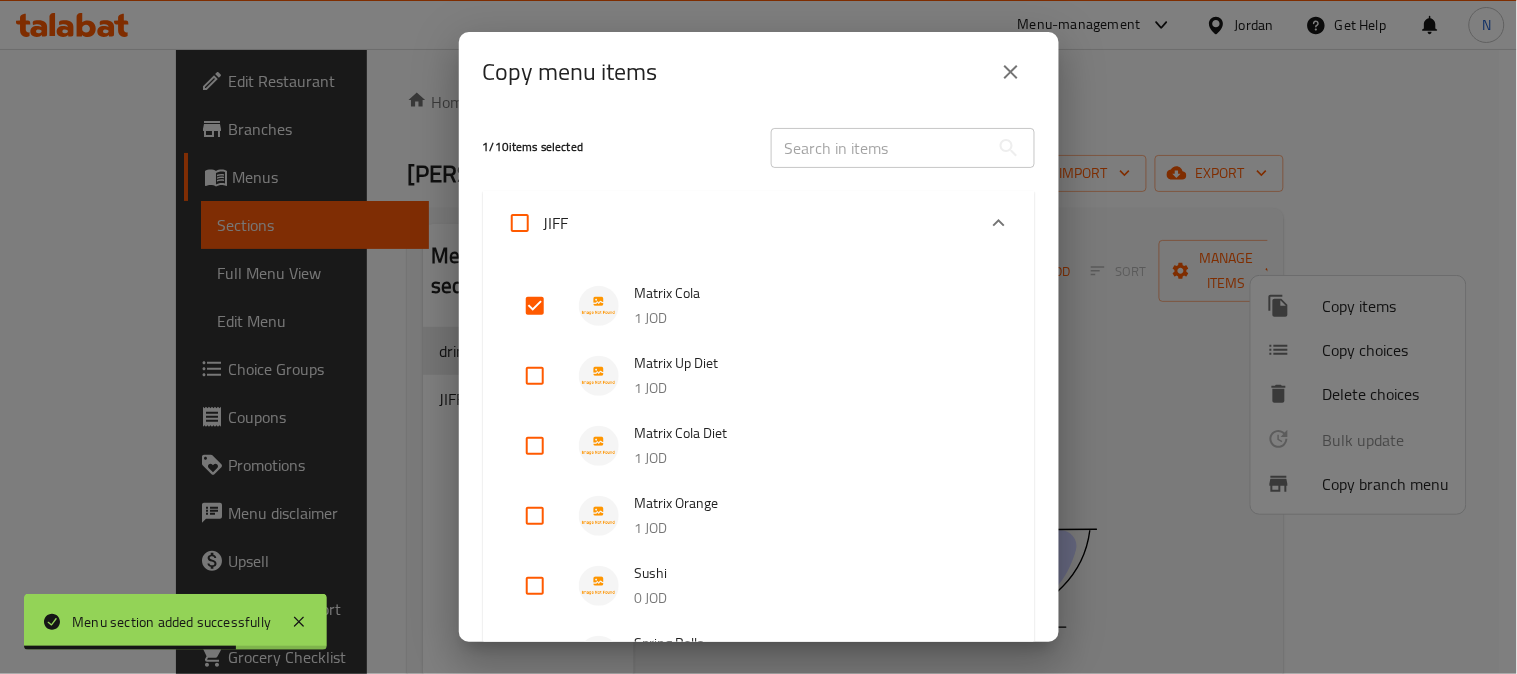 click at bounding box center [535, 376] 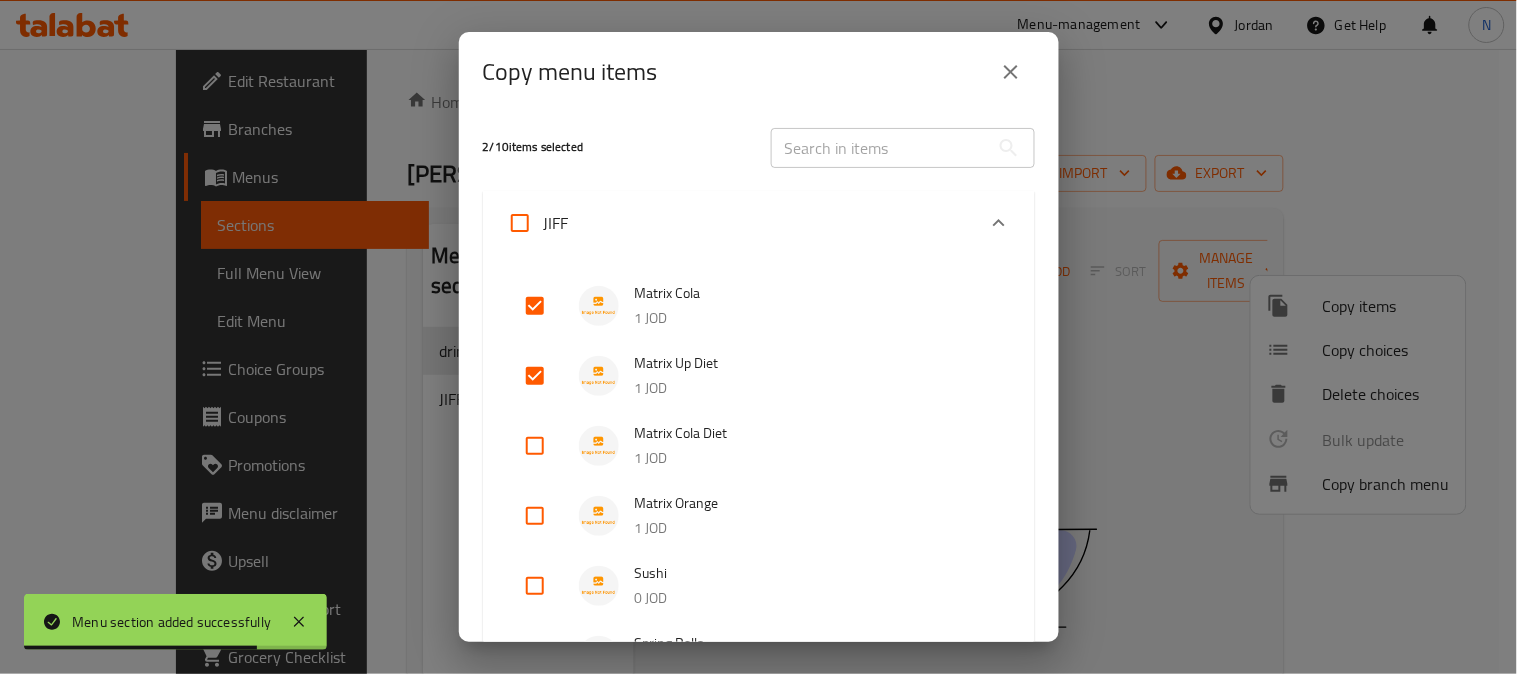 click at bounding box center (535, 446) 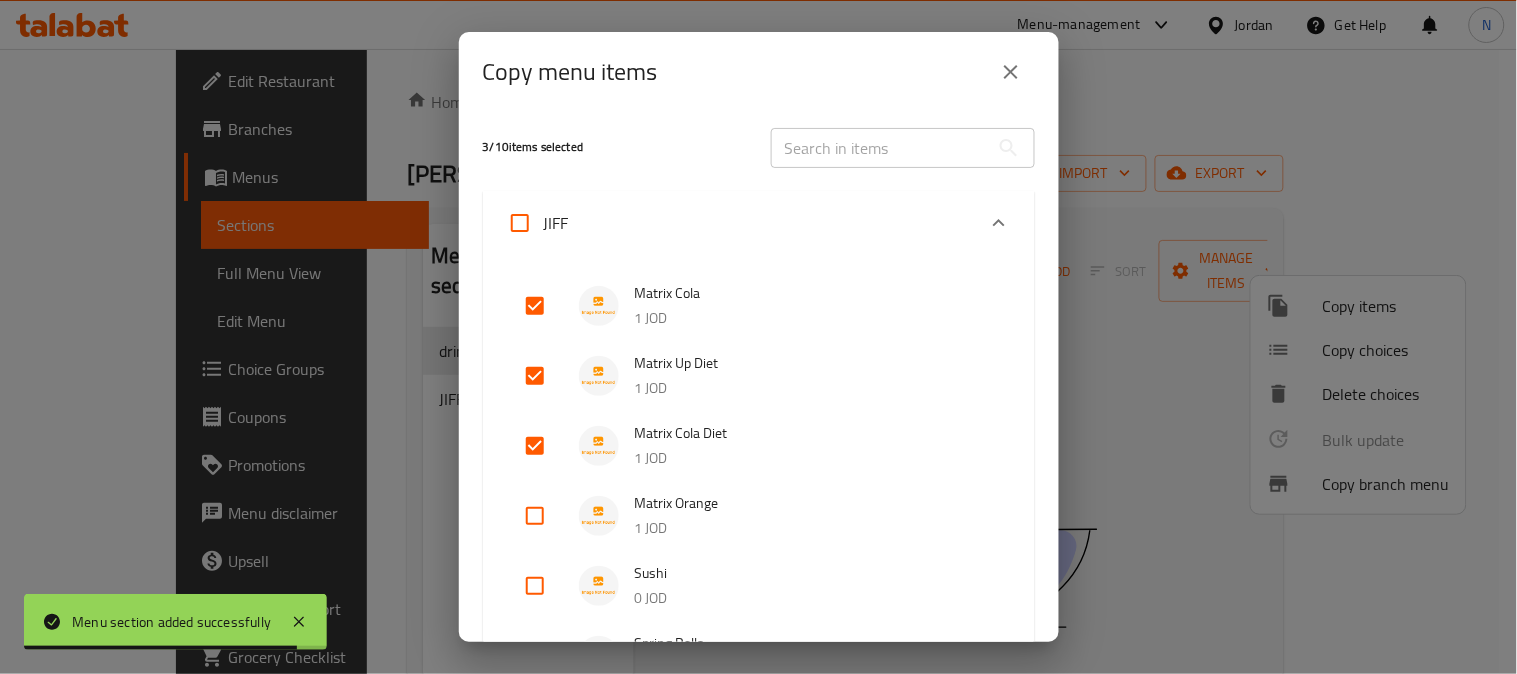 click at bounding box center [535, 516] 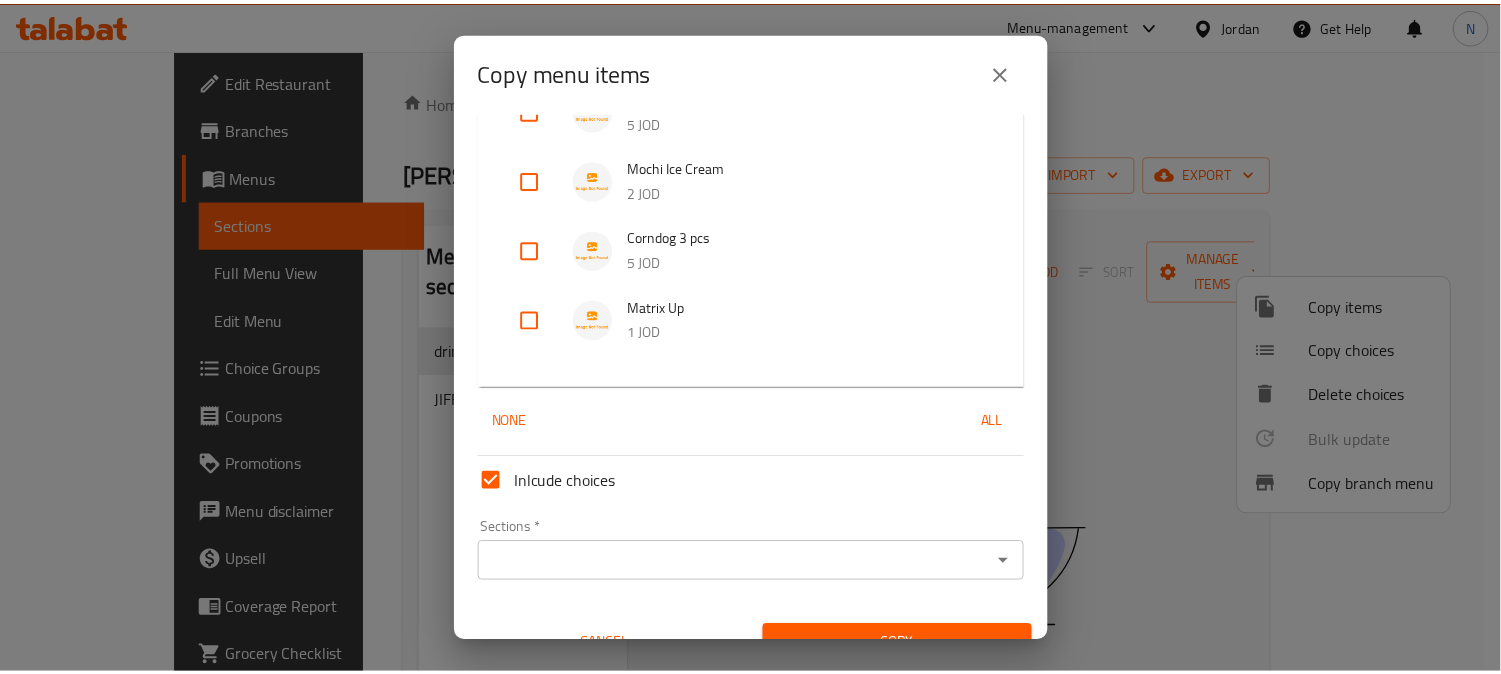 scroll, scrollTop: 647, scrollLeft: 0, axis: vertical 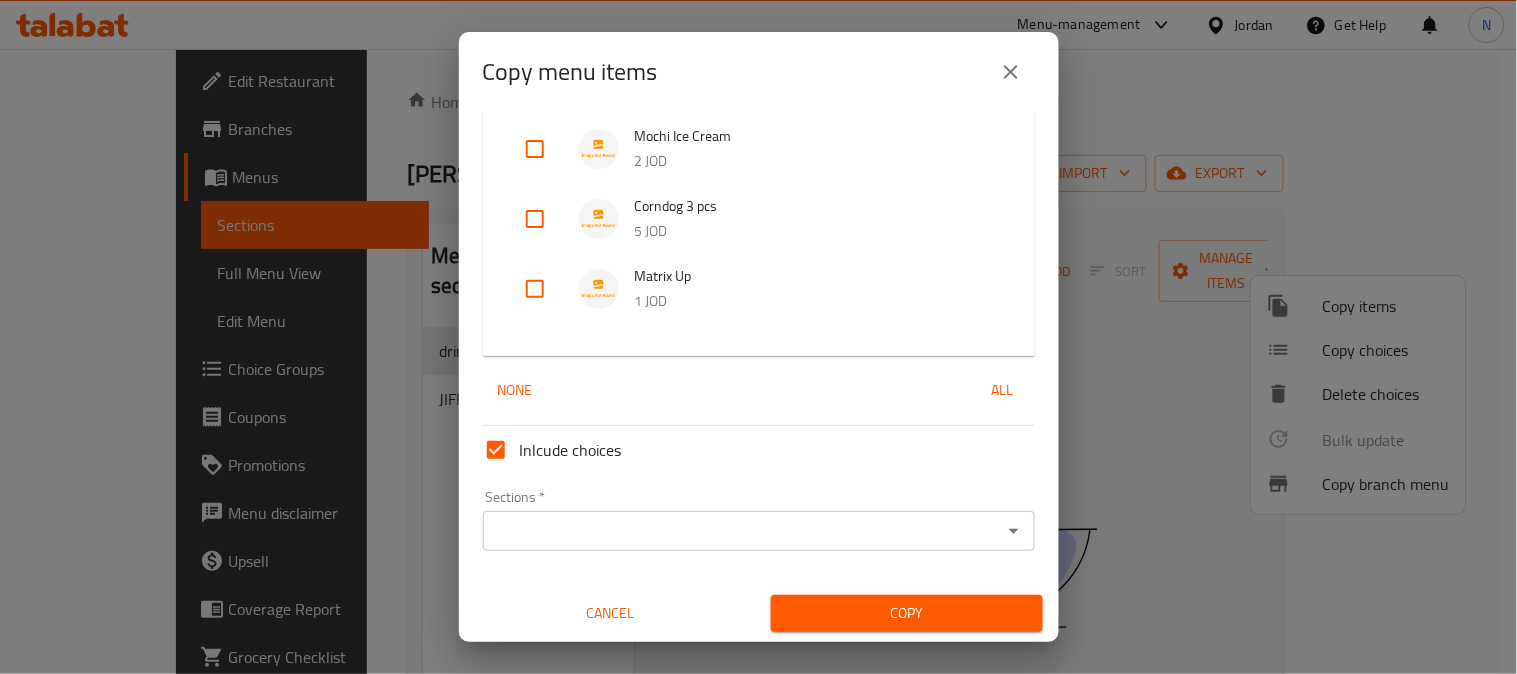 click on "Sections   *" at bounding box center (742, 531) 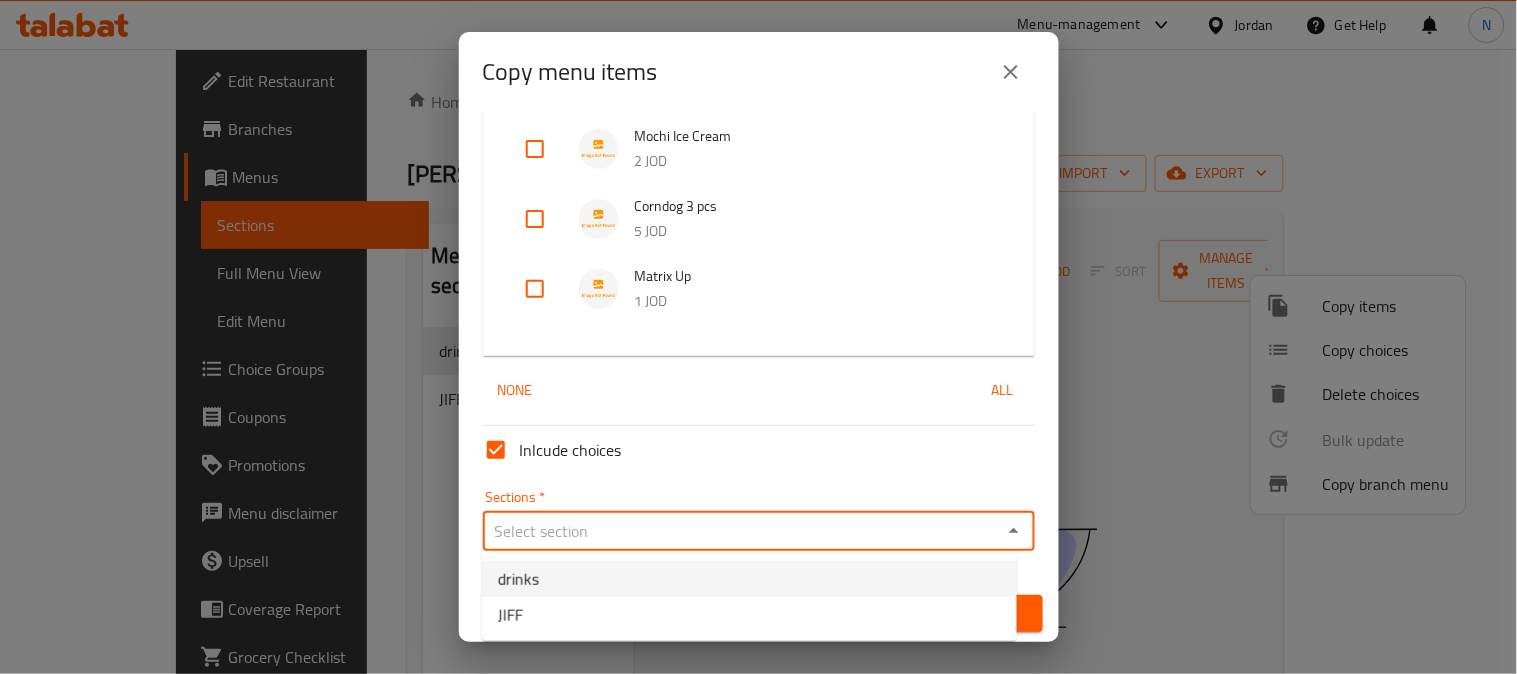click on "drinks" at bounding box center [749, 579] 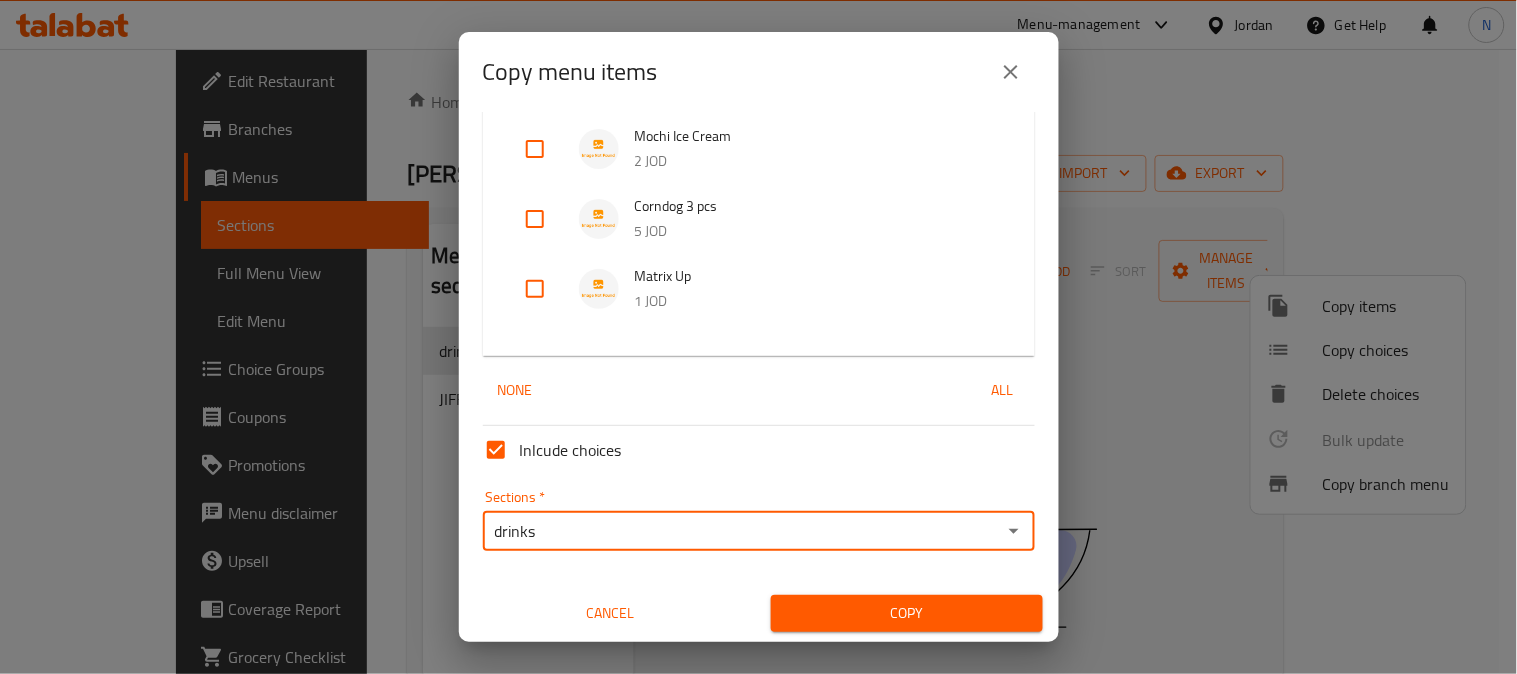 click on "Copy" at bounding box center [907, 613] 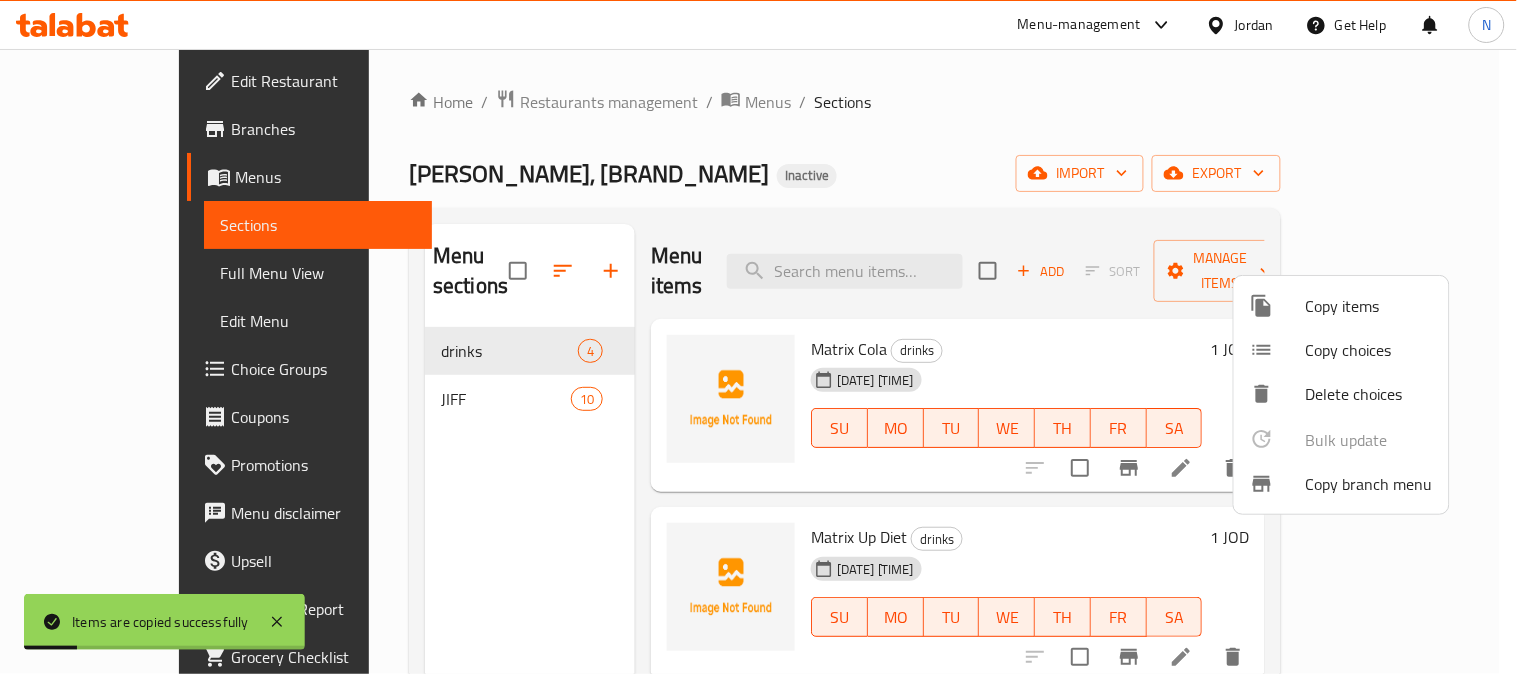 click at bounding box center [758, 337] 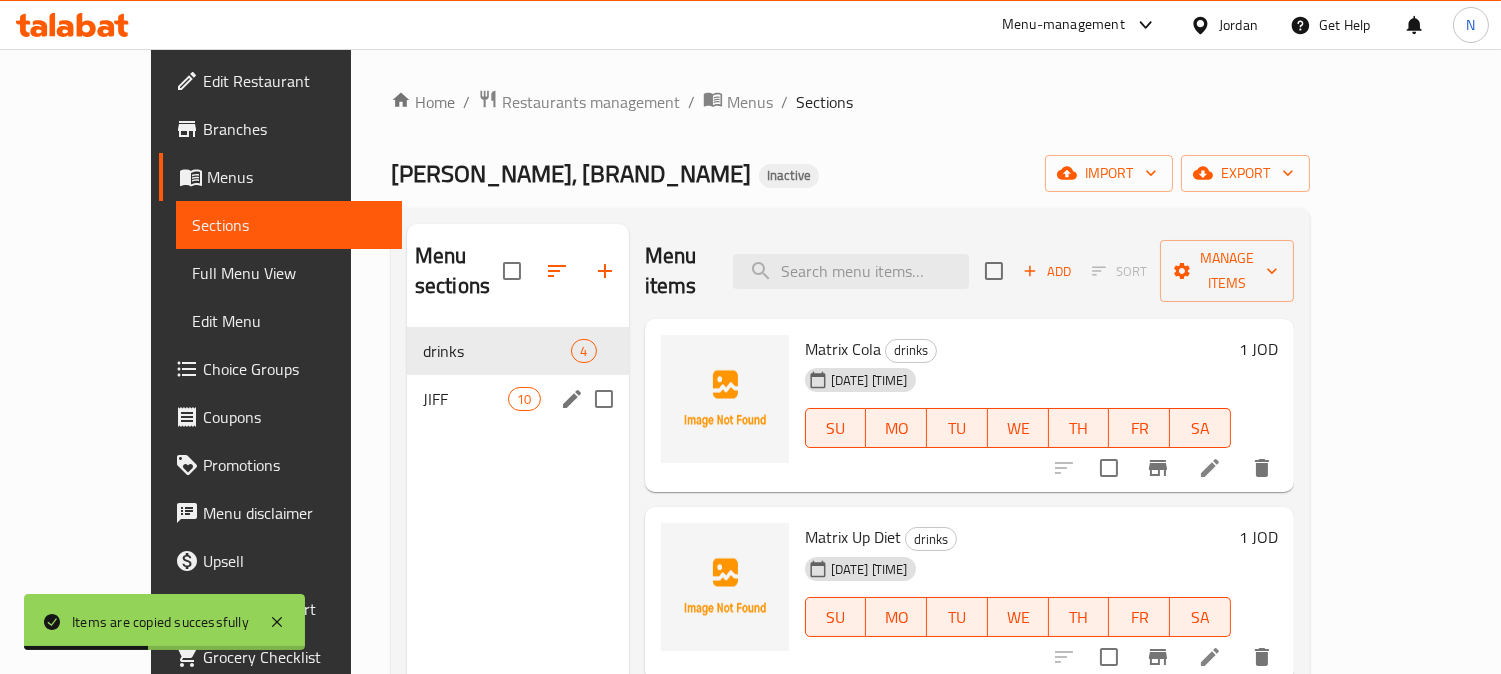 drag, startPoint x: 455, startPoint y: 382, endPoint x: 470, endPoint y: 391, distance: 17.492855 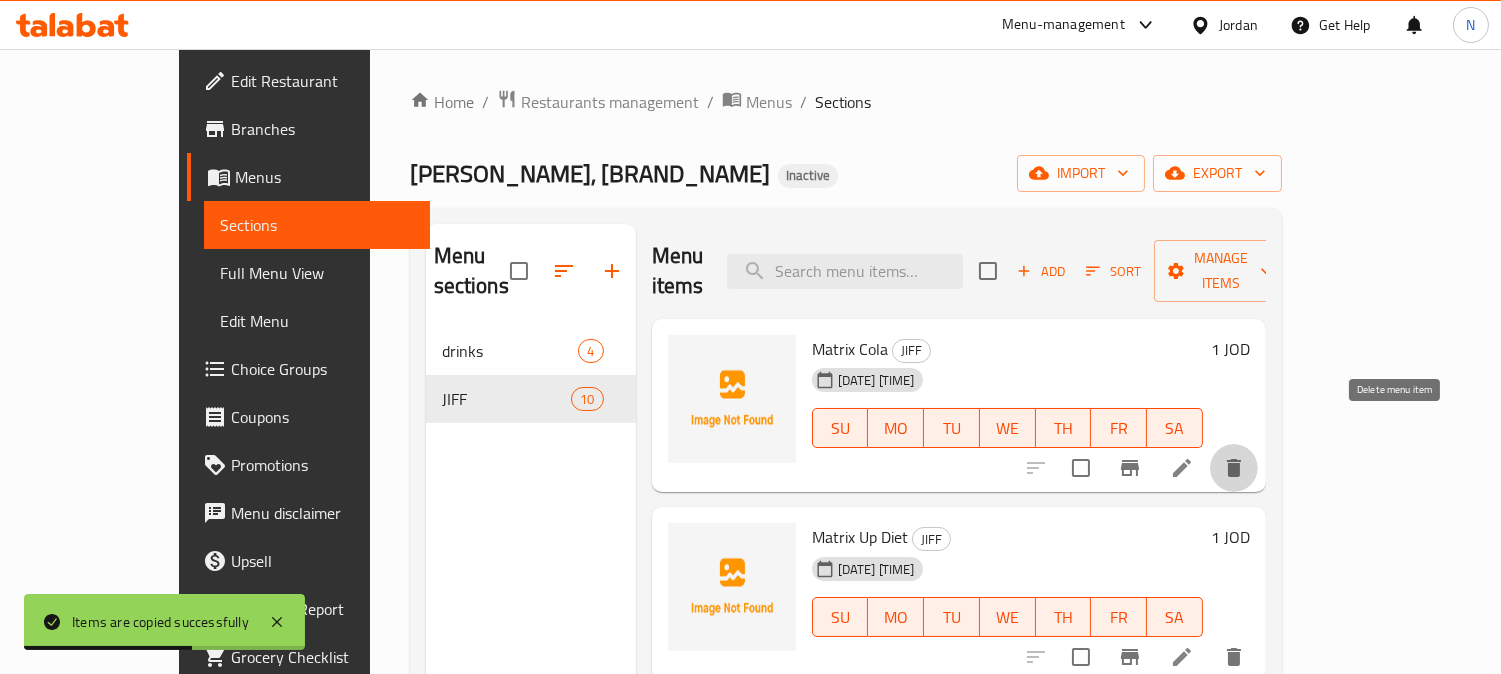 click 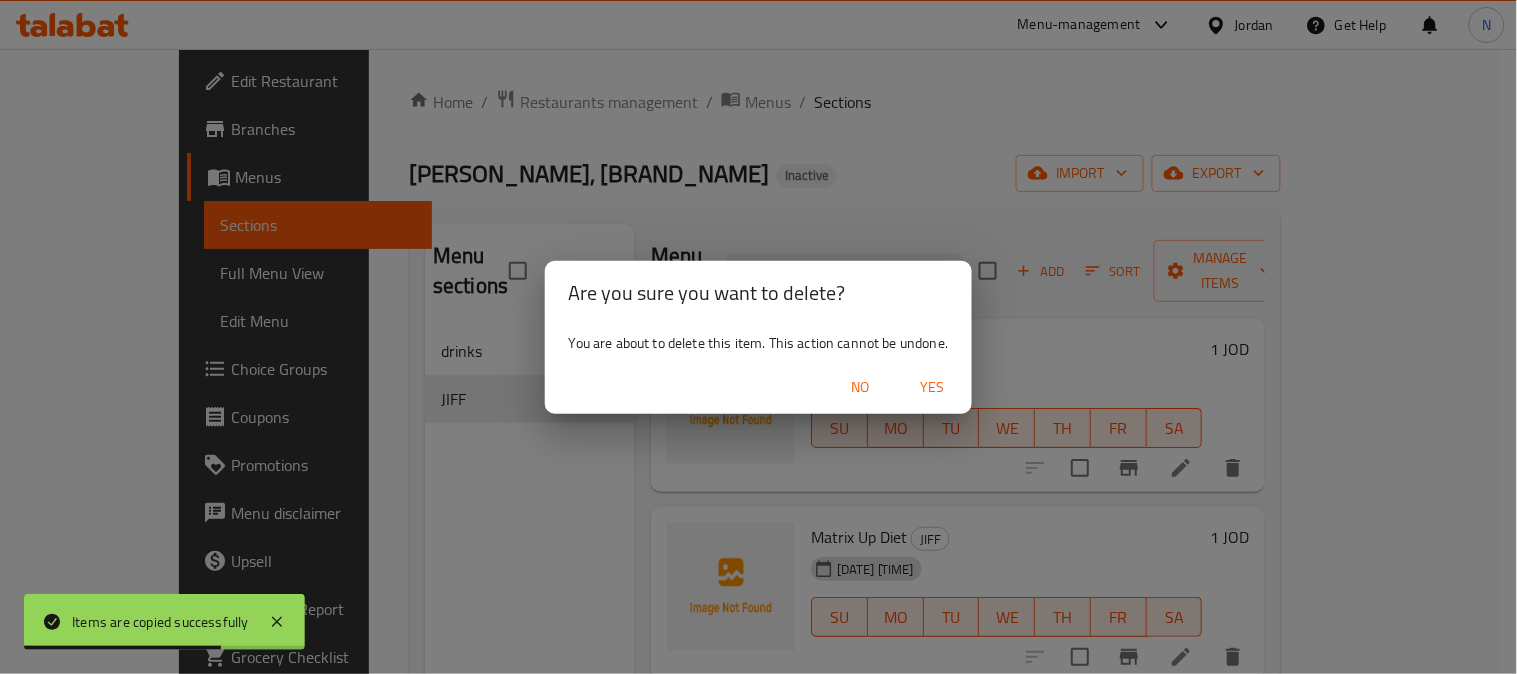 click on "Yes" at bounding box center (932, 387) 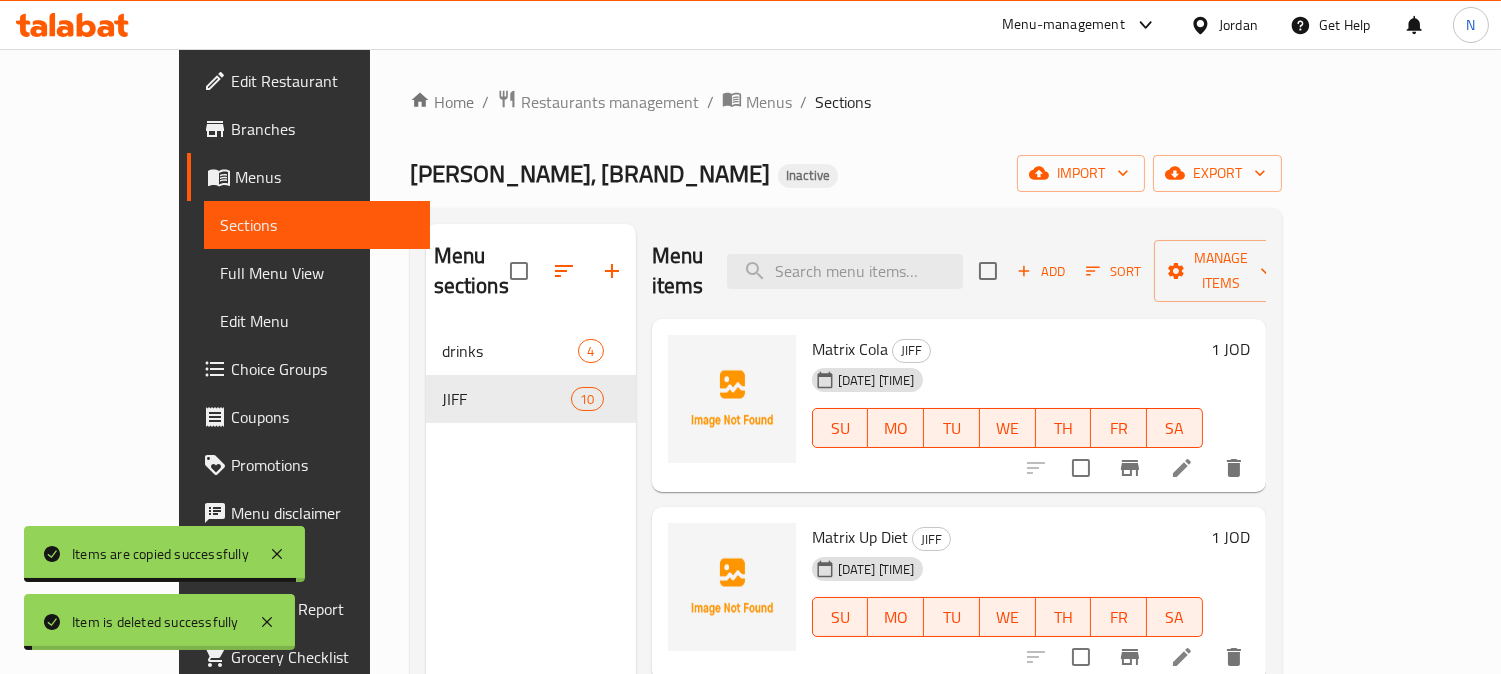 click 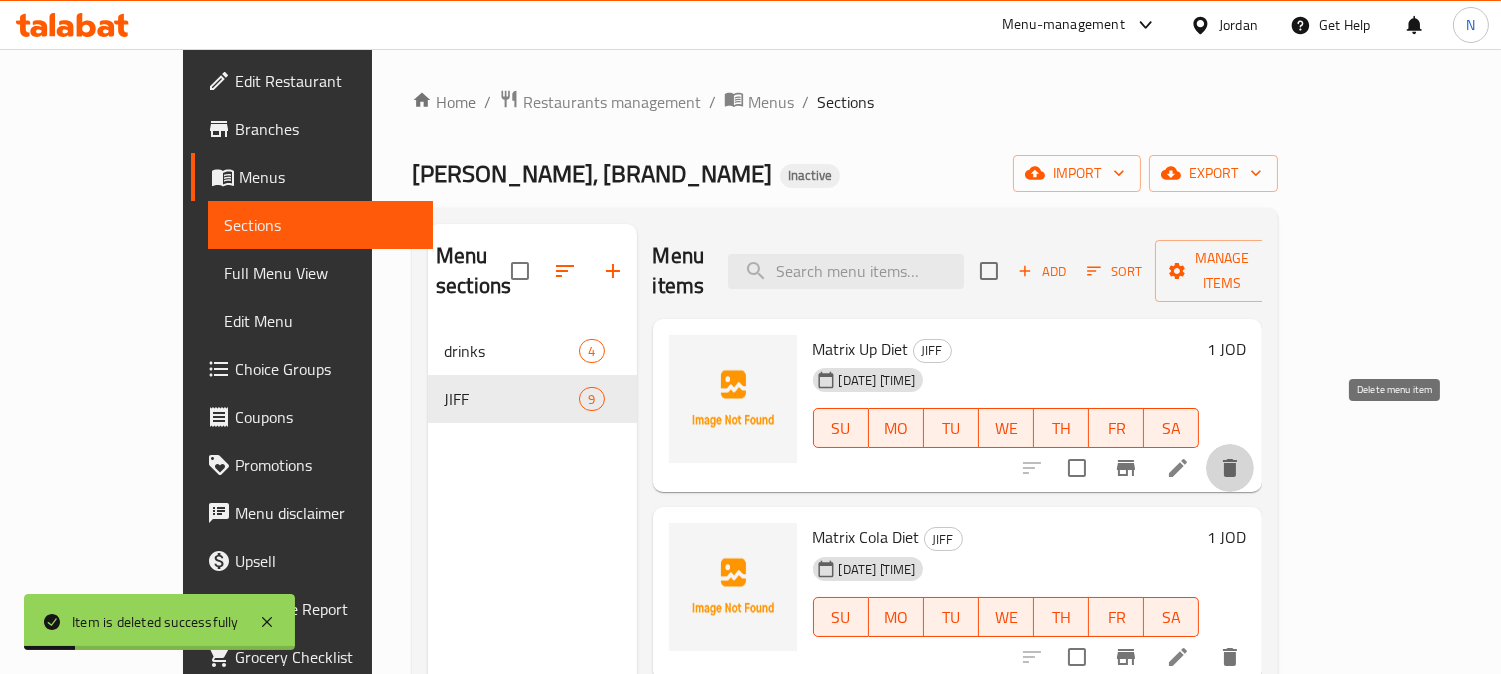 click at bounding box center [1230, 468] 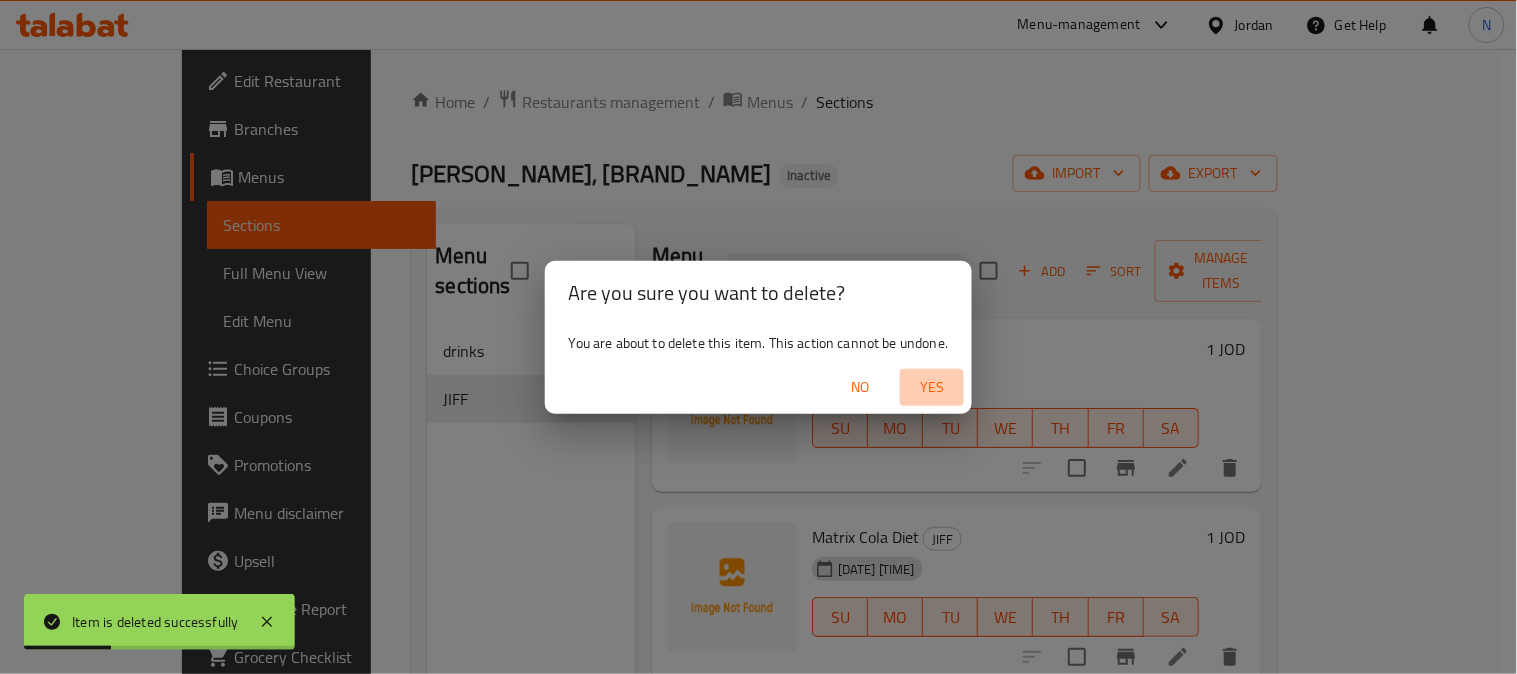click on "Yes" at bounding box center [932, 387] 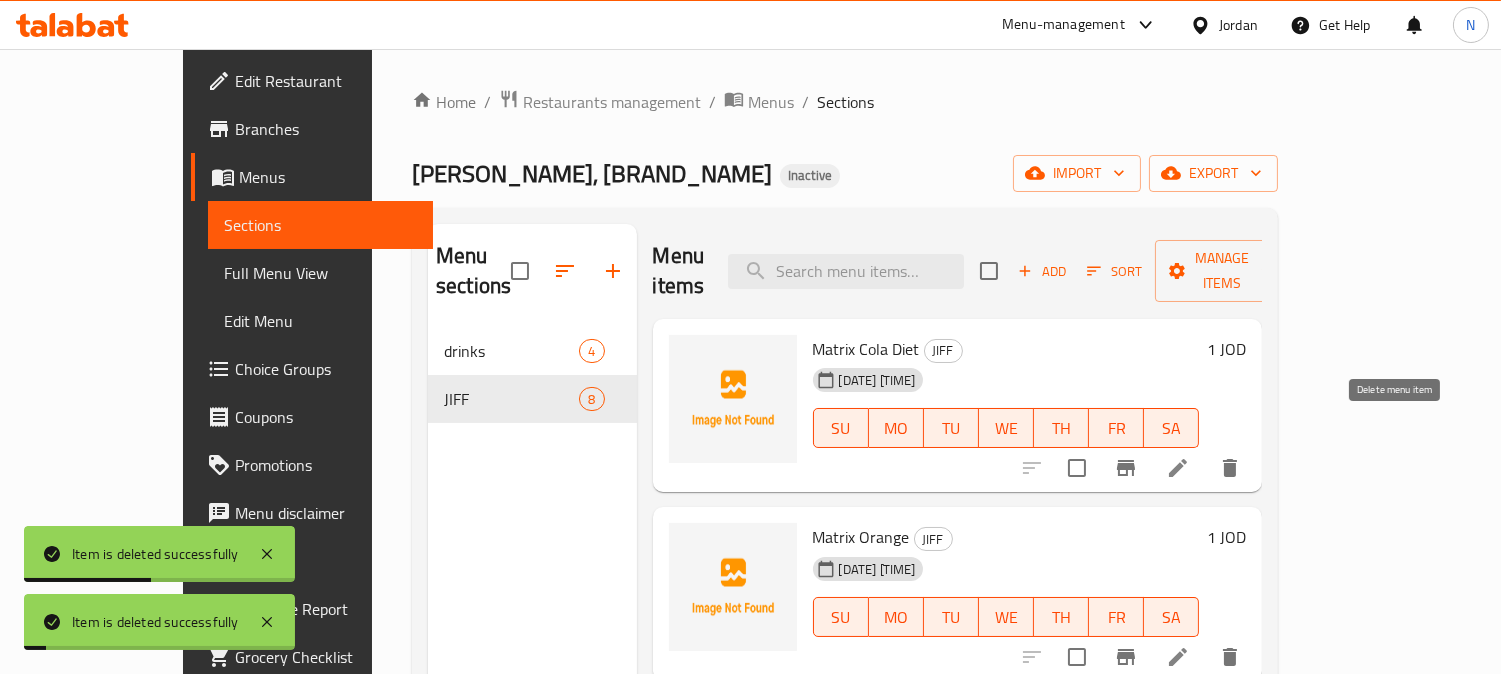 click 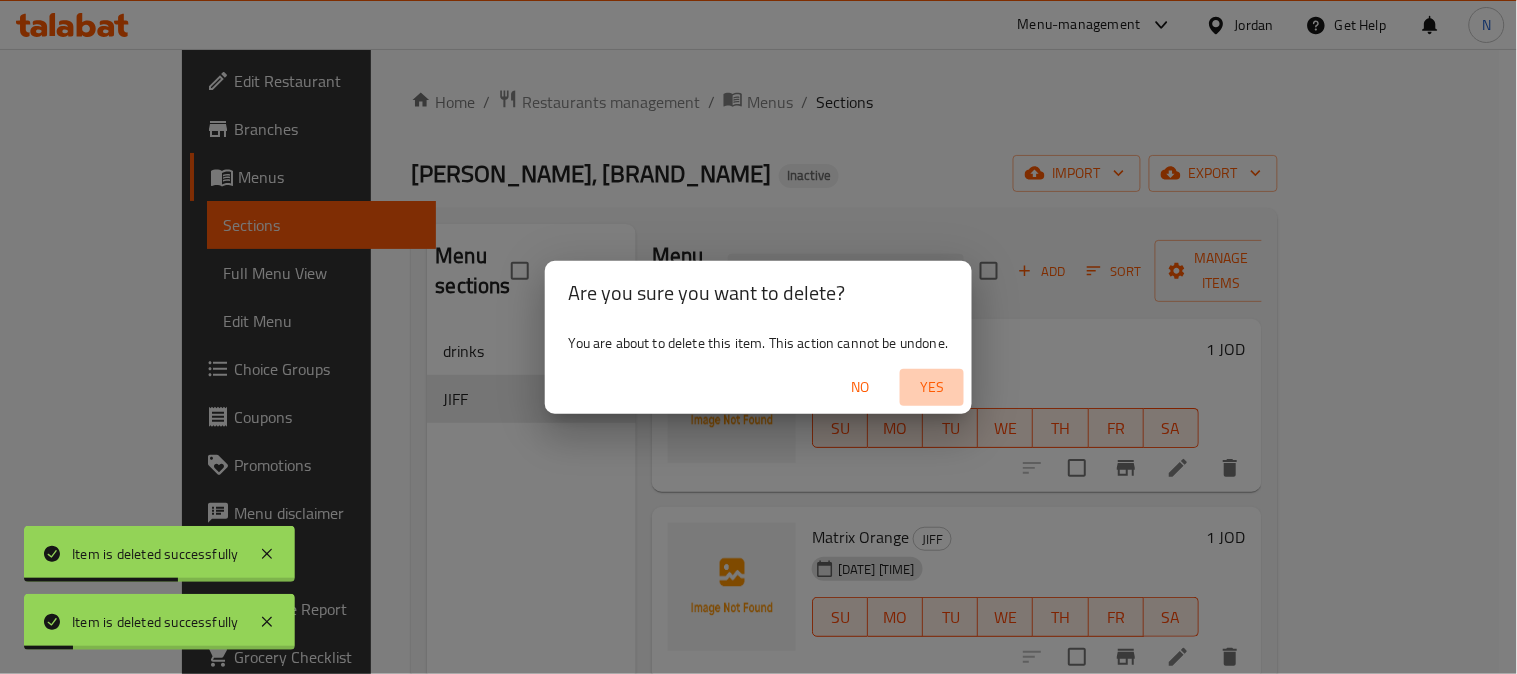 drag, startPoint x: 924, startPoint y: 396, endPoint x: 1056, endPoint y: 433, distance: 137.08757 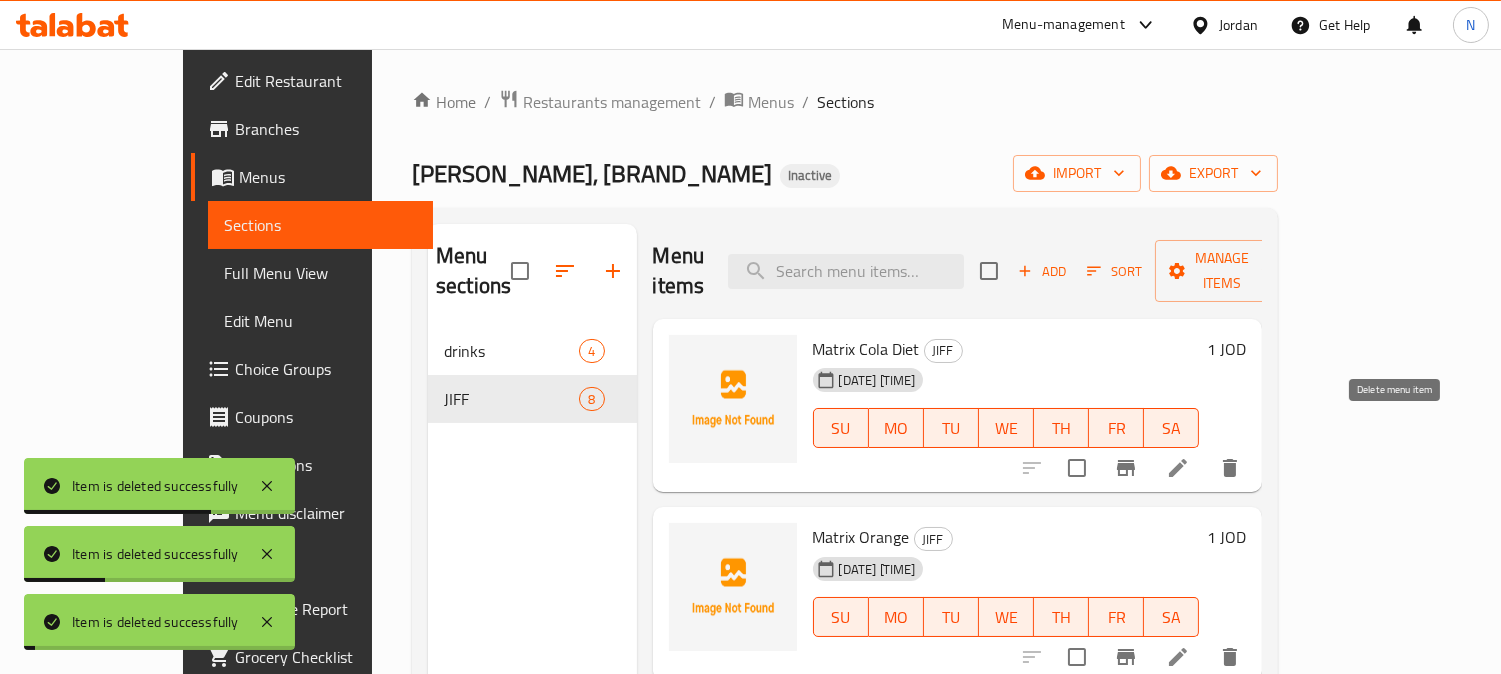 click 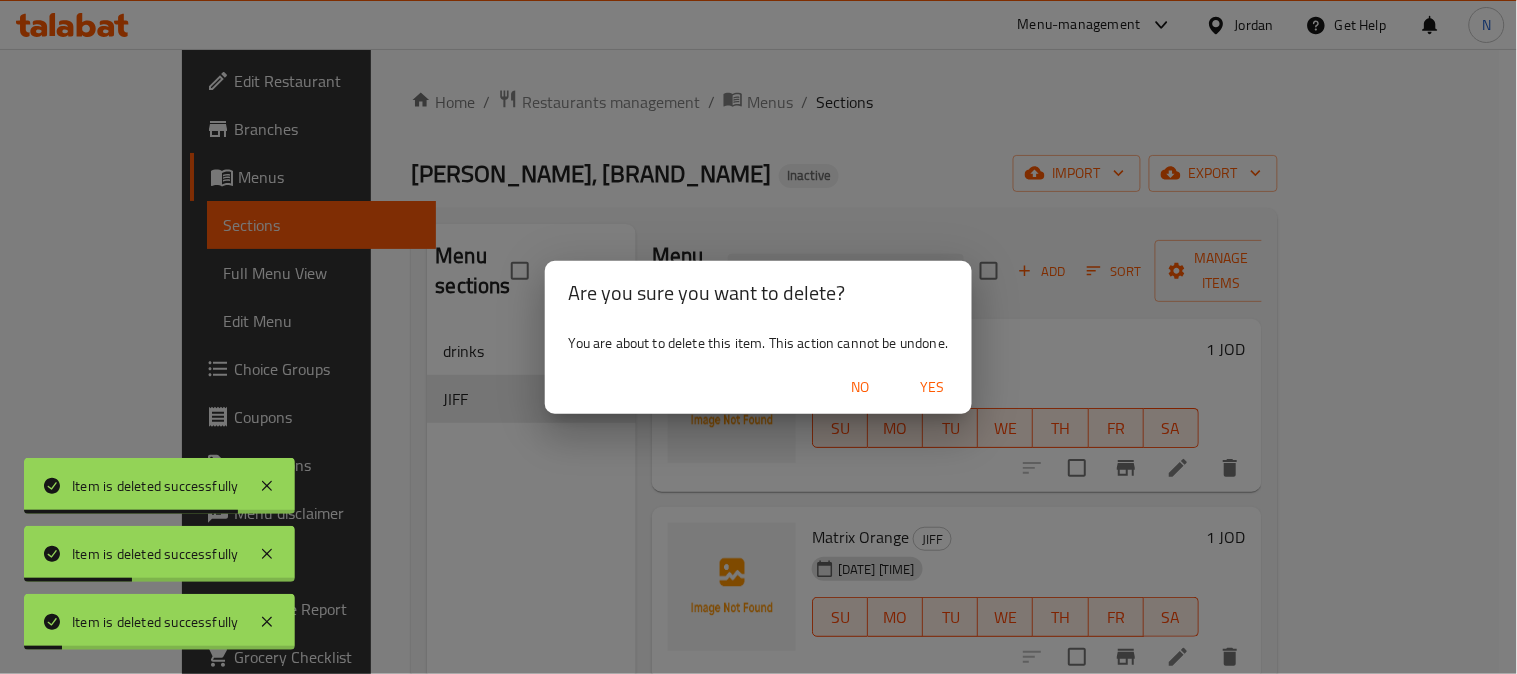 click on "Yes" at bounding box center (932, 387) 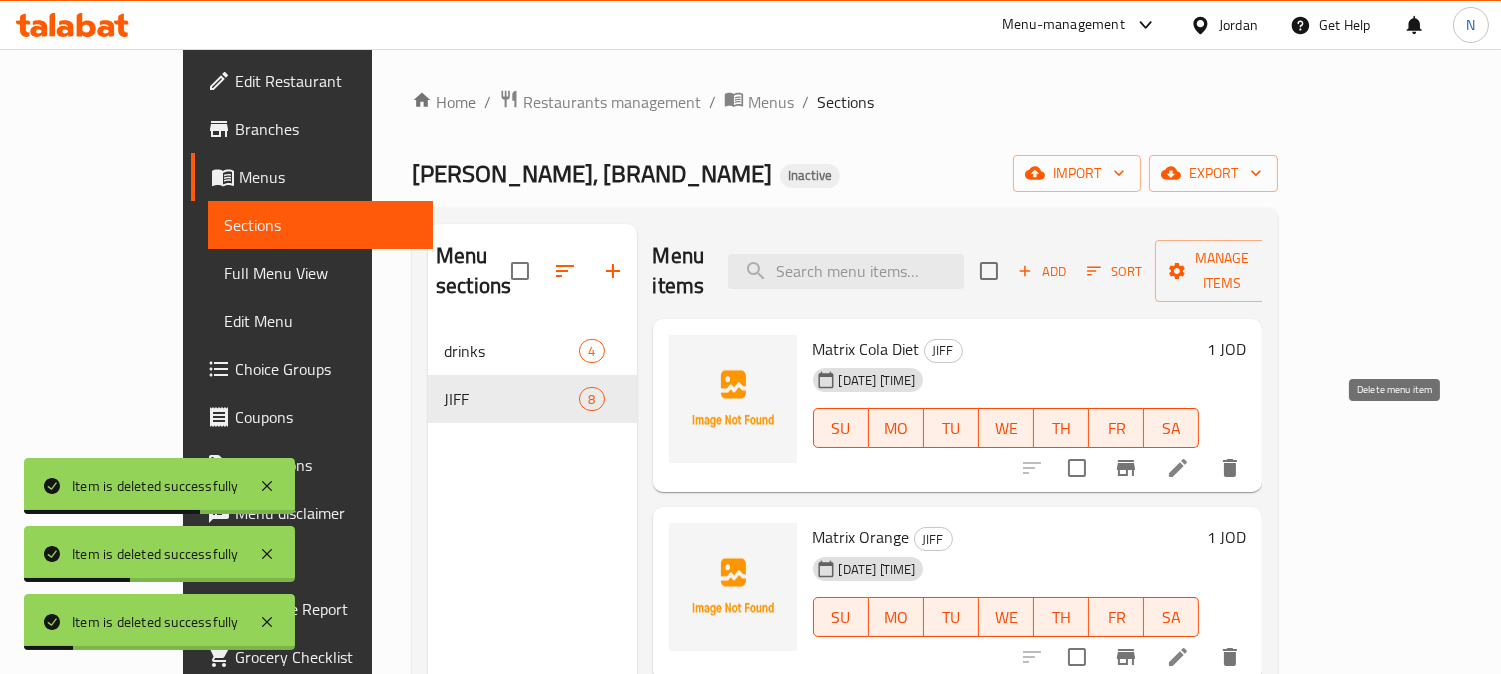 click 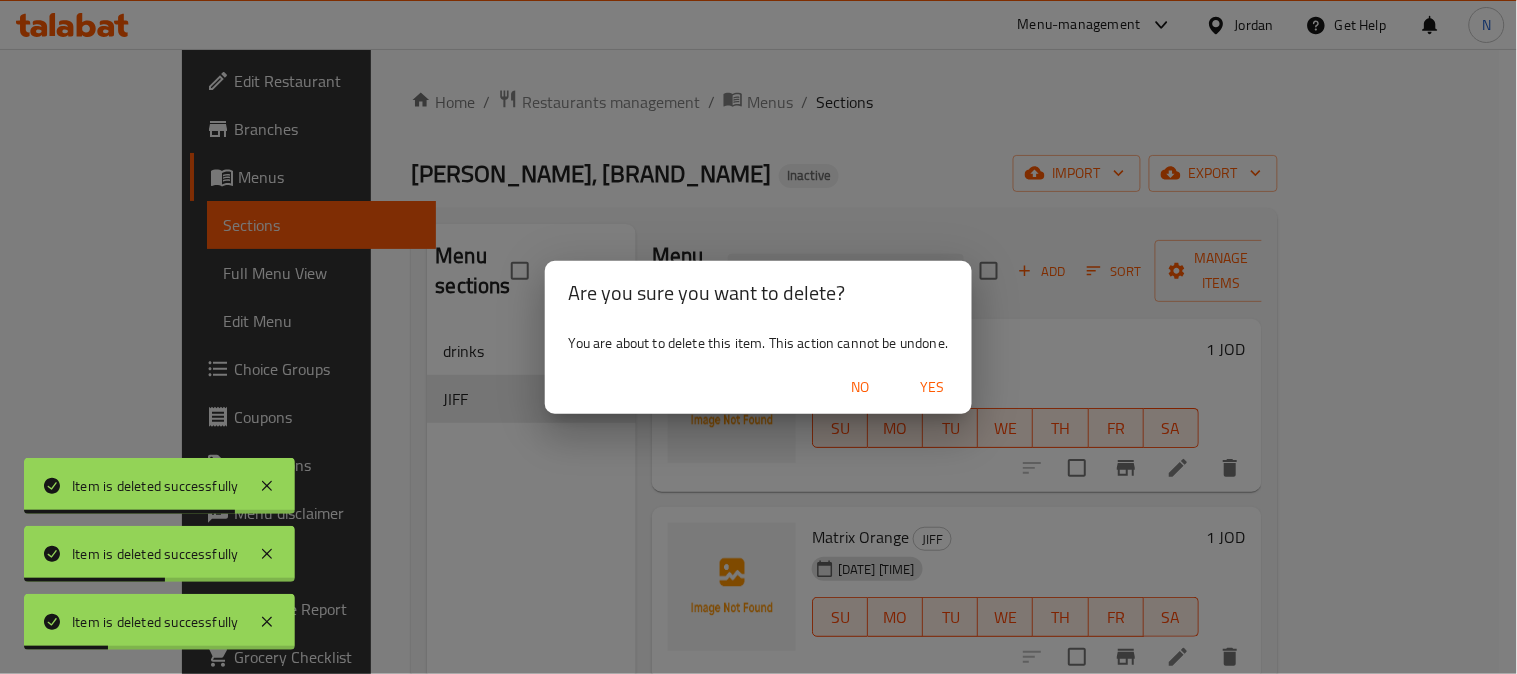 click on "Yes" at bounding box center [932, 387] 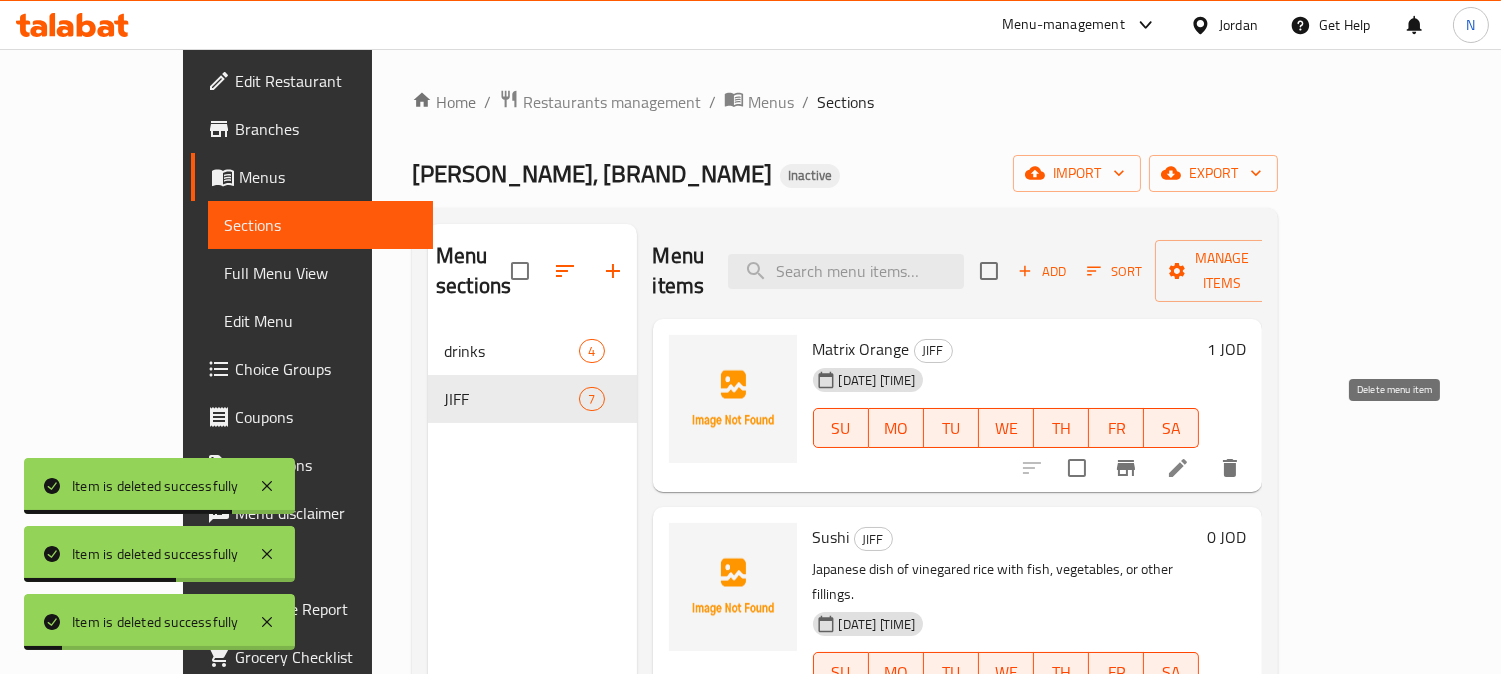 click 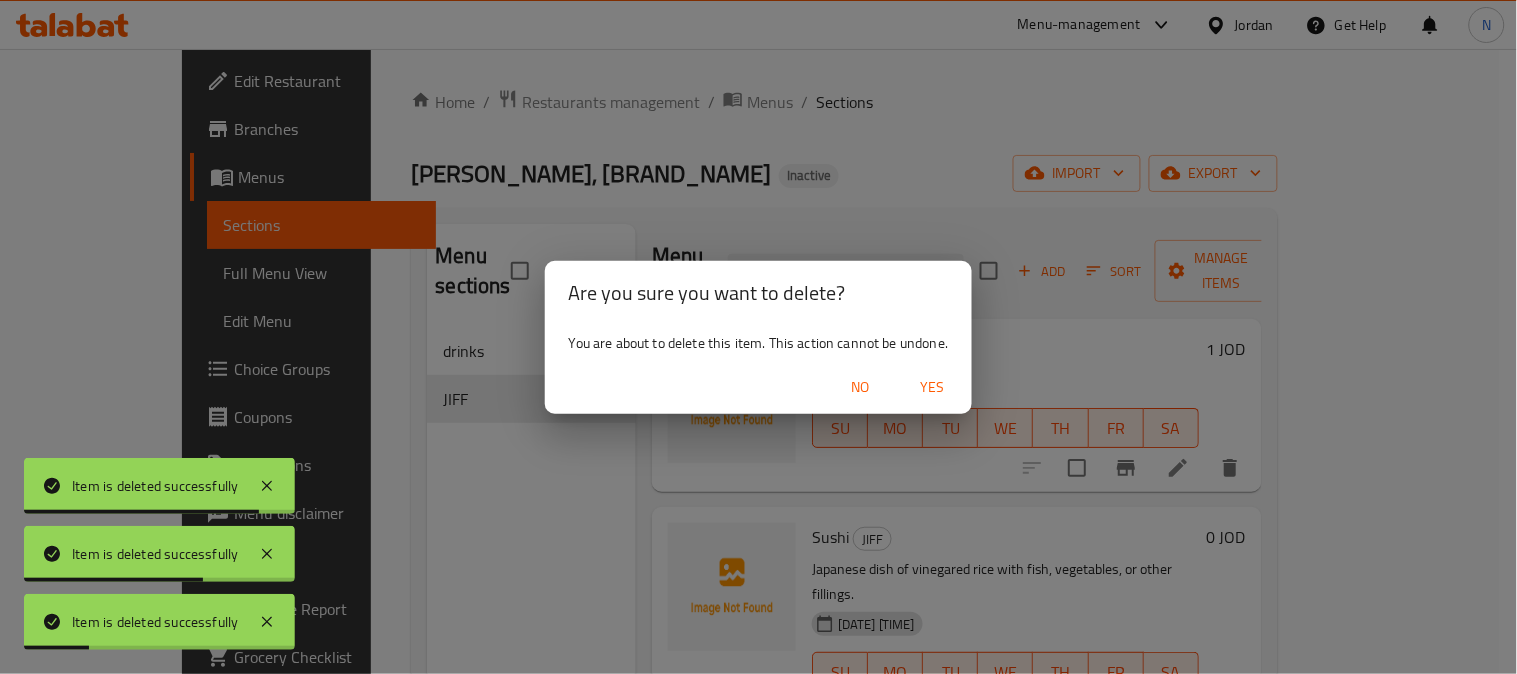 click on "Yes" at bounding box center [932, 387] 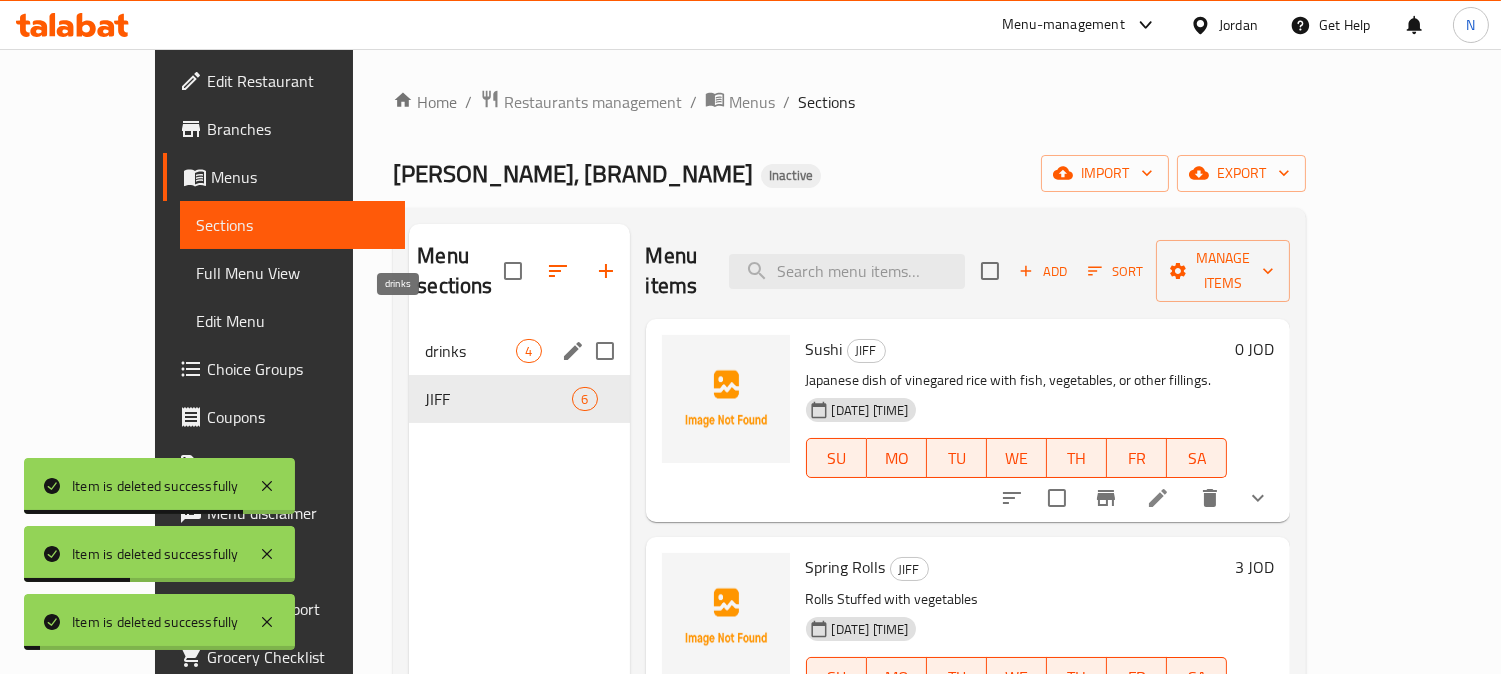 click on "drinks" at bounding box center (470, 351) 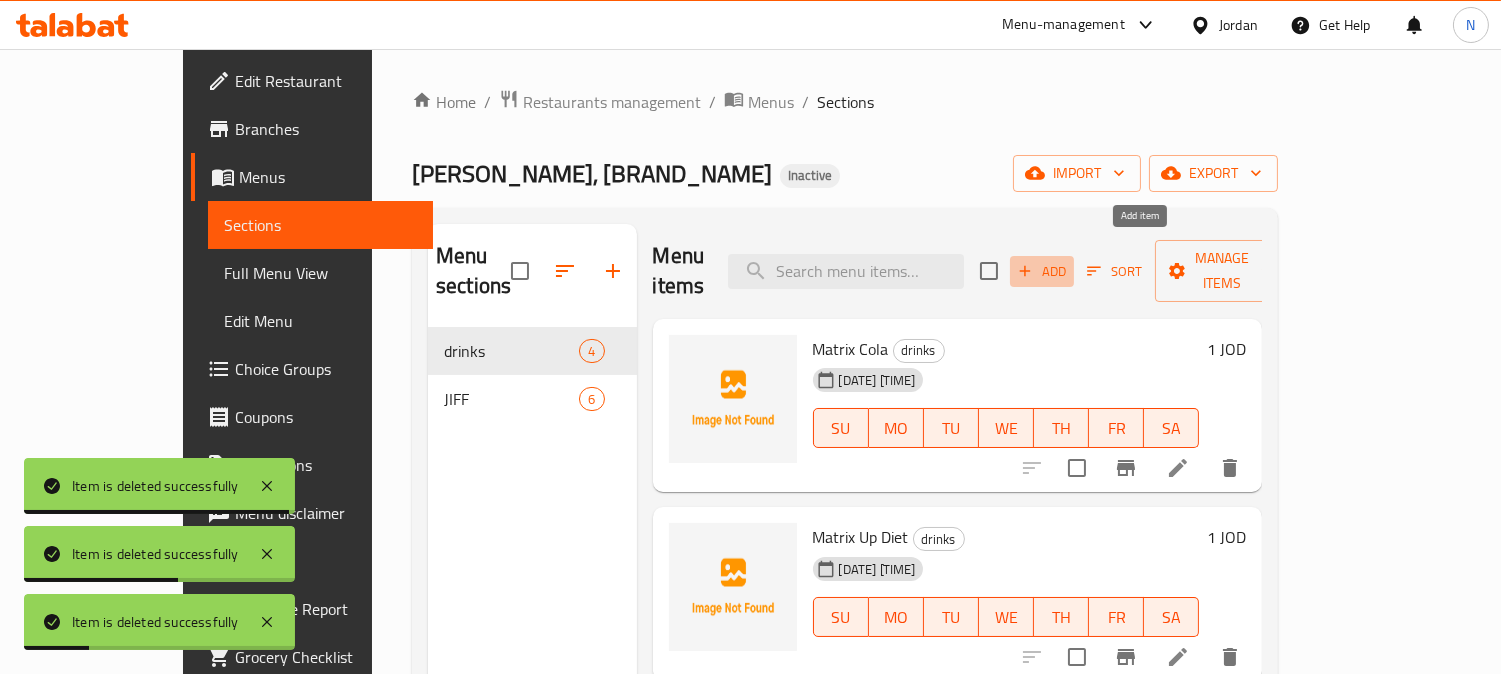 click on "Add" at bounding box center (1042, 271) 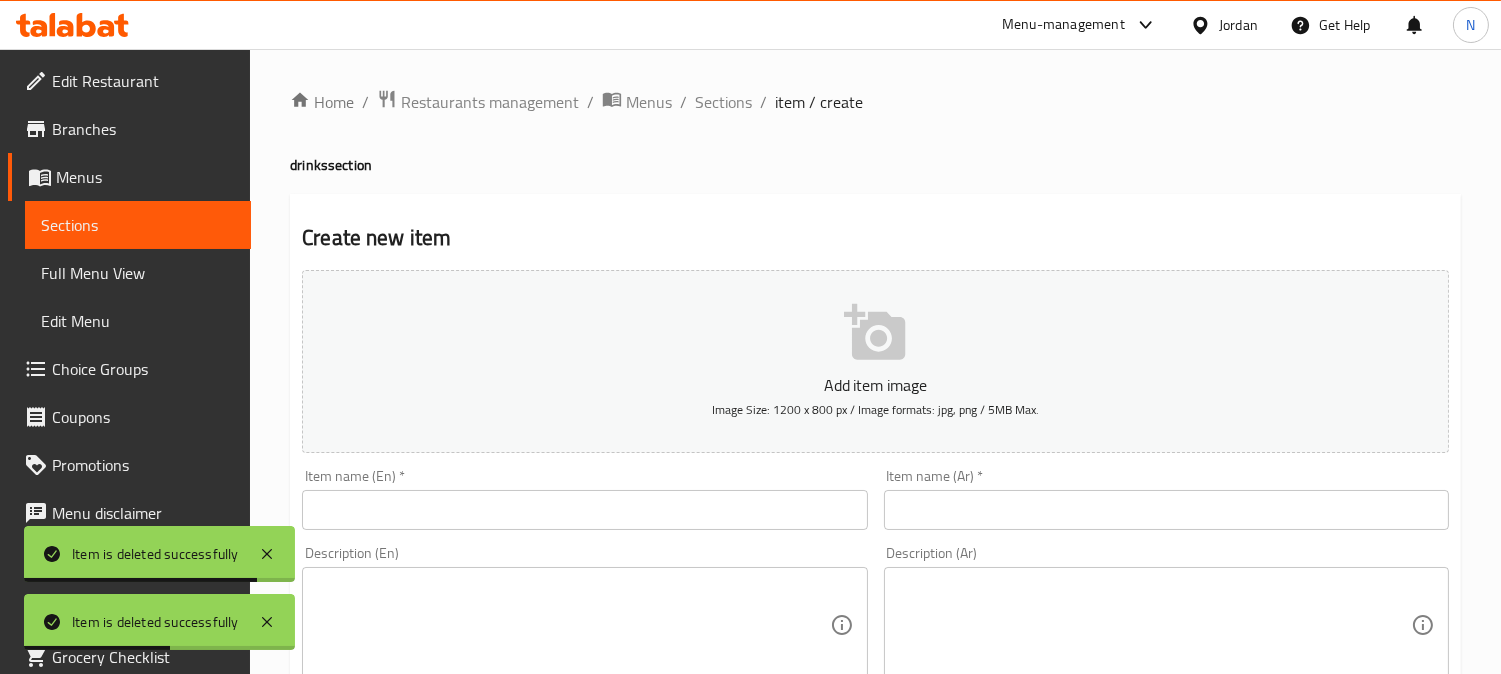 drag, startPoint x: 518, startPoint y: 525, endPoint x: 525, endPoint y: 508, distance: 18.384777 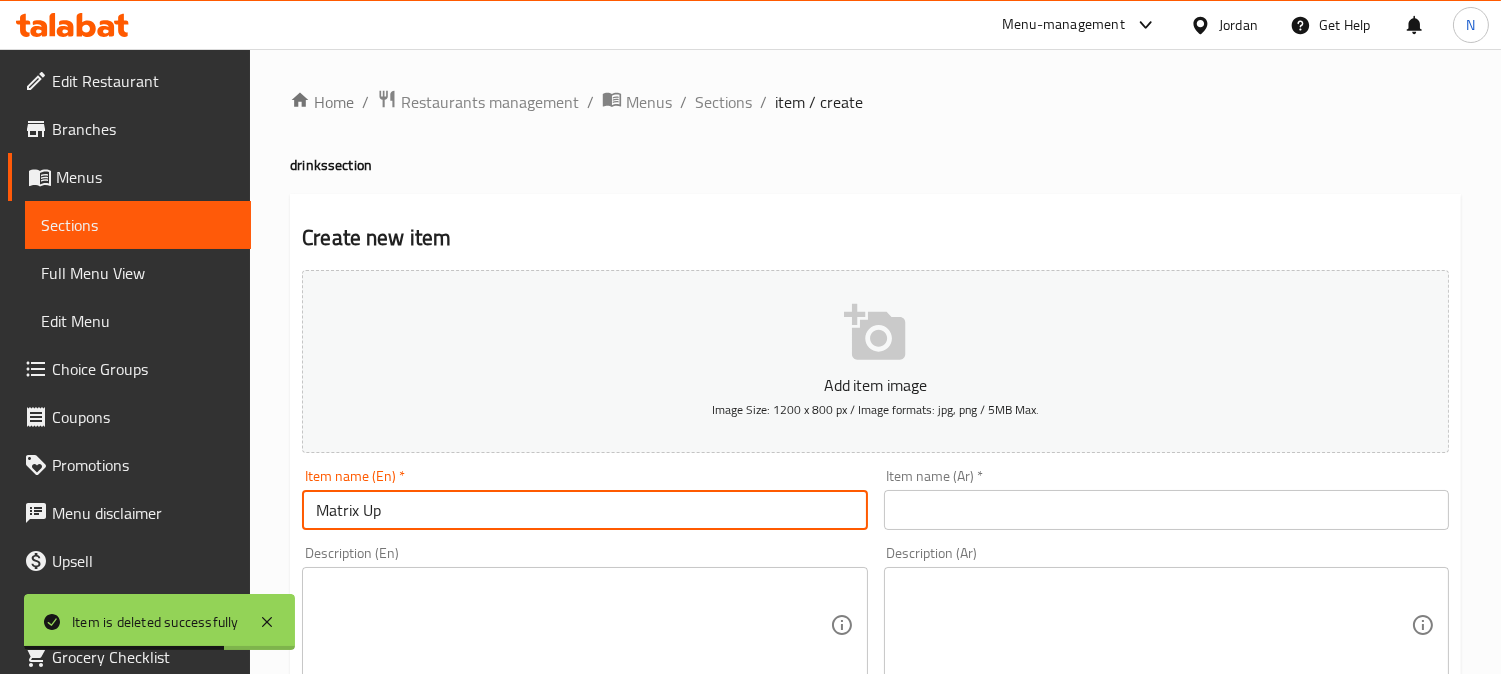 type on "Matrix Up" 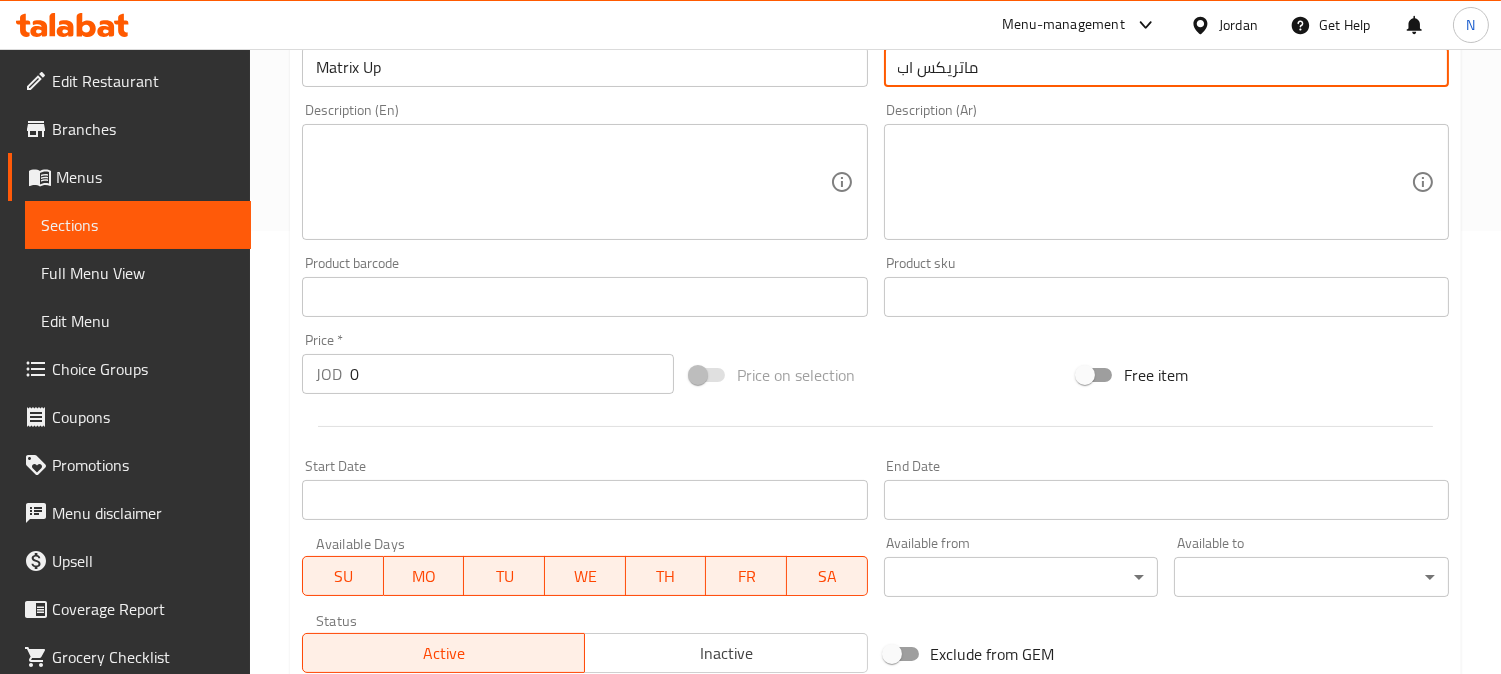 scroll, scrollTop: 444, scrollLeft: 0, axis: vertical 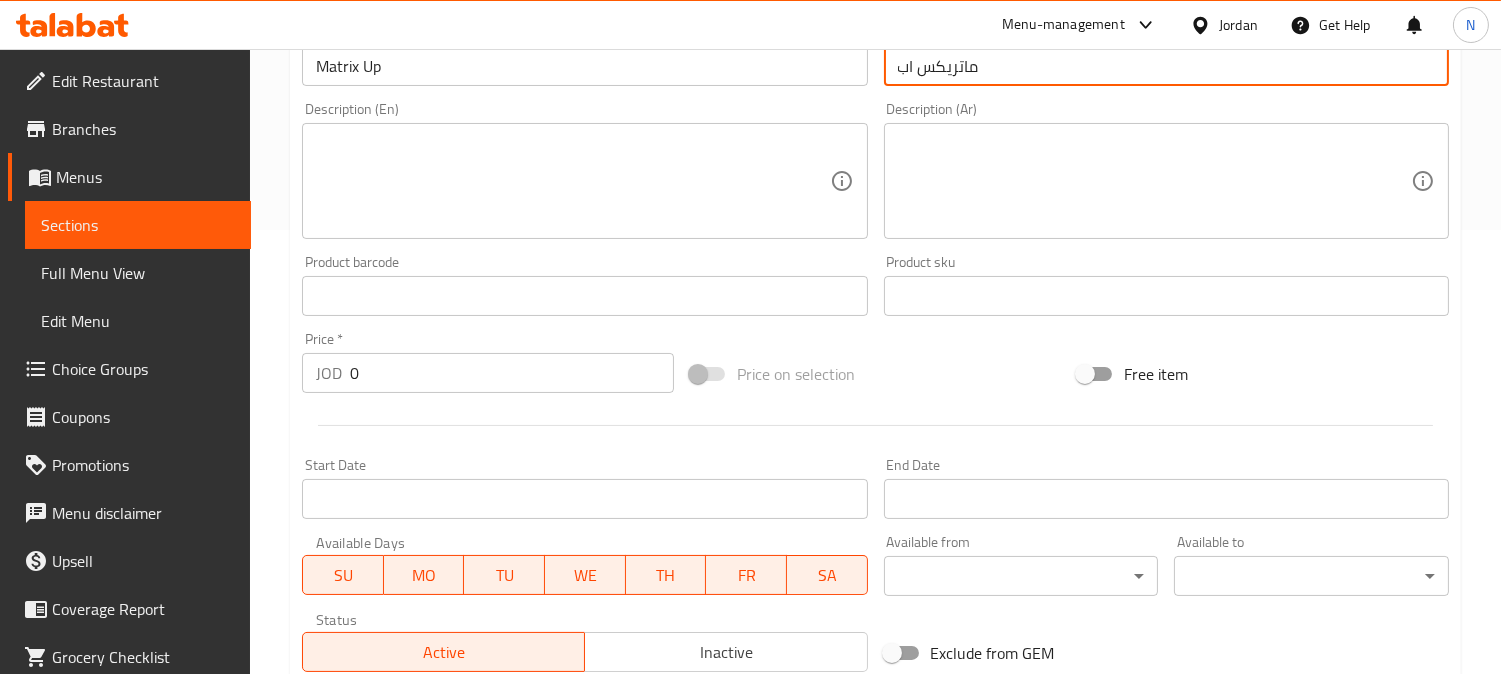 type on "ماتريكس اب" 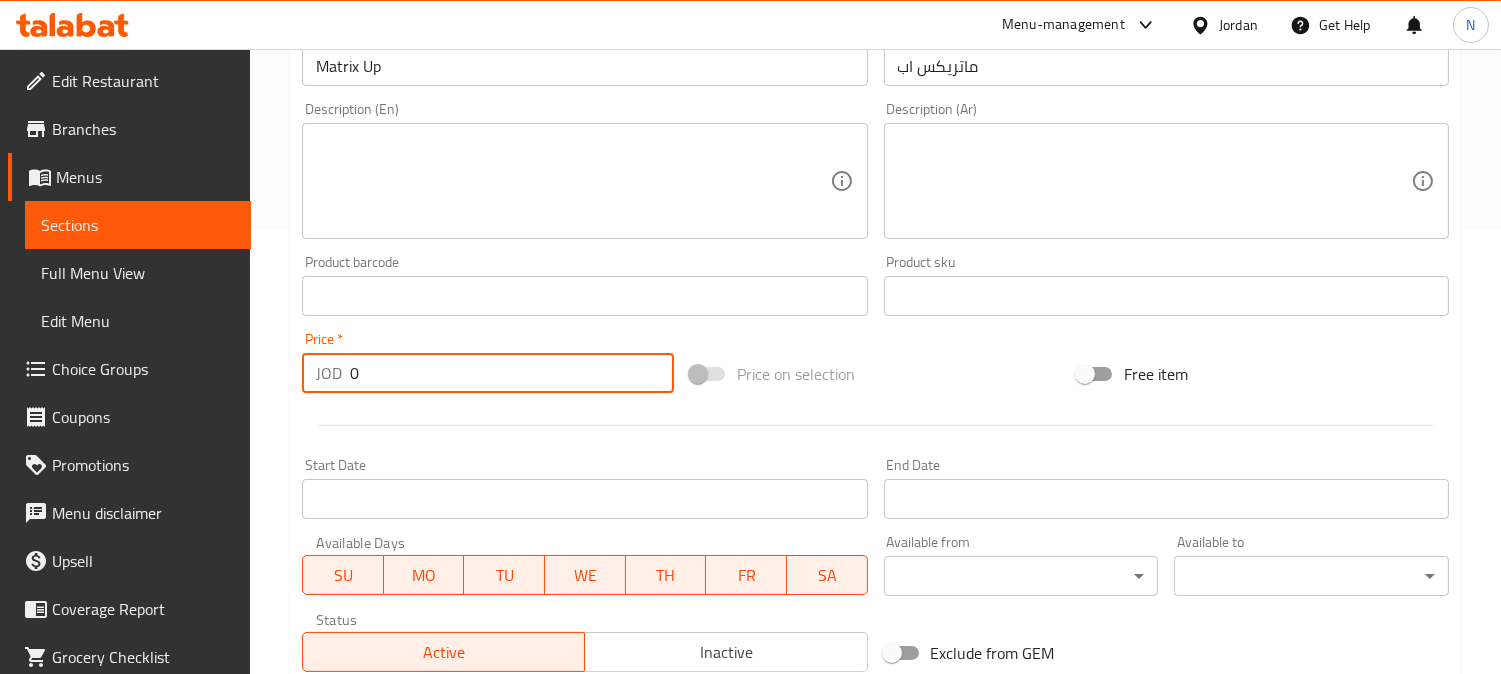 click on "0" at bounding box center (512, 373) 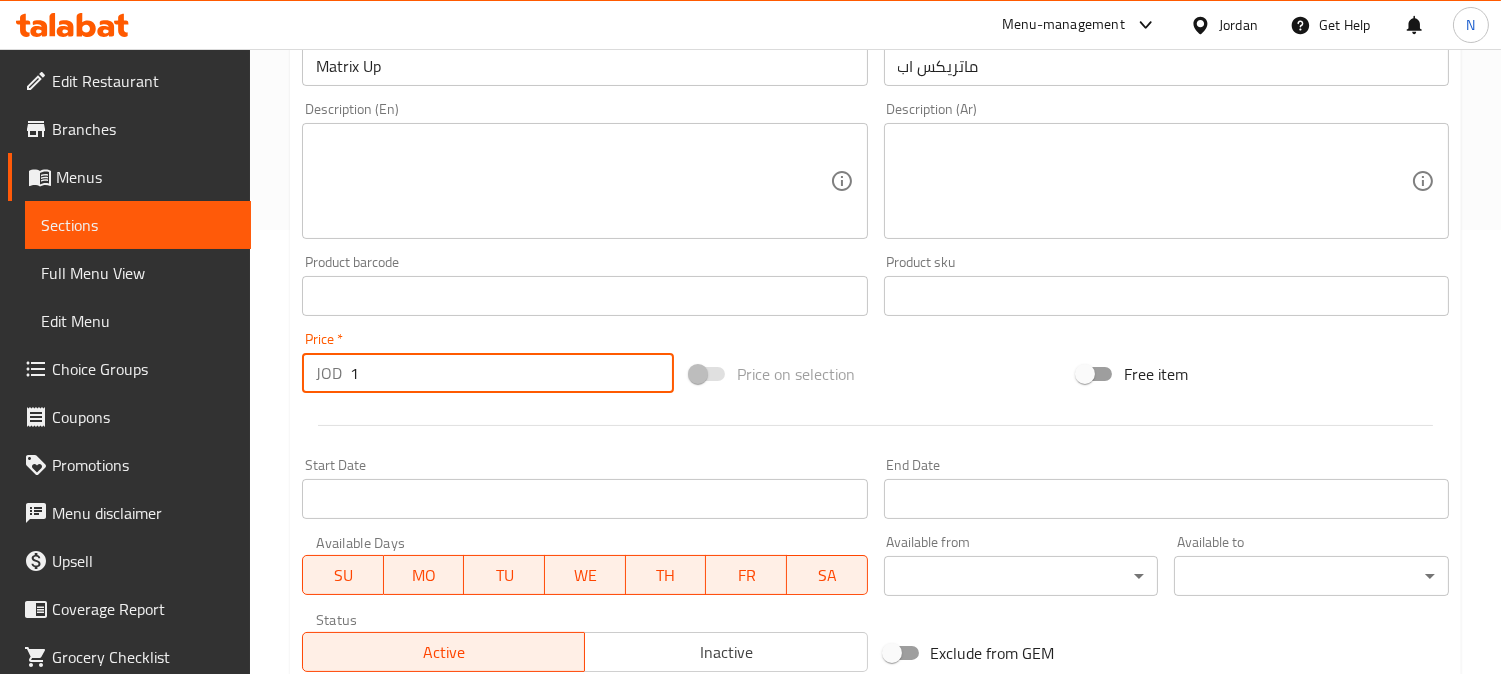 type on "1" 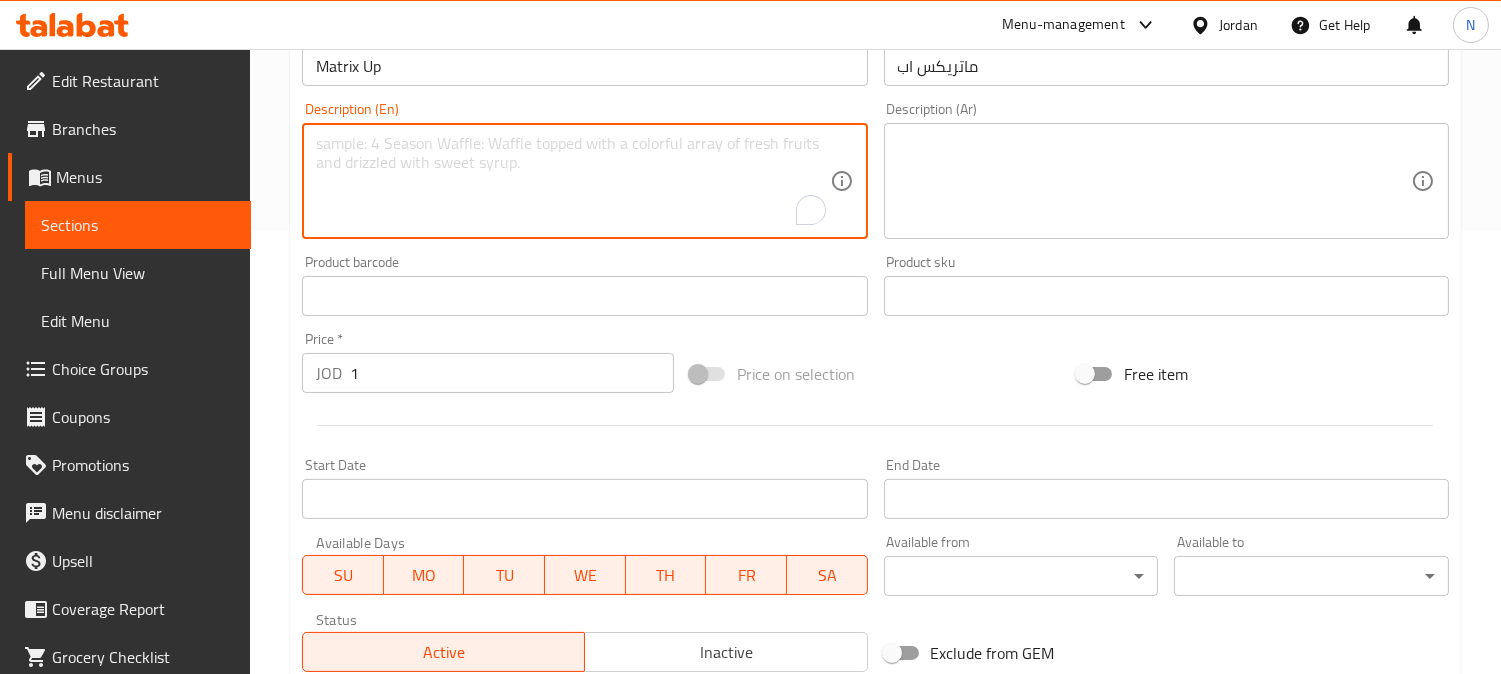 scroll, scrollTop: 735, scrollLeft: 0, axis: vertical 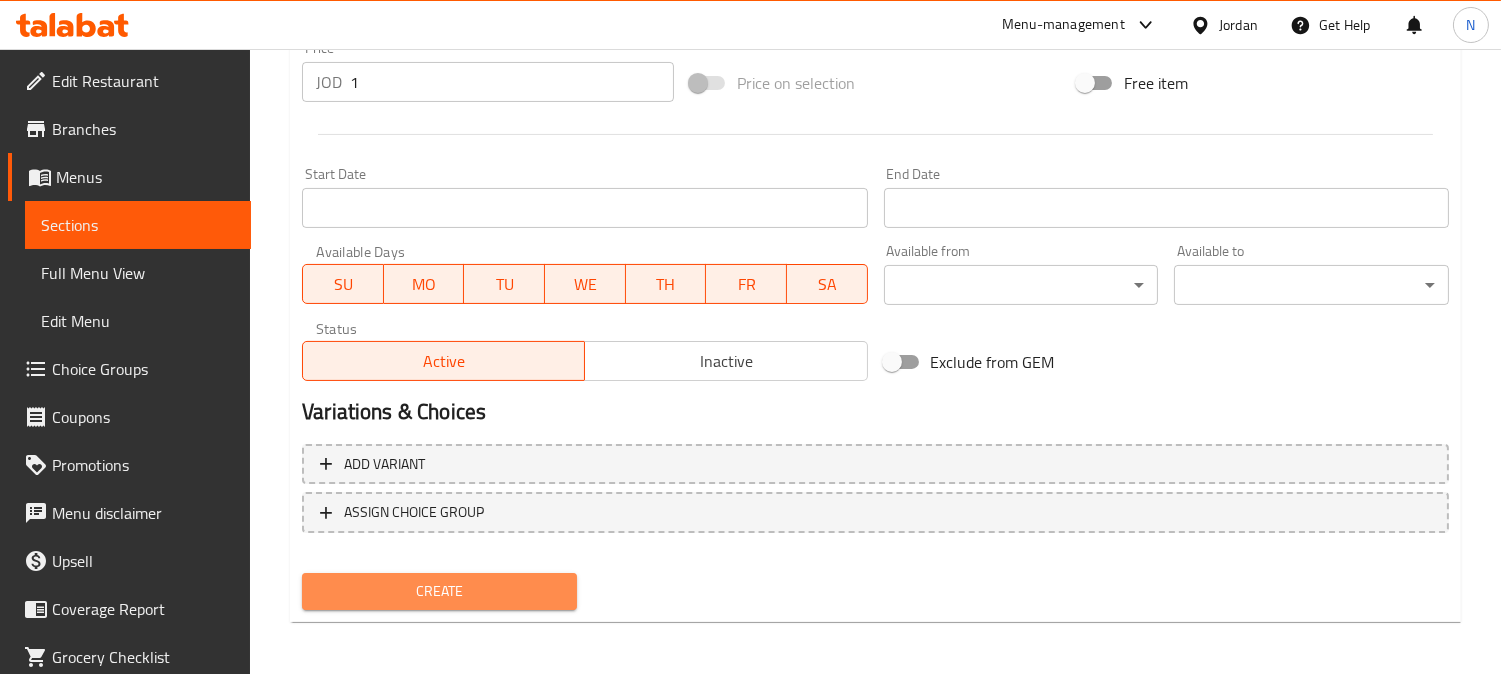 click on "Create" at bounding box center (439, 591) 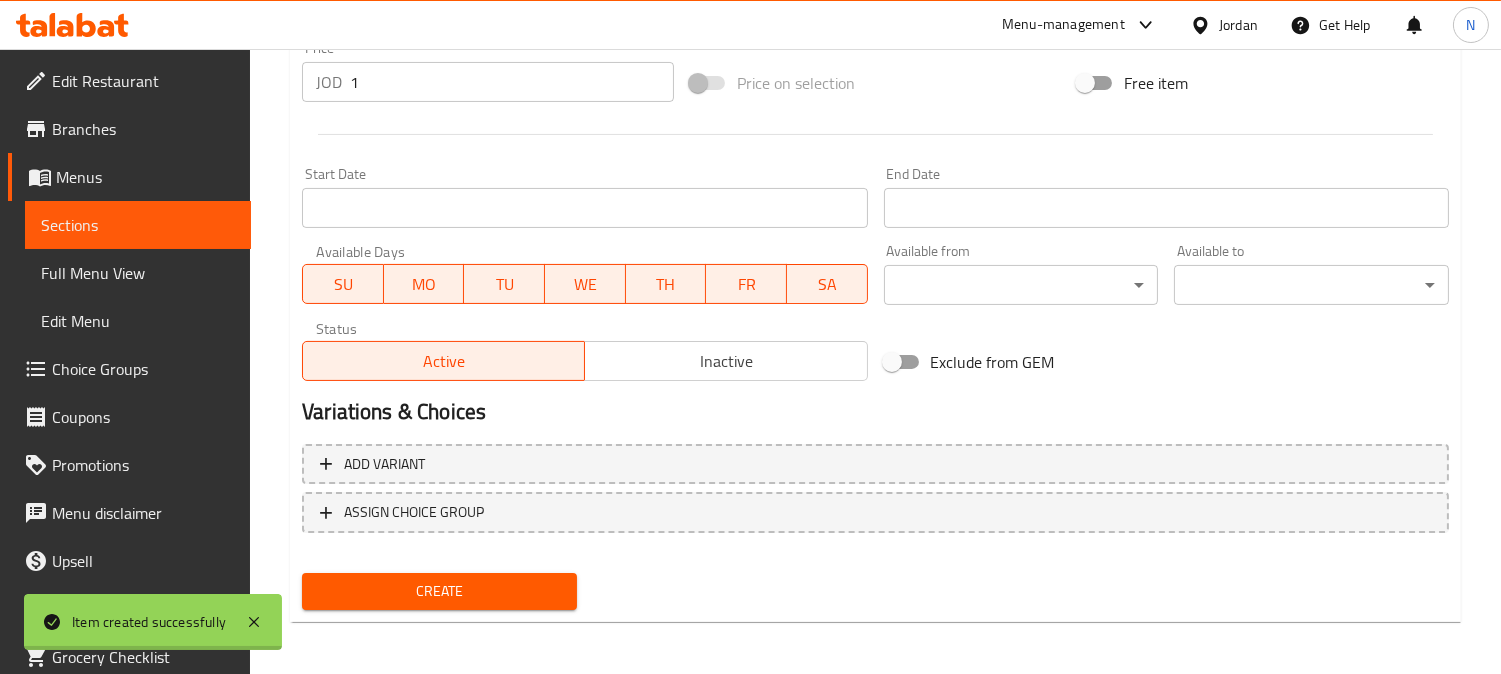 type 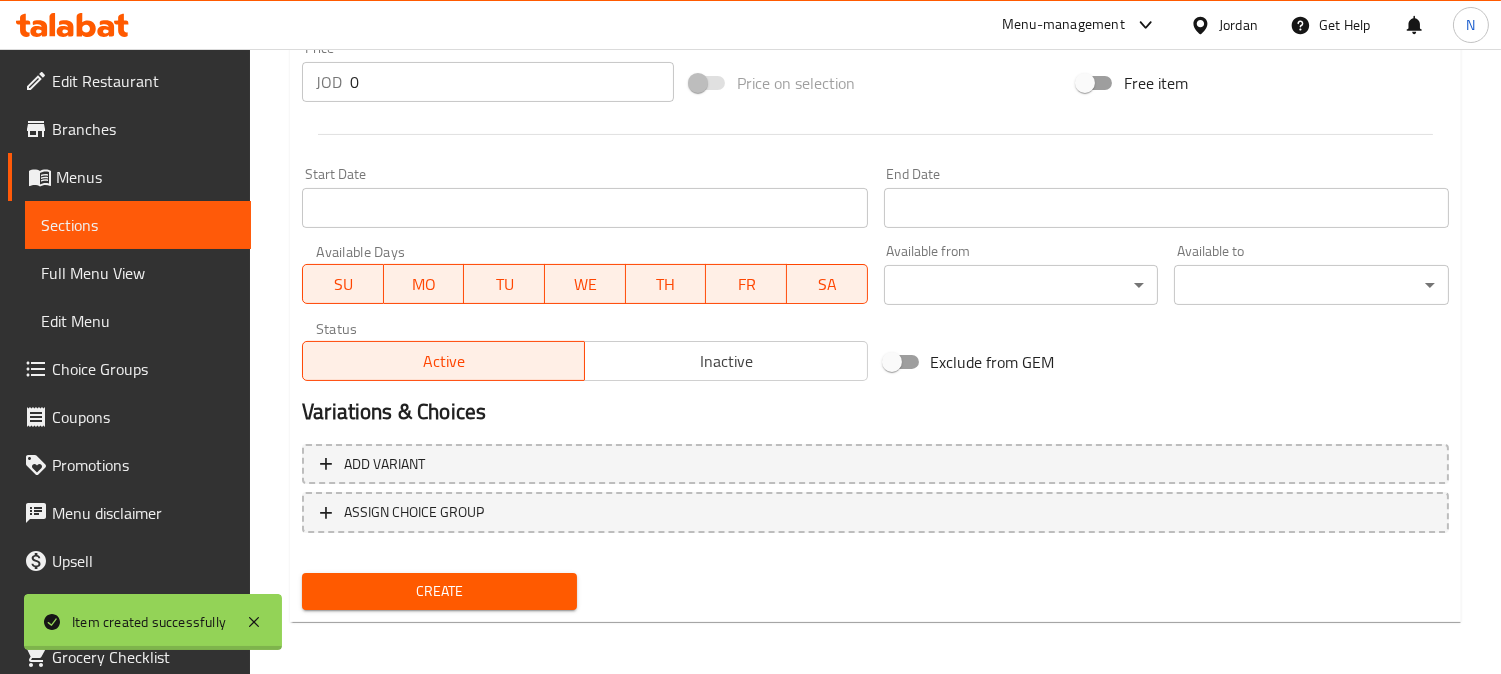 scroll, scrollTop: 0, scrollLeft: 0, axis: both 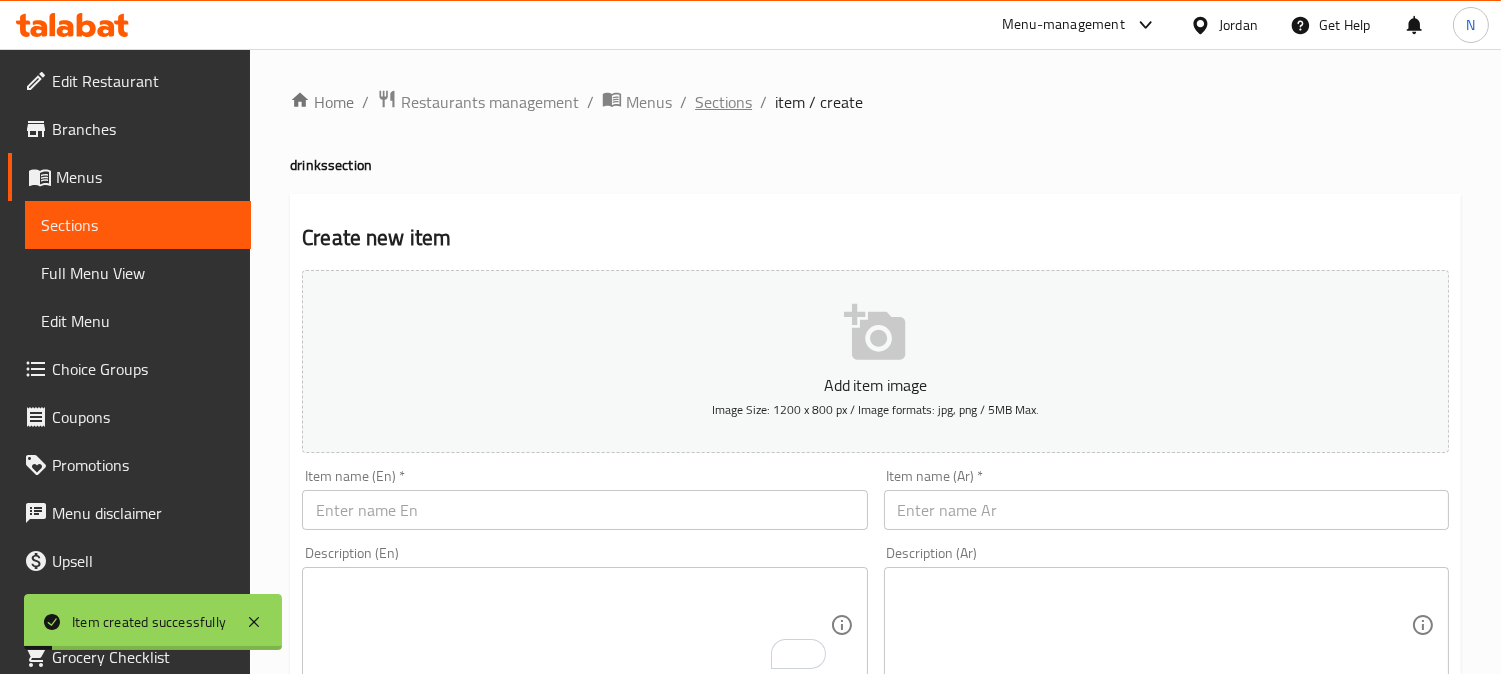 click on "Sections" at bounding box center [723, 102] 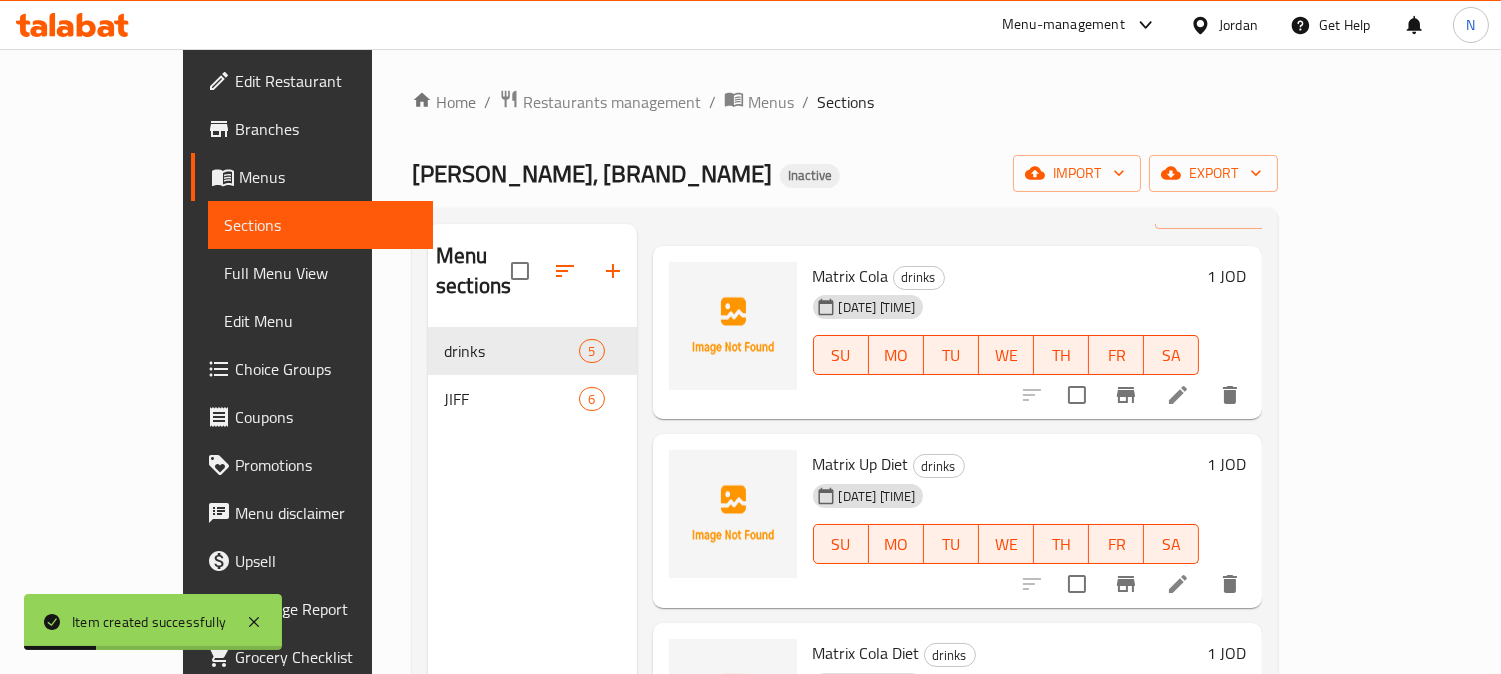 scroll, scrollTop: 111, scrollLeft: 0, axis: vertical 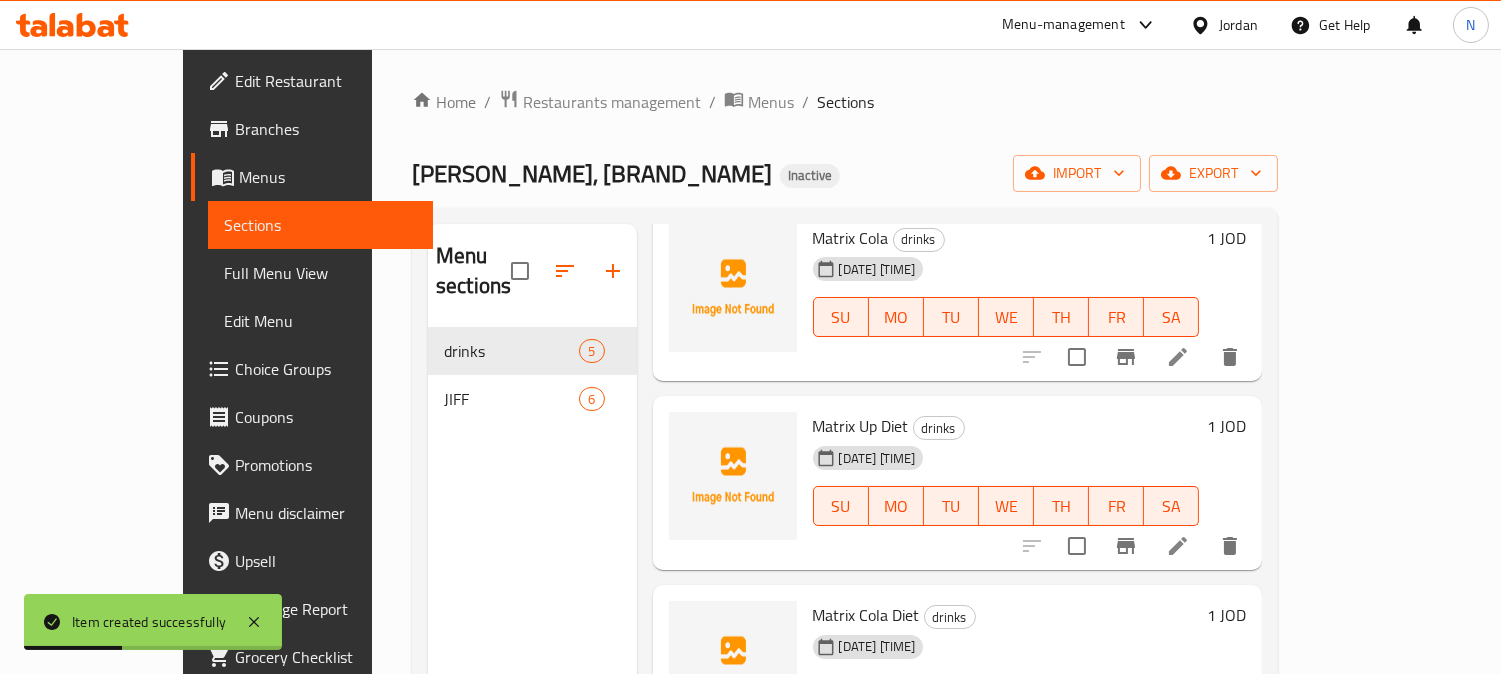 click at bounding box center [1178, 546] 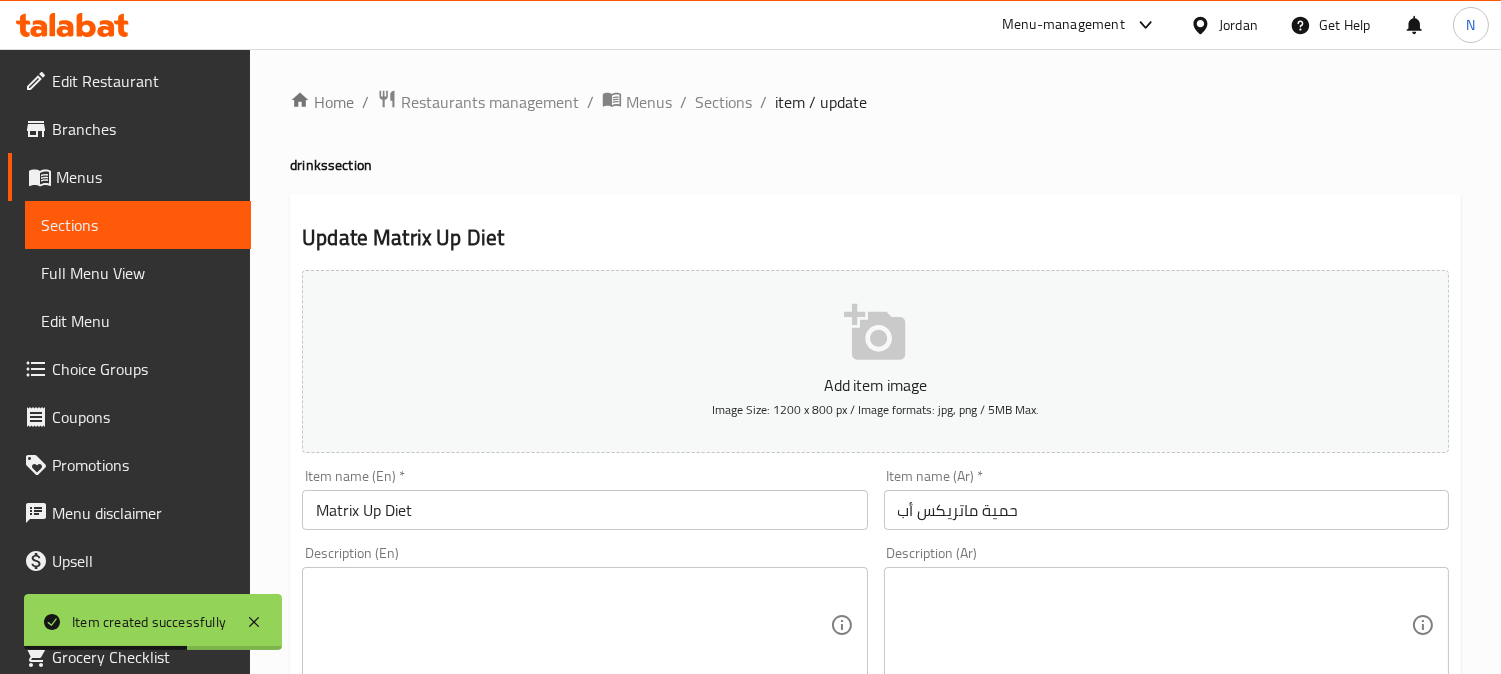click on "حمية ماتريكس أب" at bounding box center (1166, 510) 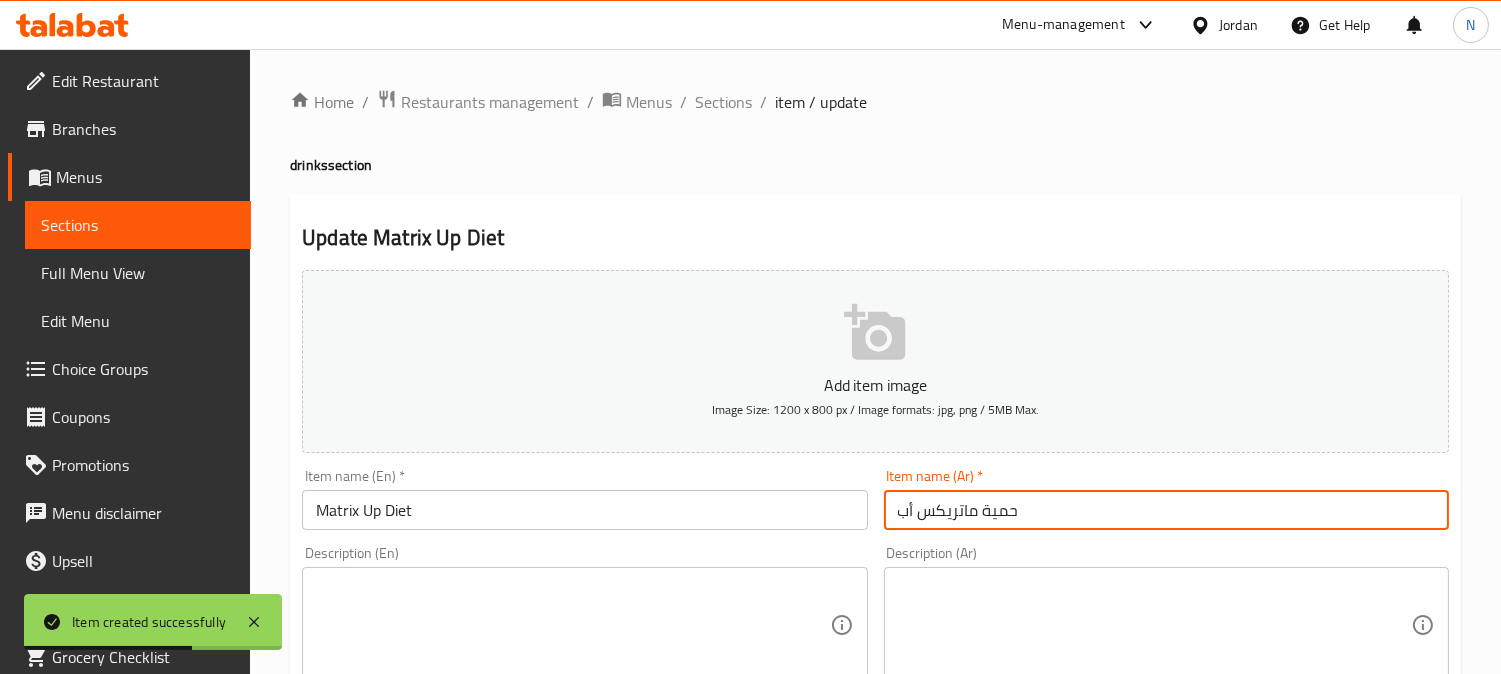 click on "حمية ماتريكس أب" at bounding box center (1166, 510) 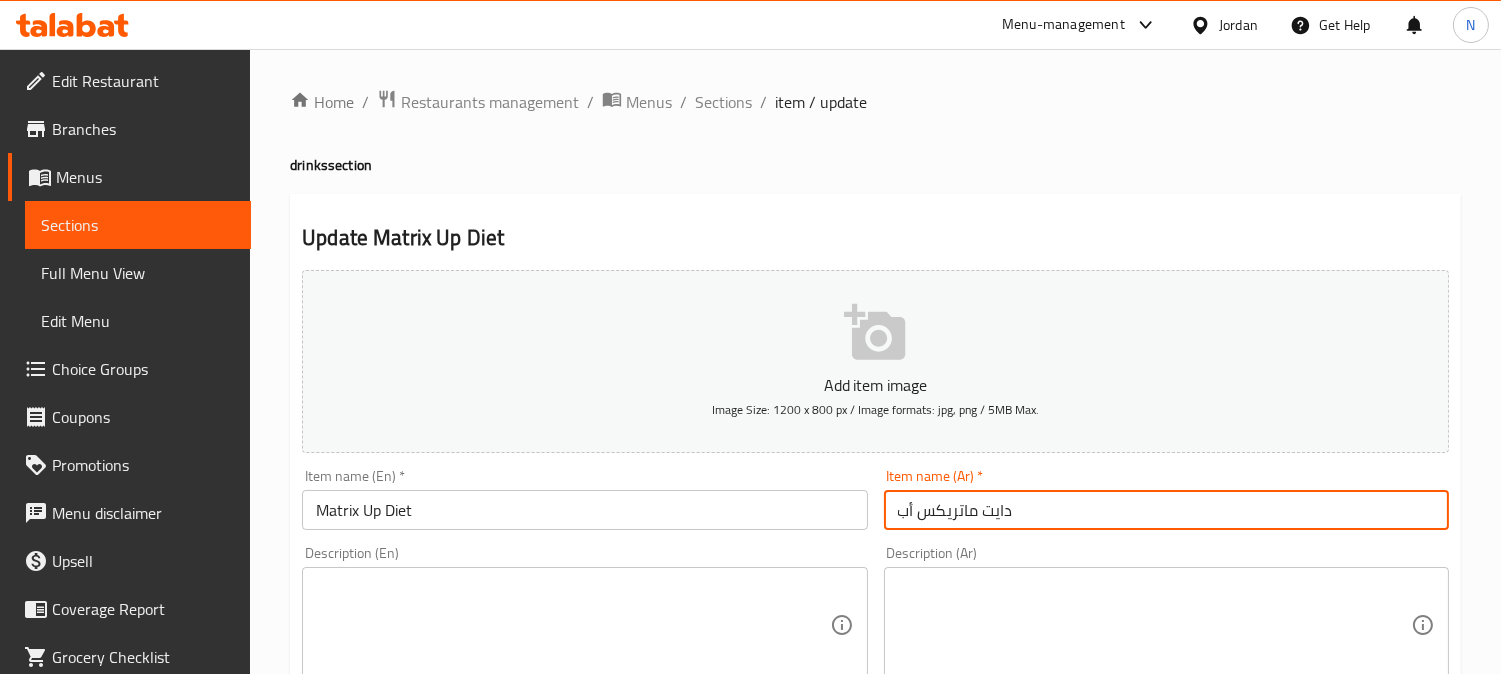 click on "دايت ماتريكس أب" at bounding box center (1166, 510) 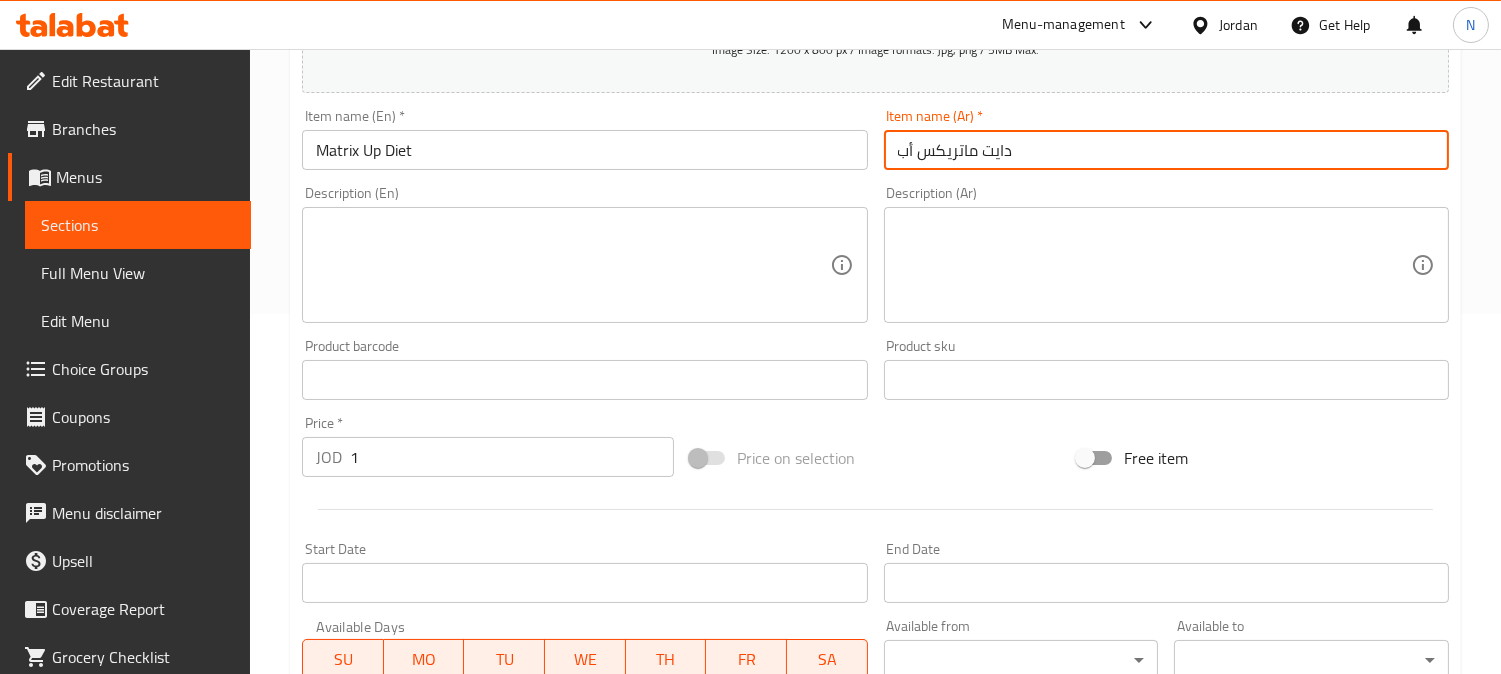 scroll, scrollTop: 735, scrollLeft: 0, axis: vertical 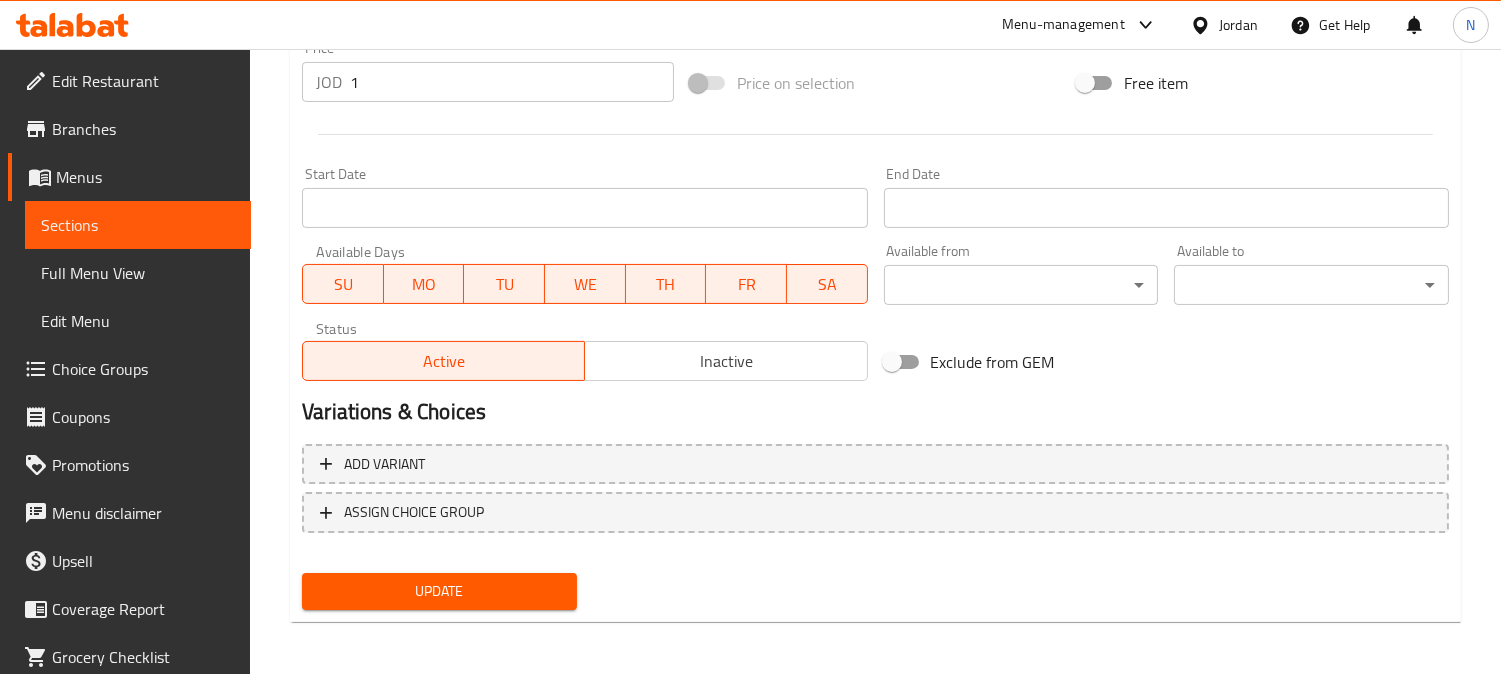 type on "دايت ماتريكس أب" 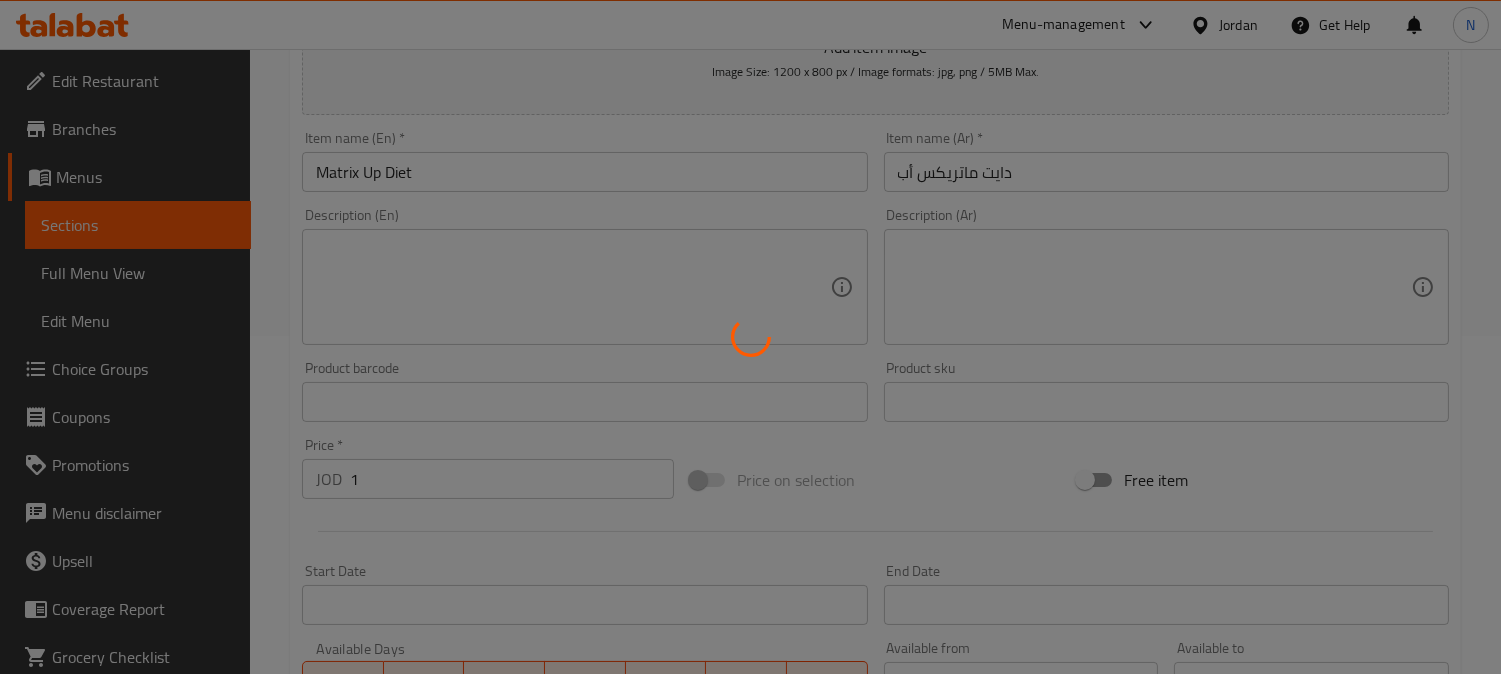 scroll, scrollTop: 0, scrollLeft: 0, axis: both 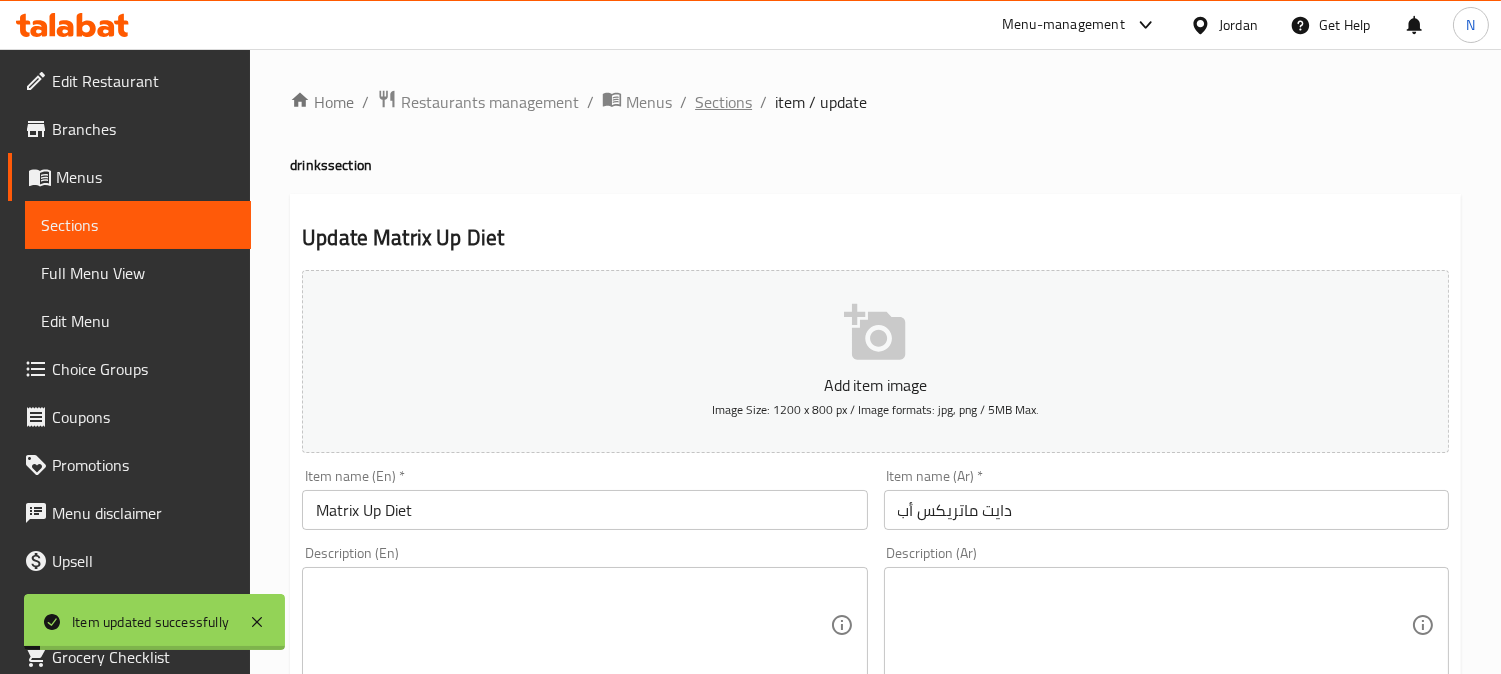 click on "Sections" at bounding box center (723, 102) 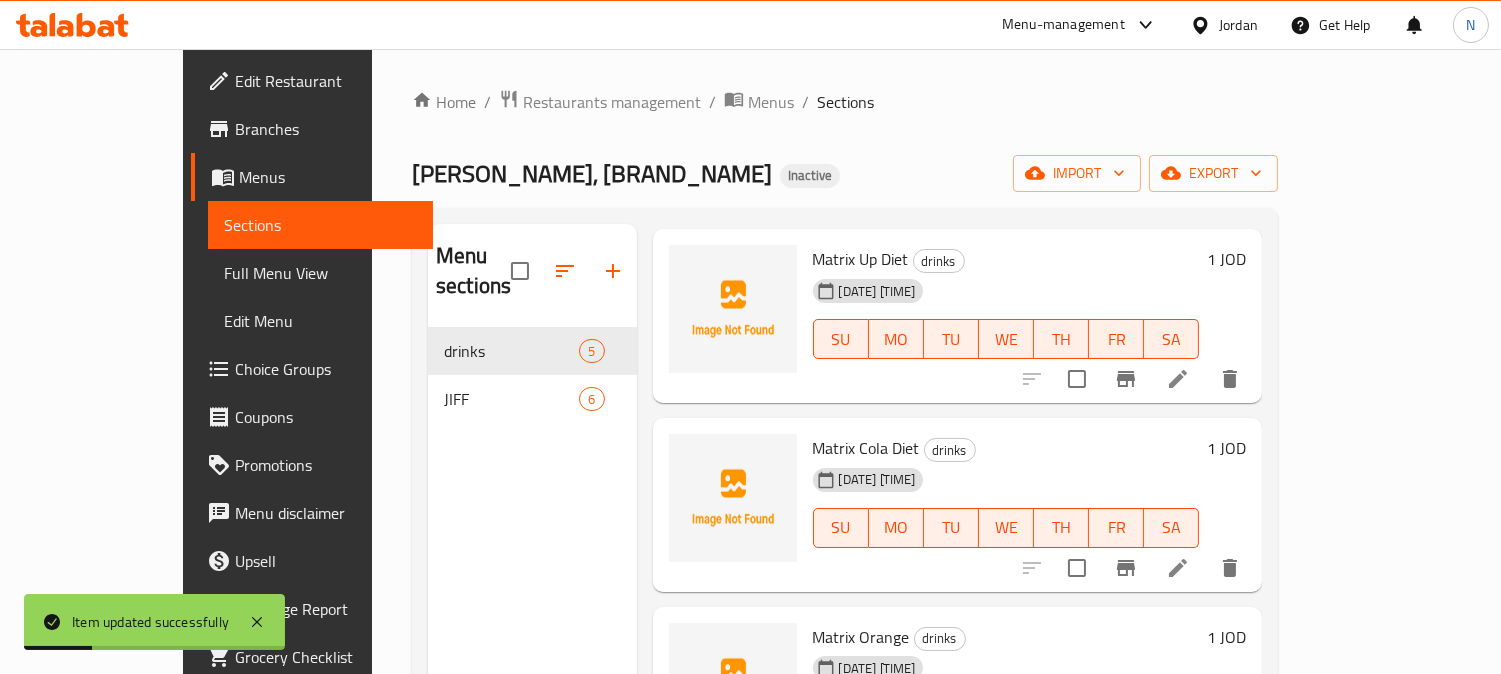 scroll, scrollTop: 317, scrollLeft: 0, axis: vertical 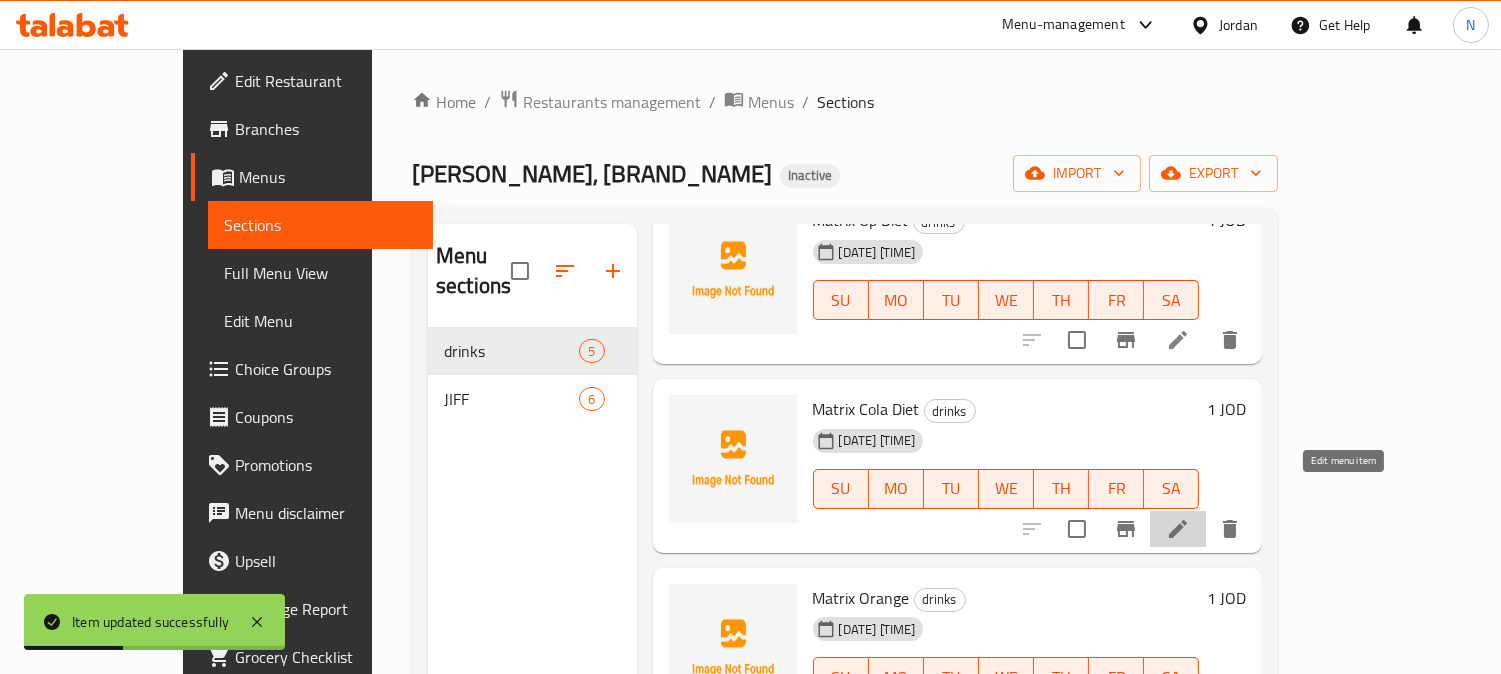 click 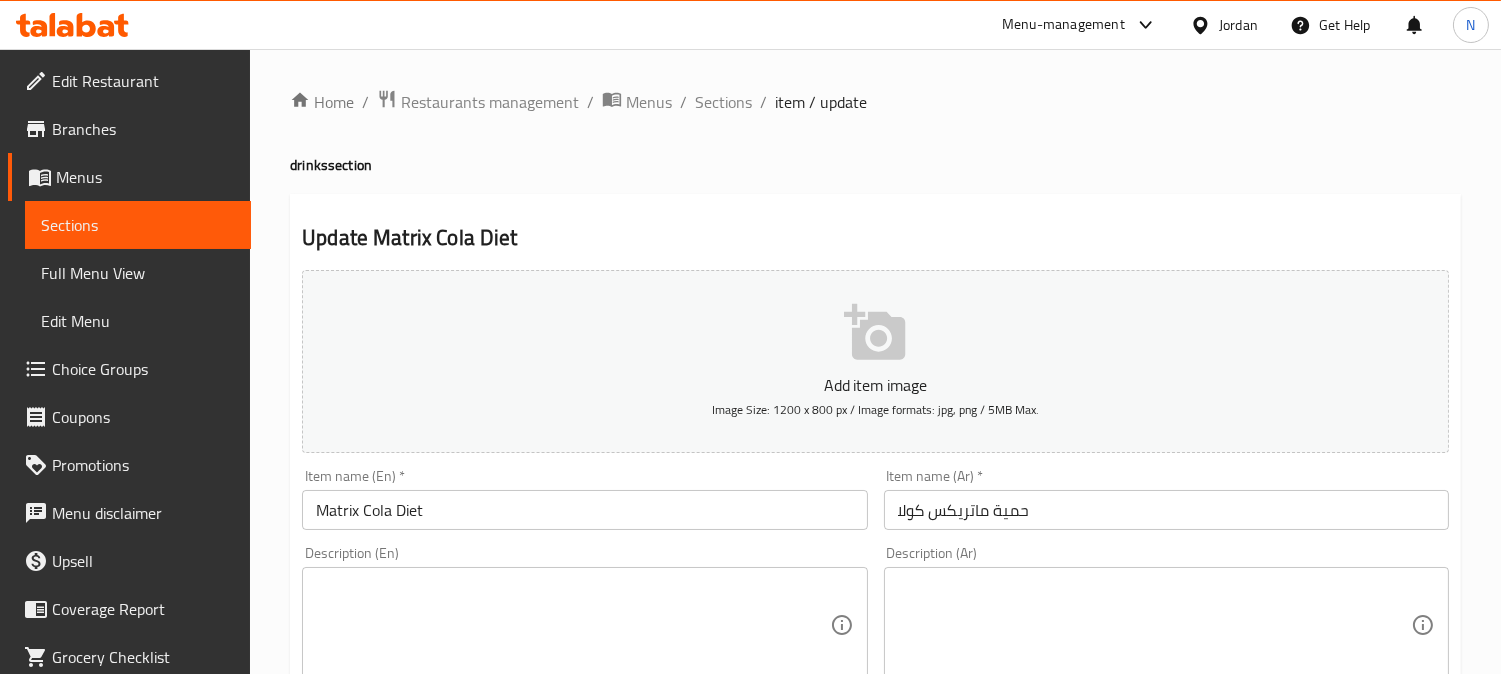 click on "حمية ماتريكس كولا" at bounding box center (1166, 510) 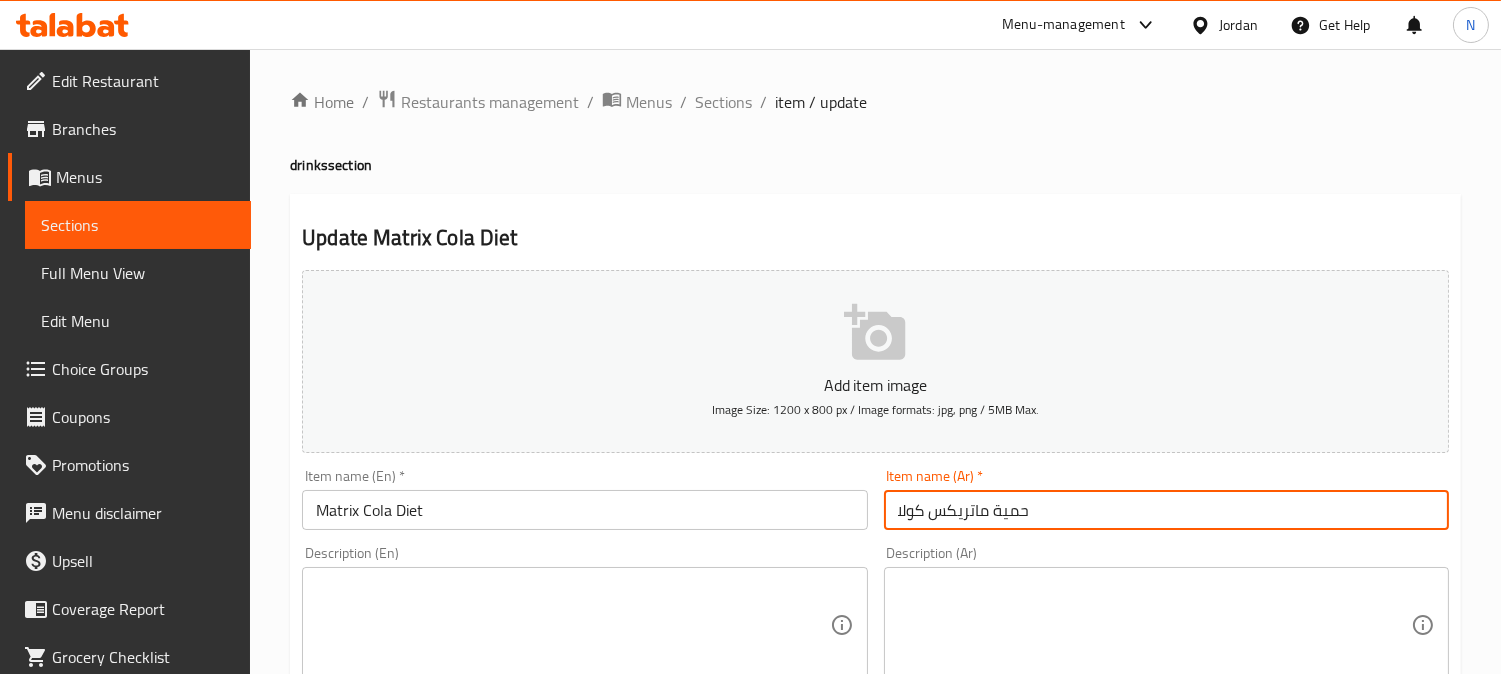 click on "حمية ماتريكس كولا" at bounding box center [1166, 510] 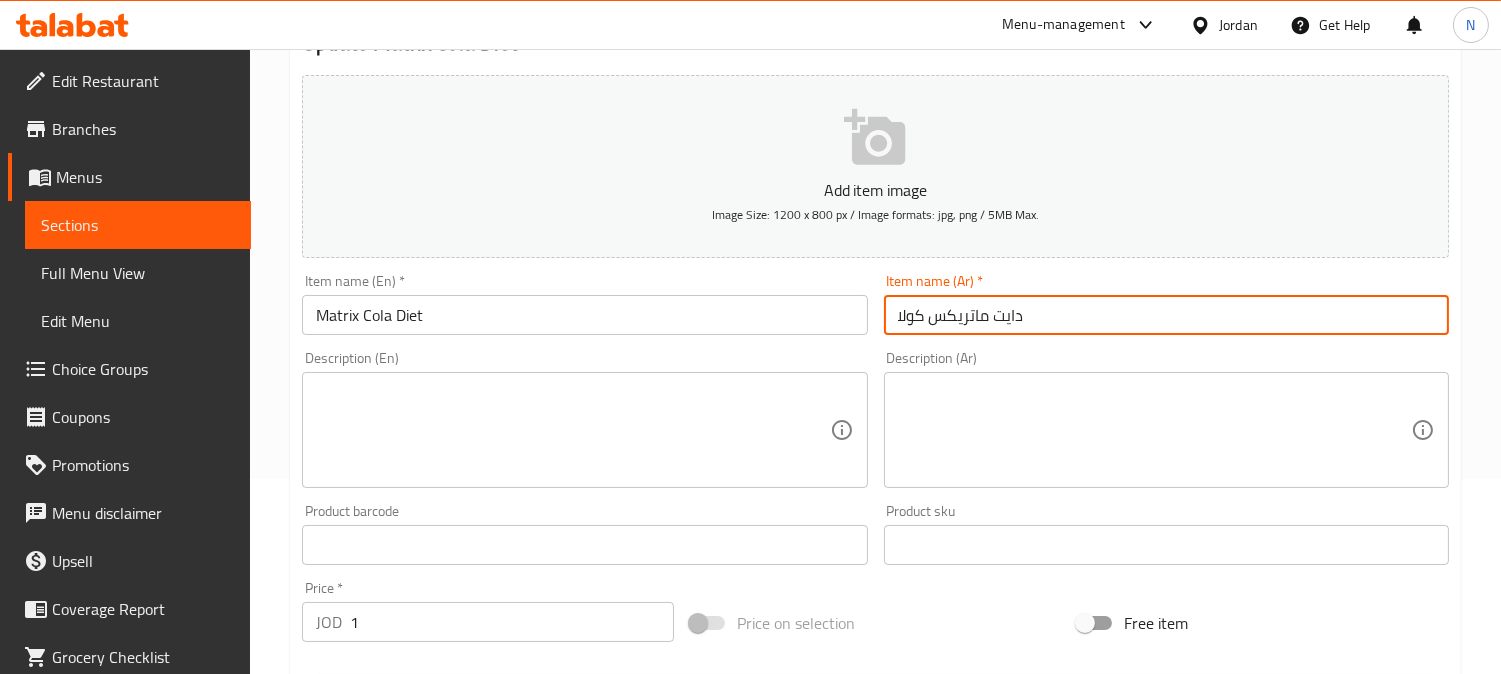 scroll, scrollTop: 735, scrollLeft: 0, axis: vertical 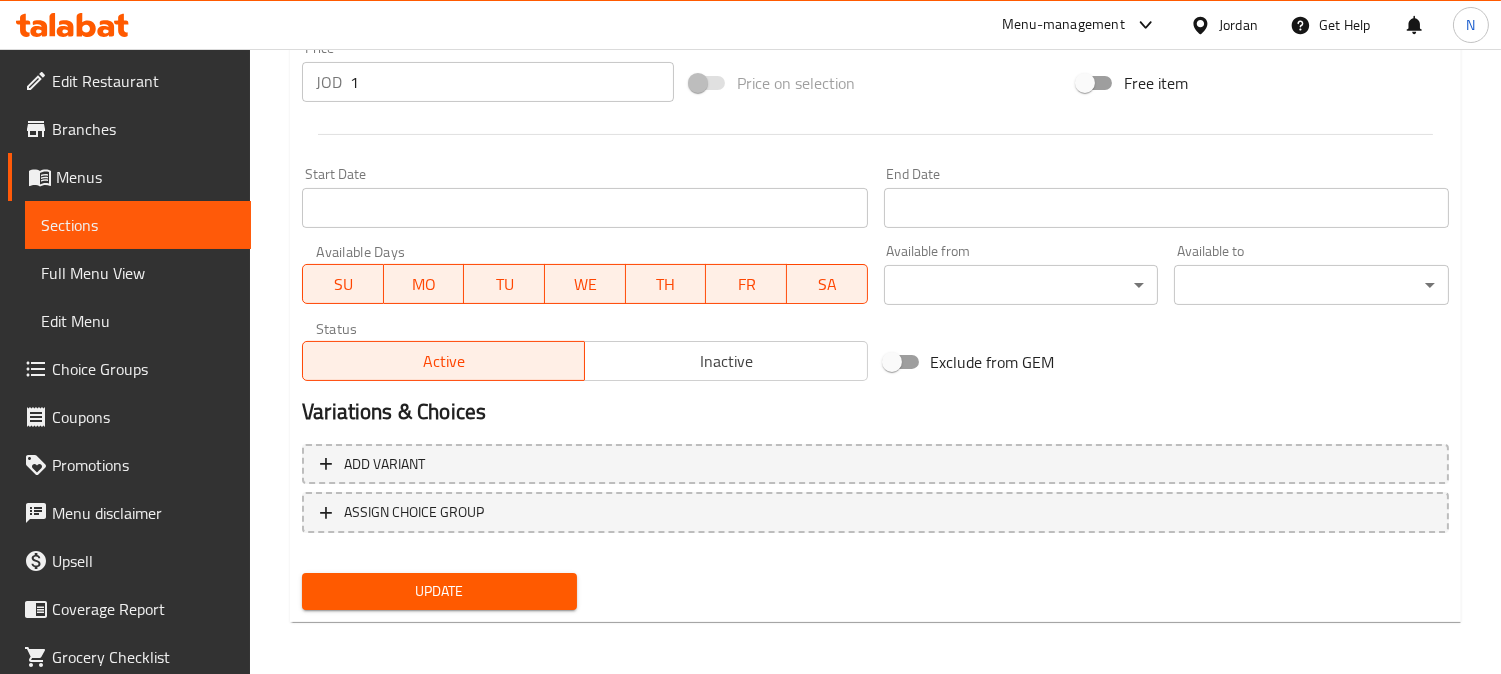 type on "دايت ماتريكس كولا" 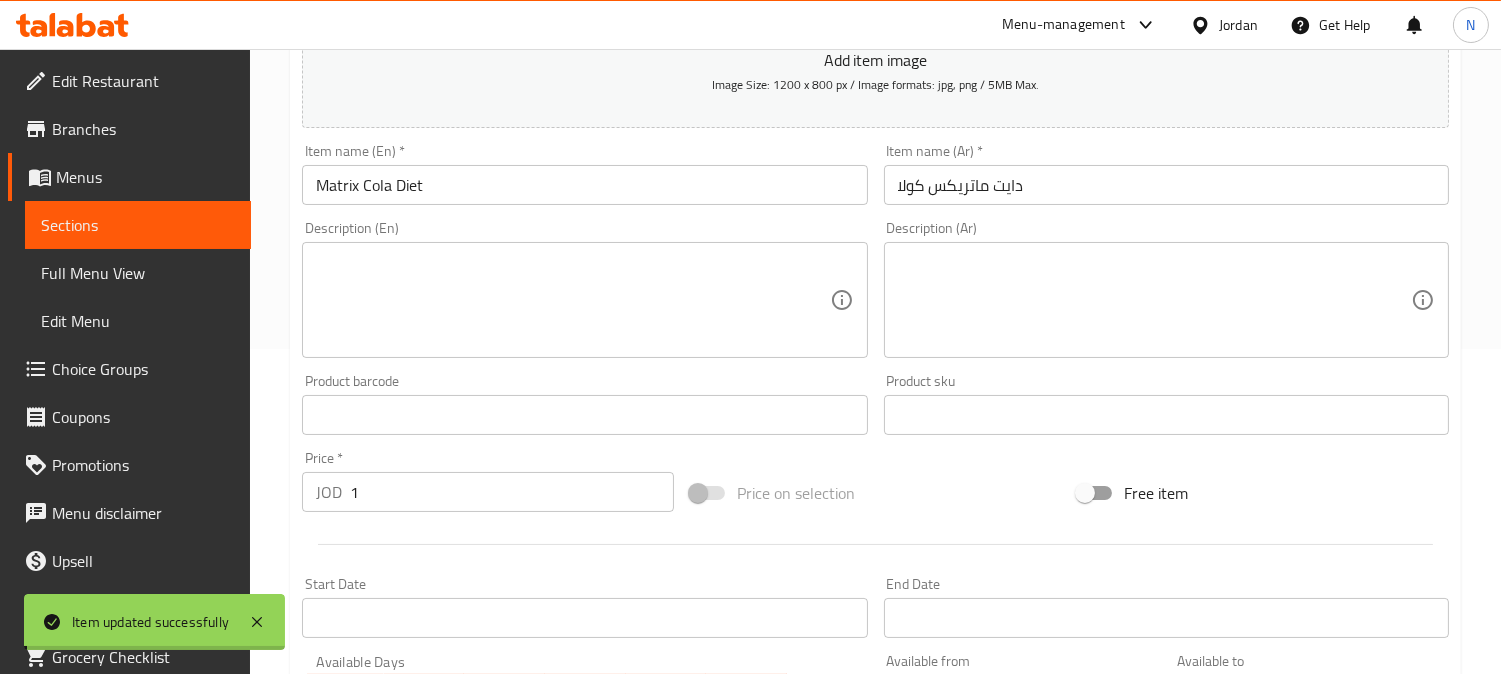 scroll, scrollTop: 0, scrollLeft: 0, axis: both 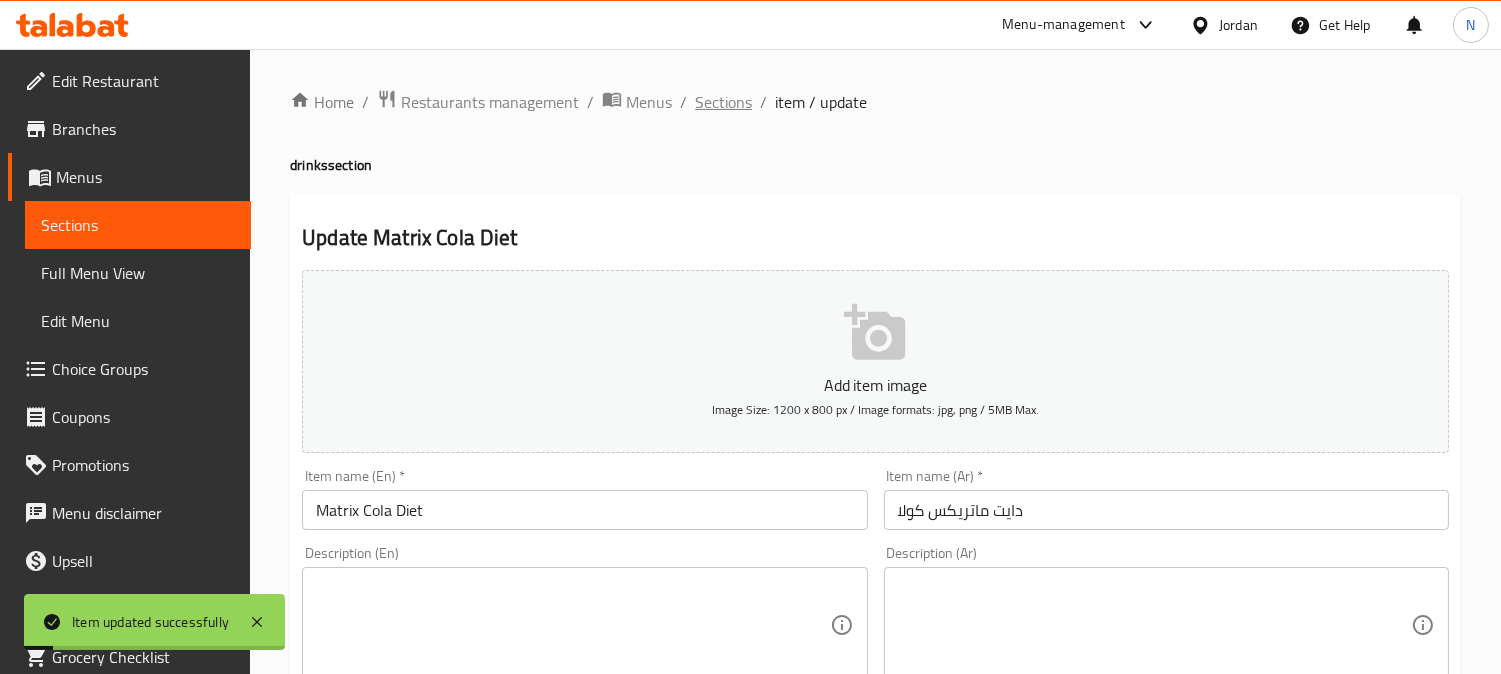 click on "Sections" at bounding box center (723, 102) 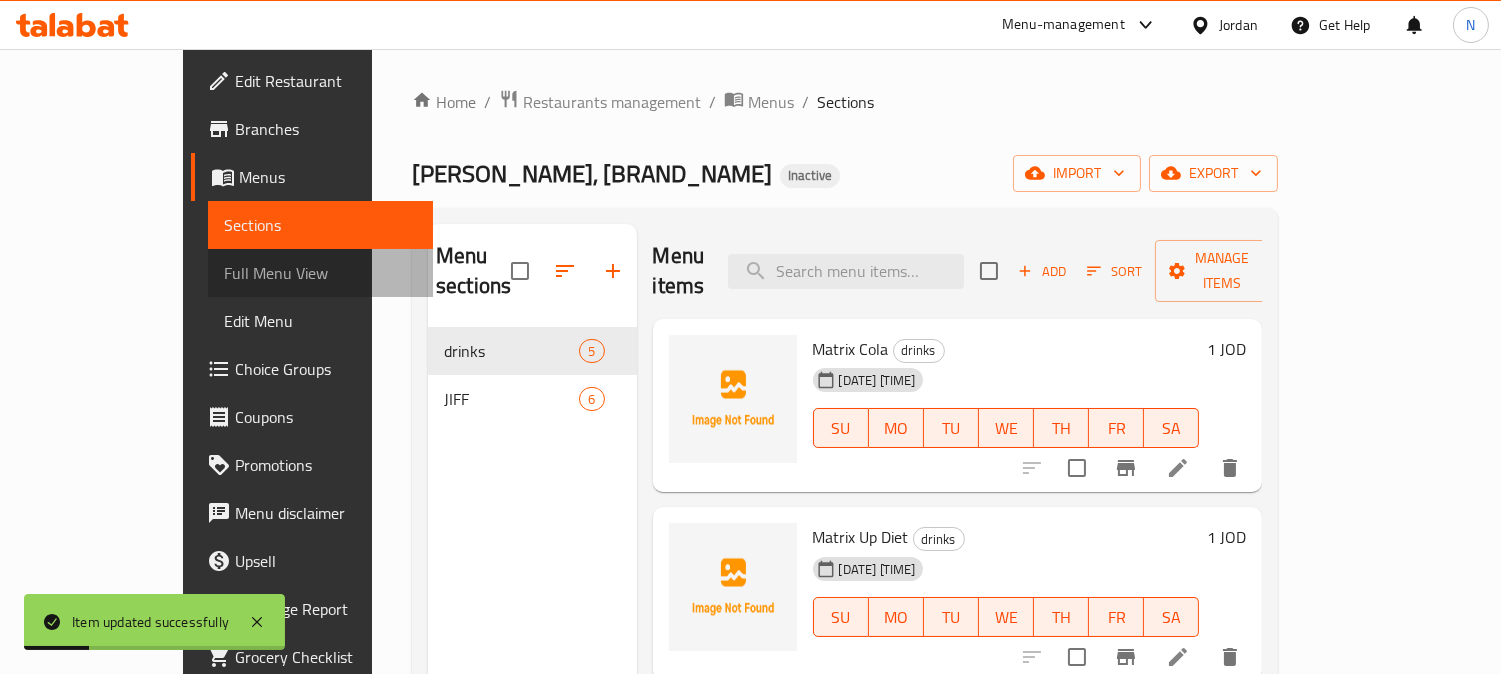 click on "Full Menu View" at bounding box center [321, 273] 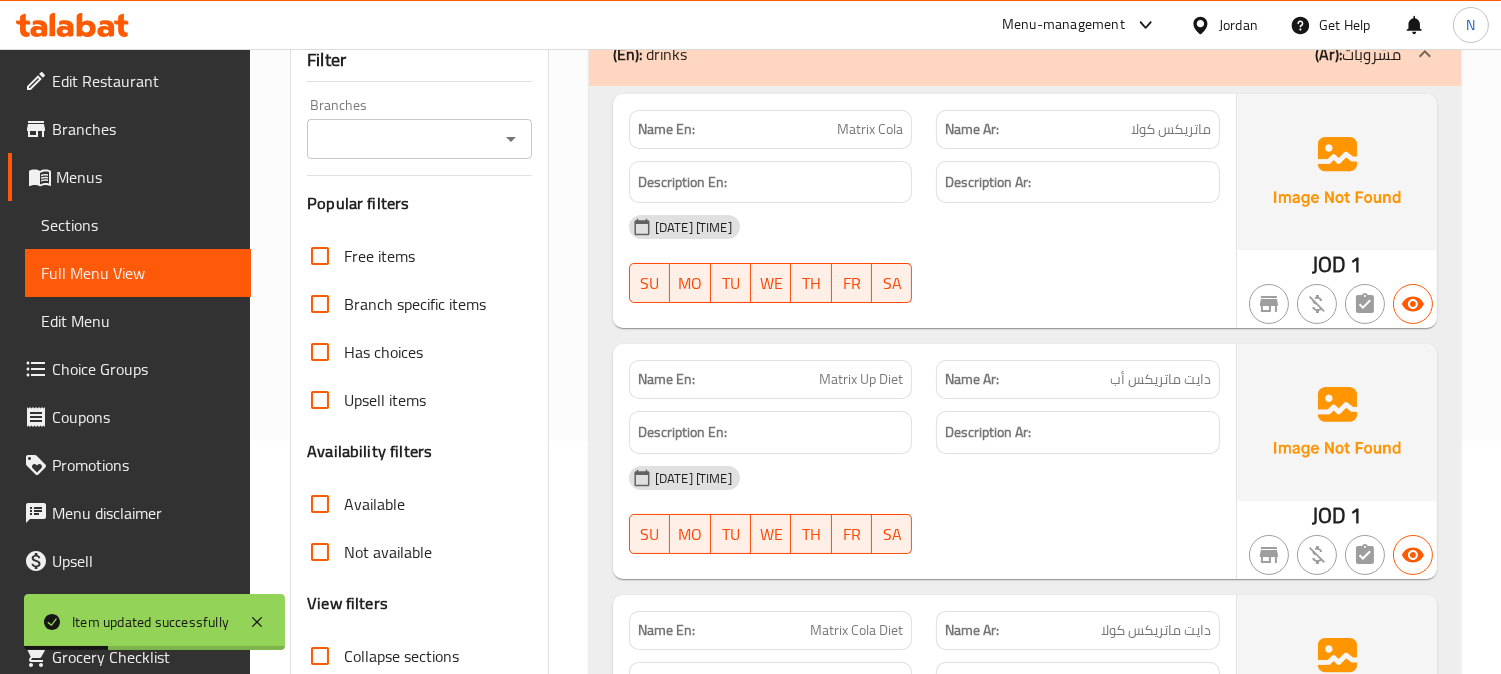 scroll, scrollTop: 333, scrollLeft: 0, axis: vertical 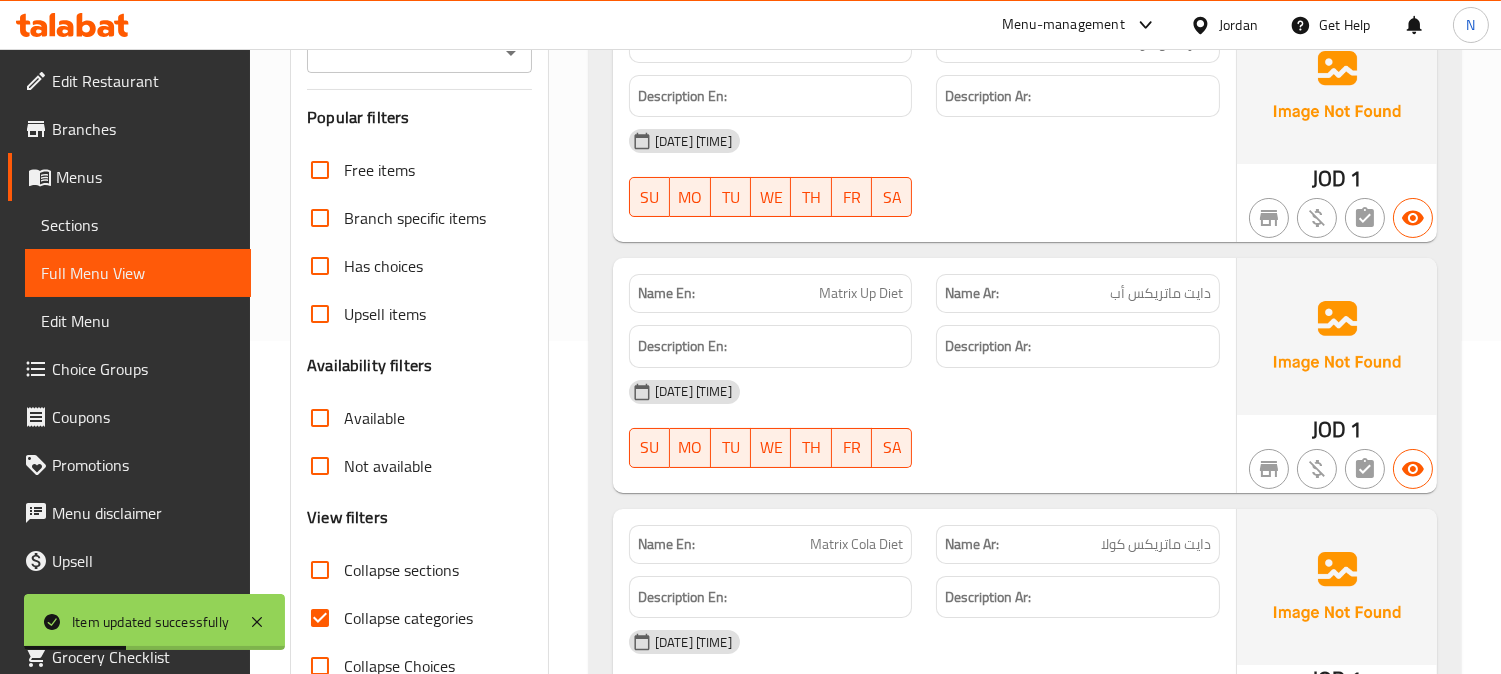 click on "Collapse categories" at bounding box center (320, 618) 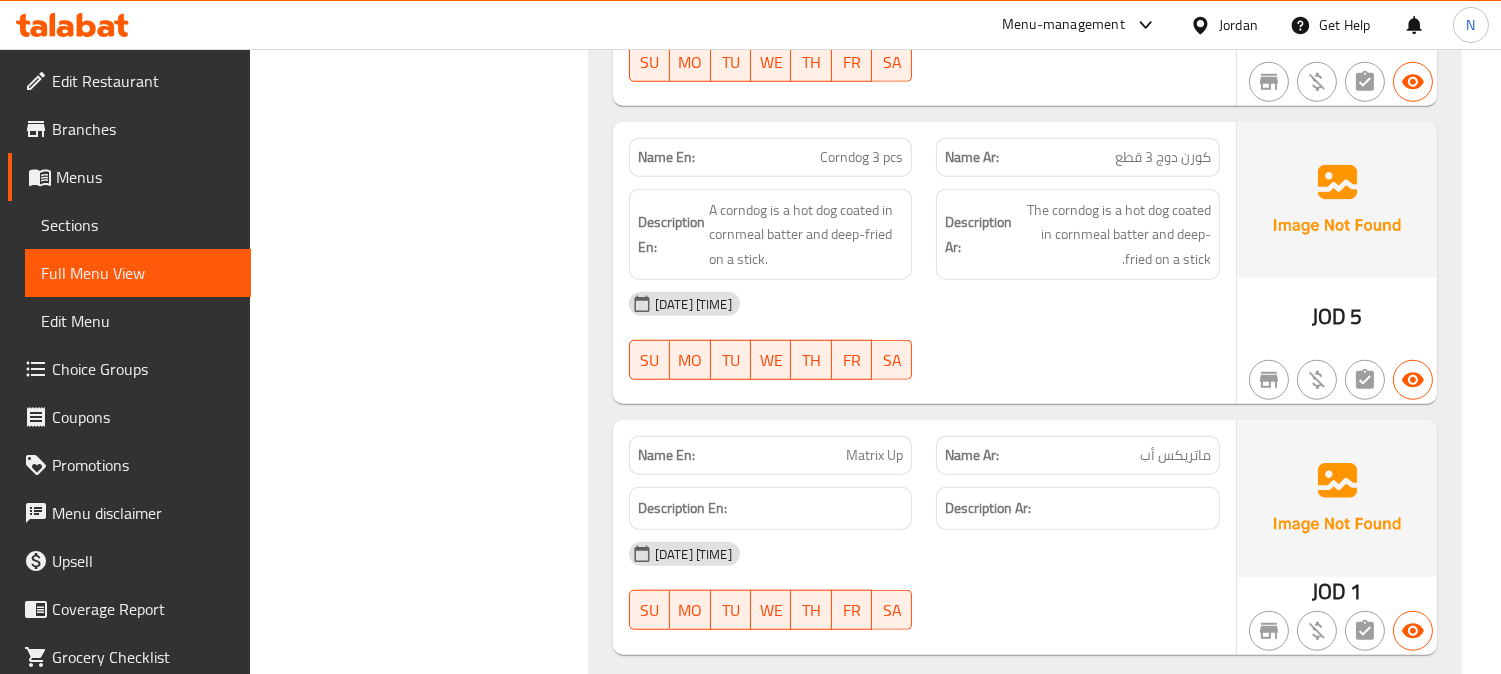 scroll, scrollTop: 3094, scrollLeft: 0, axis: vertical 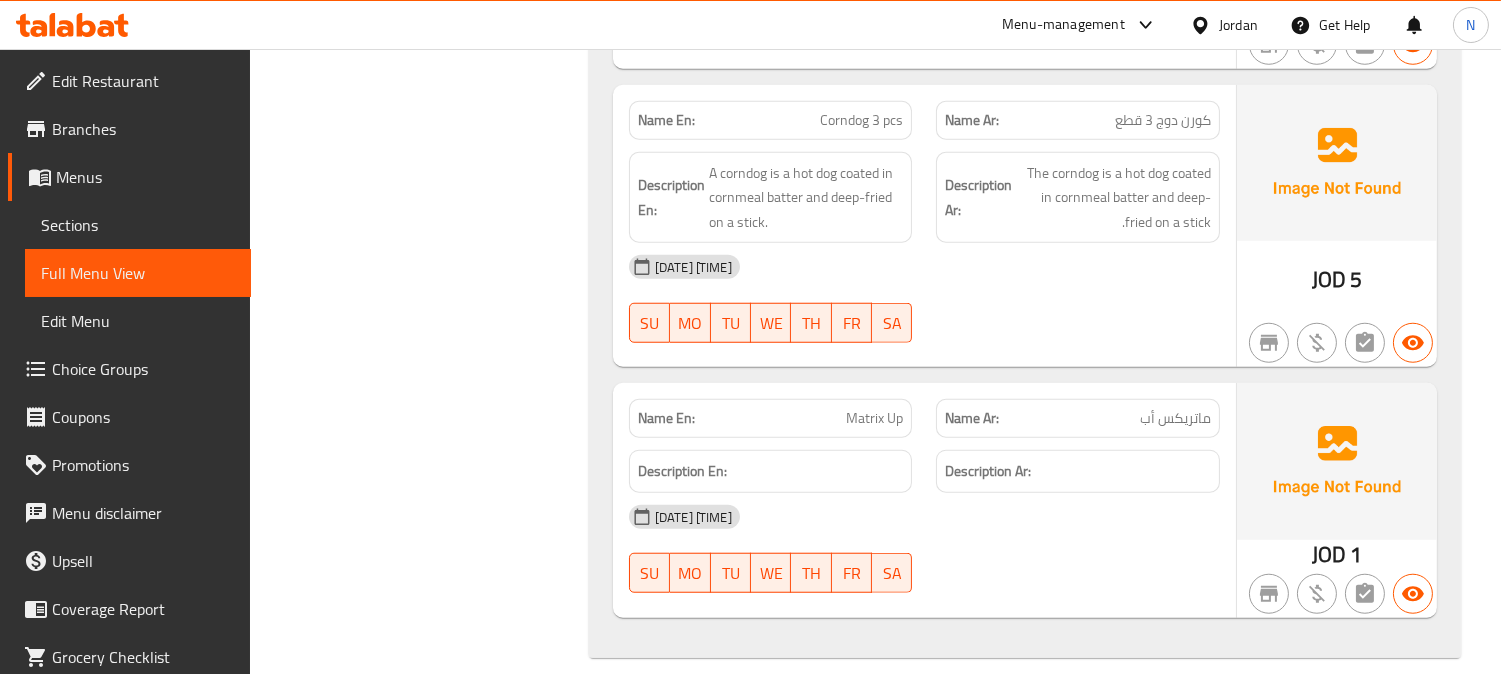 drag, startPoint x: 161, startPoint y: 215, endPoint x: 183, endPoint y: 215, distance: 22 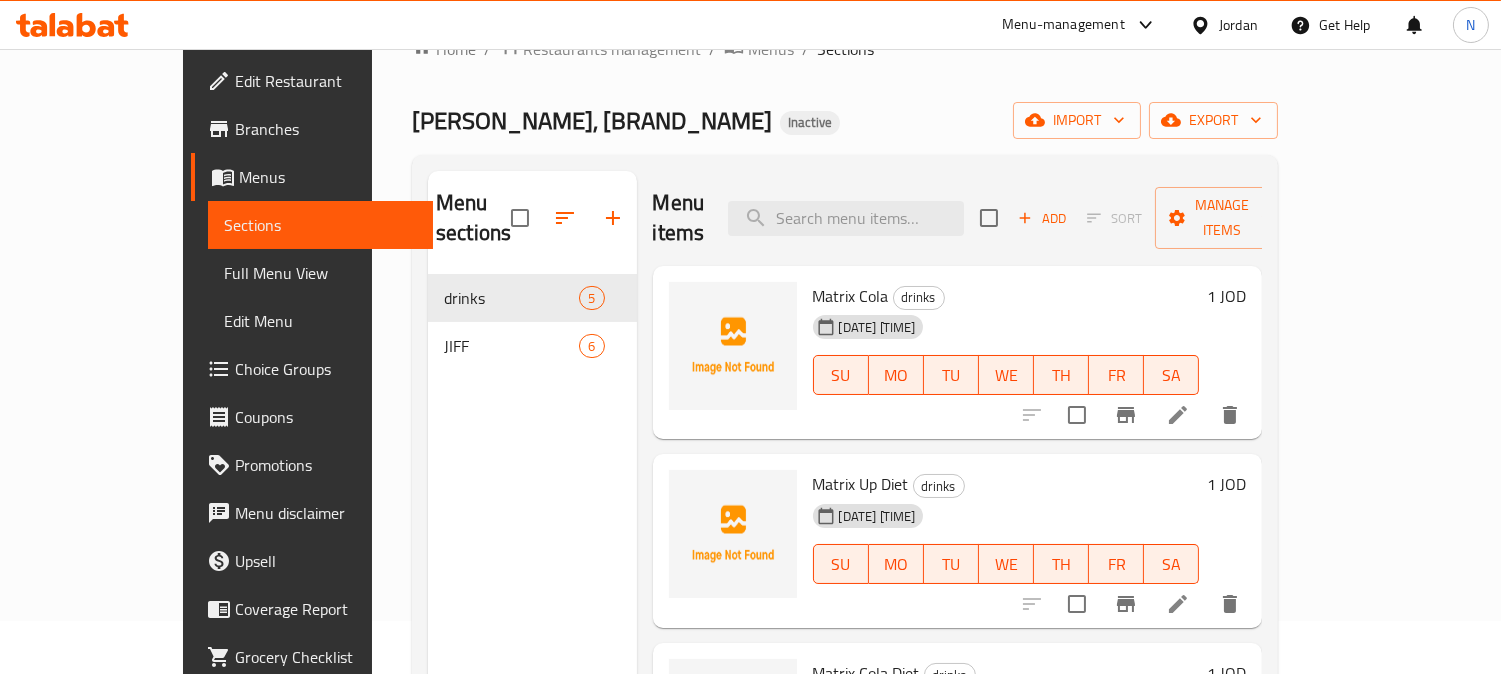 scroll, scrollTop: 0, scrollLeft: 0, axis: both 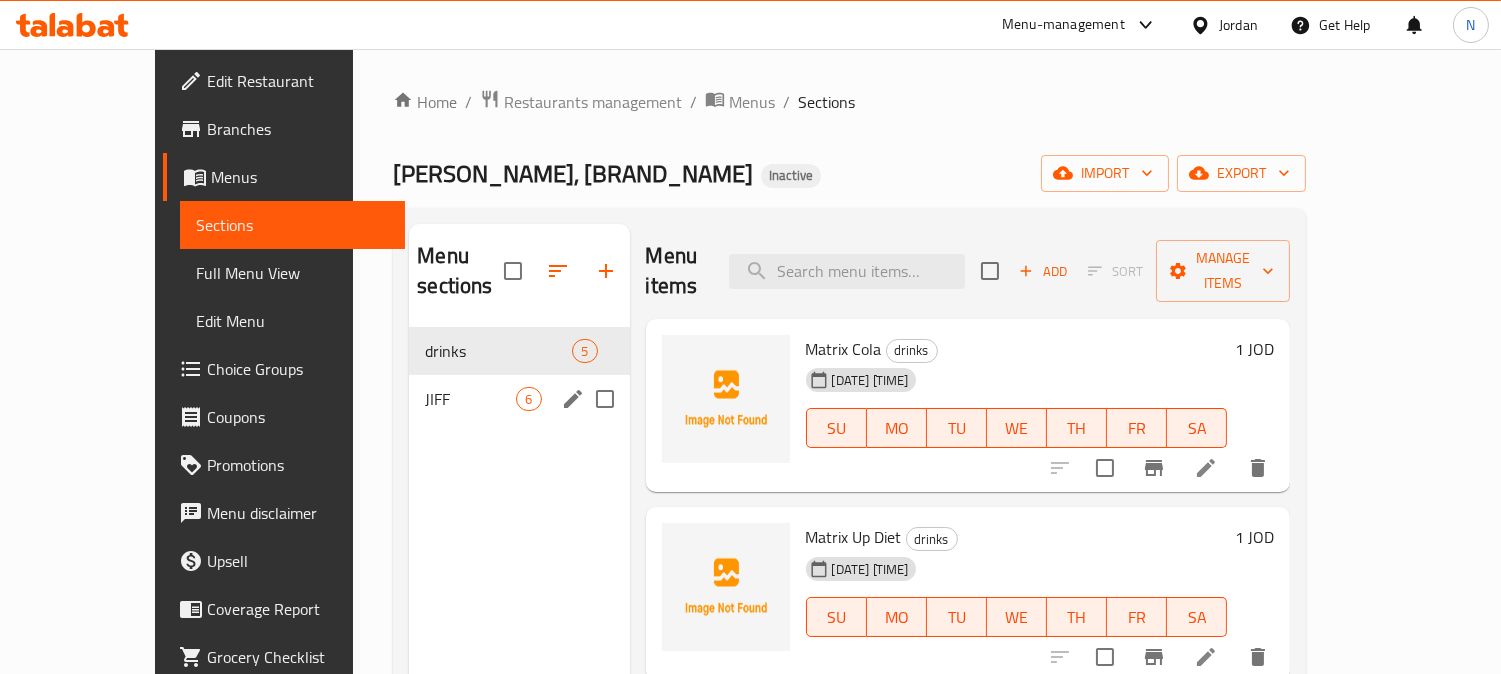 click on "JIFF 6" at bounding box center [519, 399] 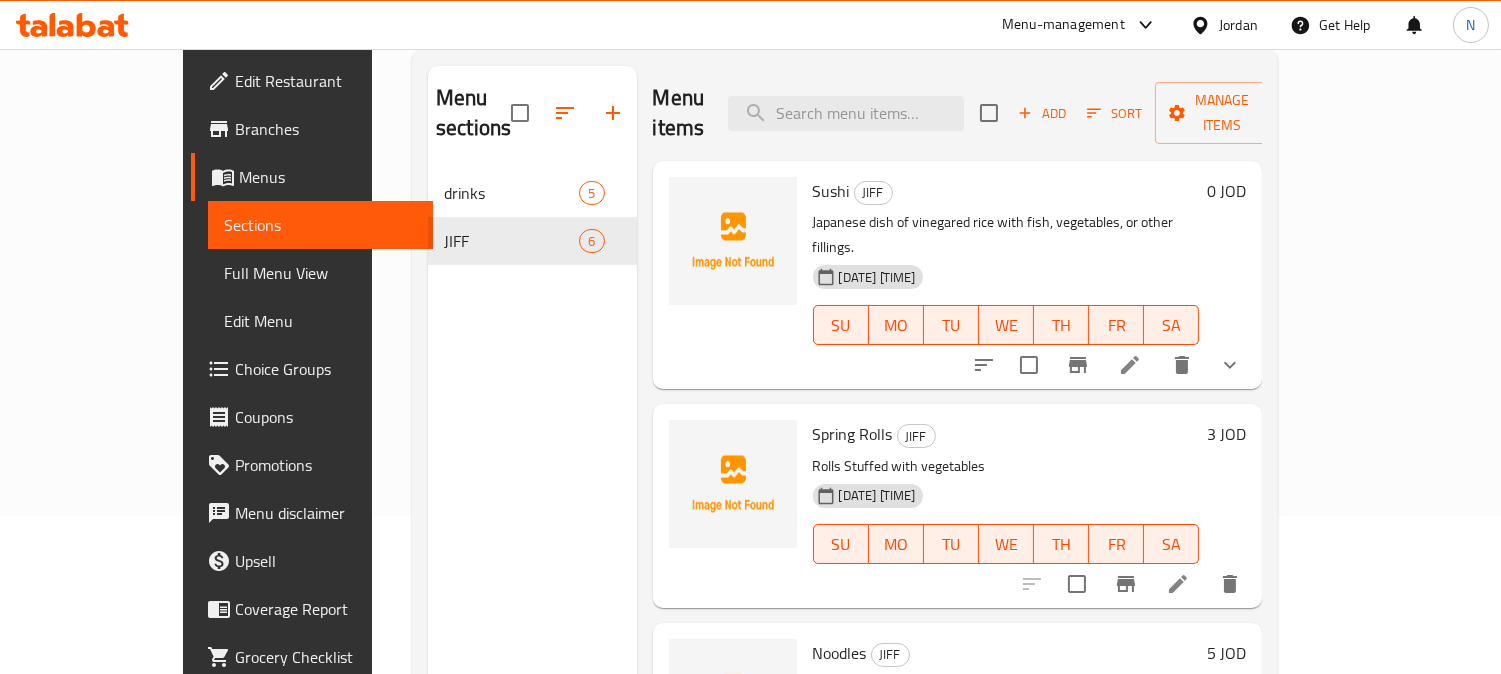 scroll, scrollTop: 280, scrollLeft: 0, axis: vertical 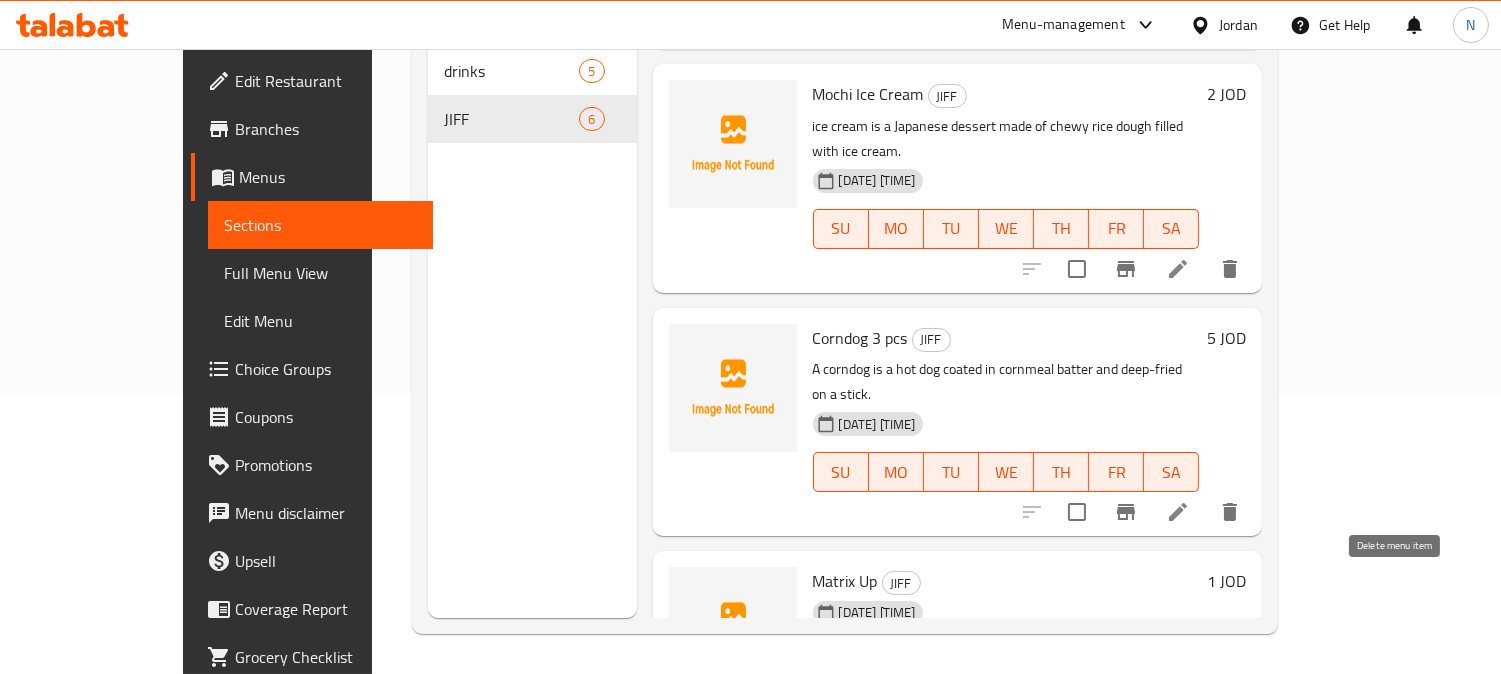 click at bounding box center [1230, 701] 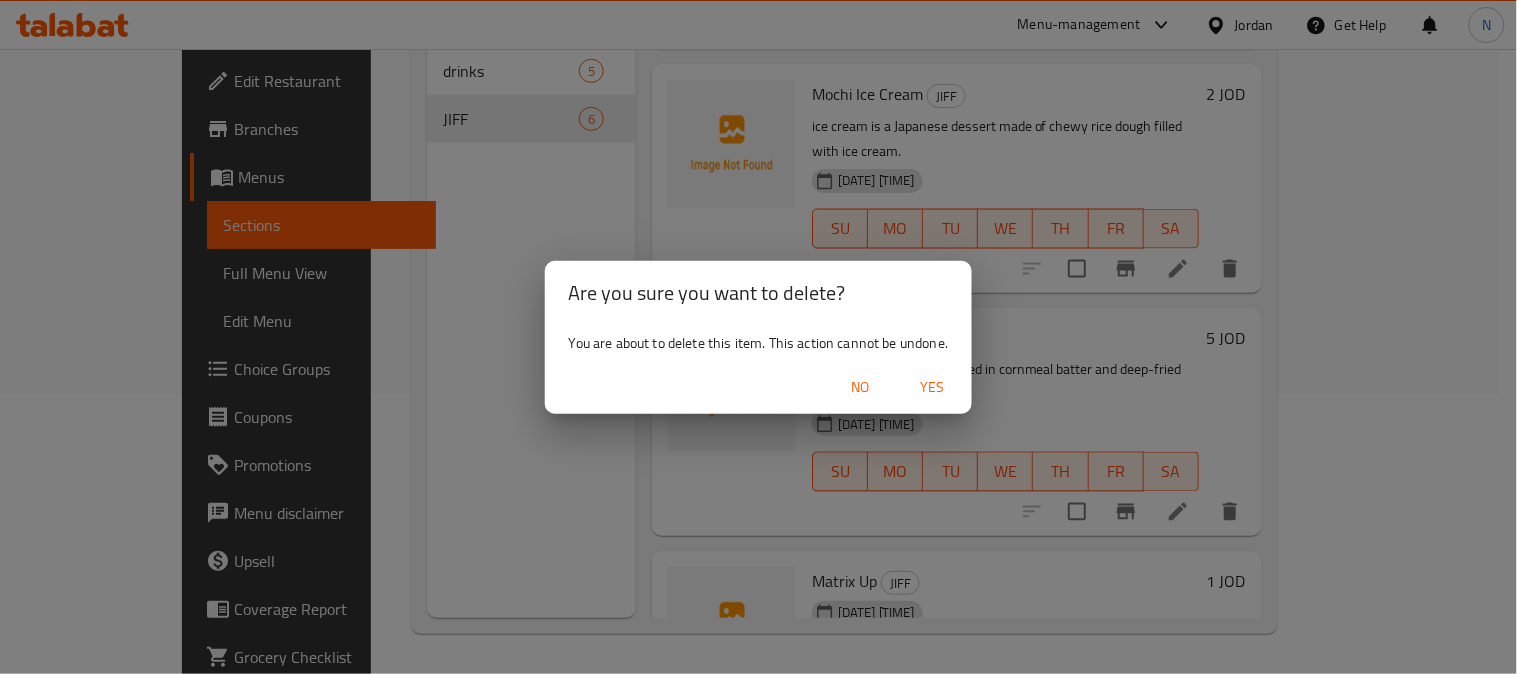 click on "Yes" at bounding box center (932, 387) 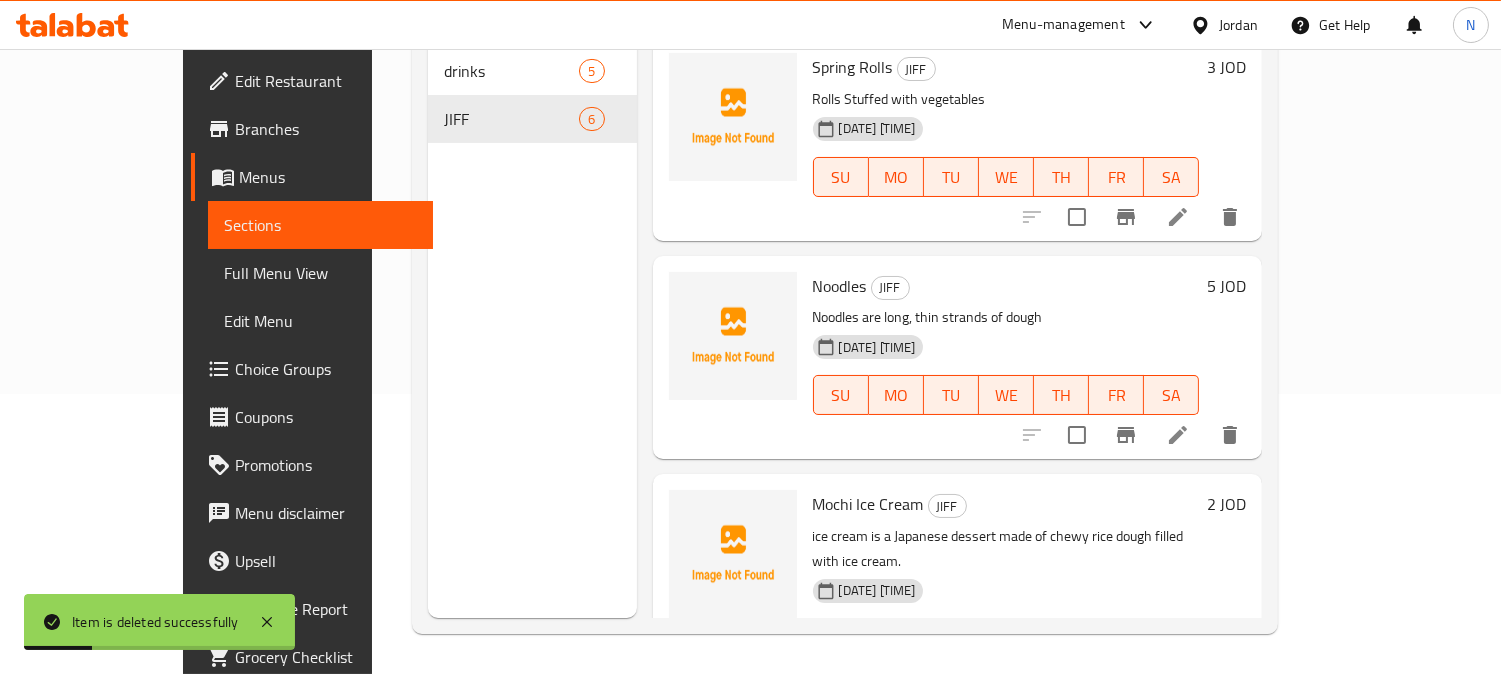scroll, scrollTop: 100, scrollLeft: 0, axis: vertical 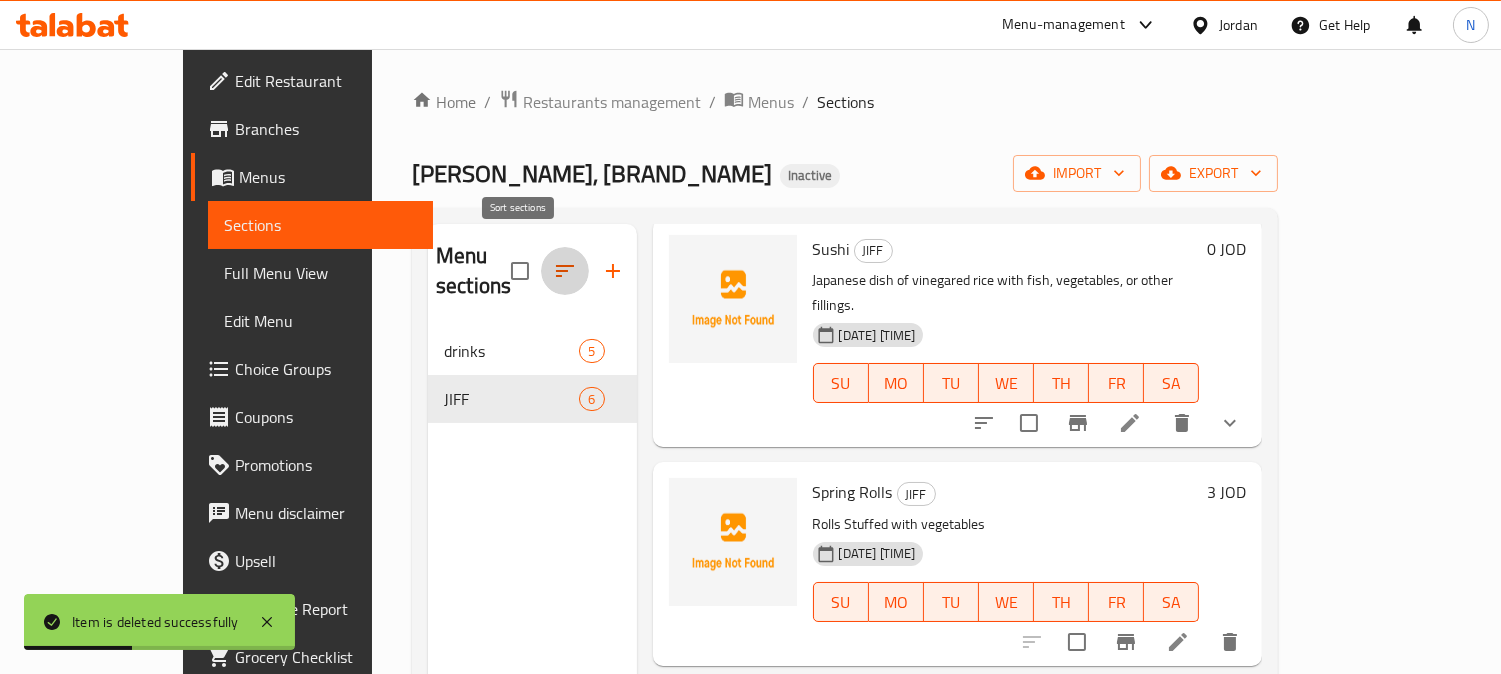 click 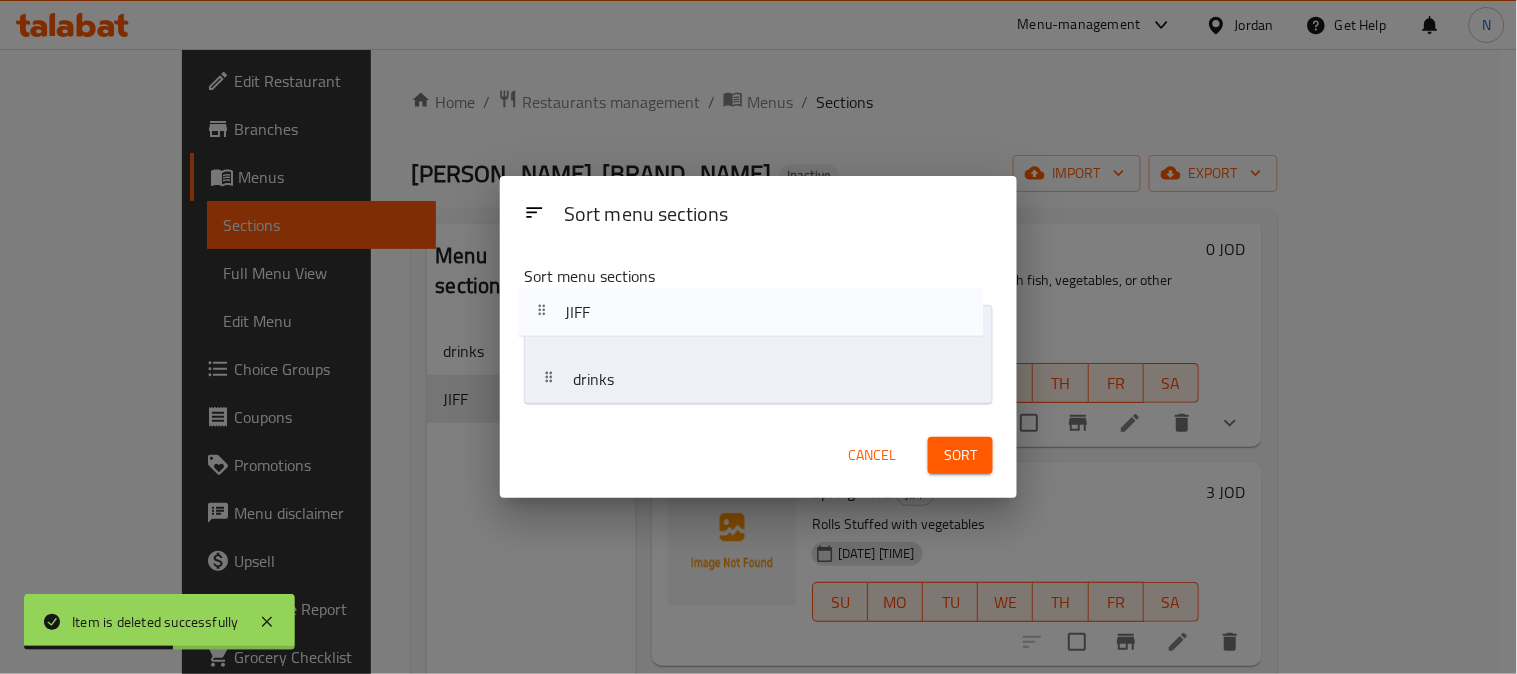 drag, startPoint x: 635, startPoint y: 388, endPoint x: 625, endPoint y: 311, distance: 77.64664 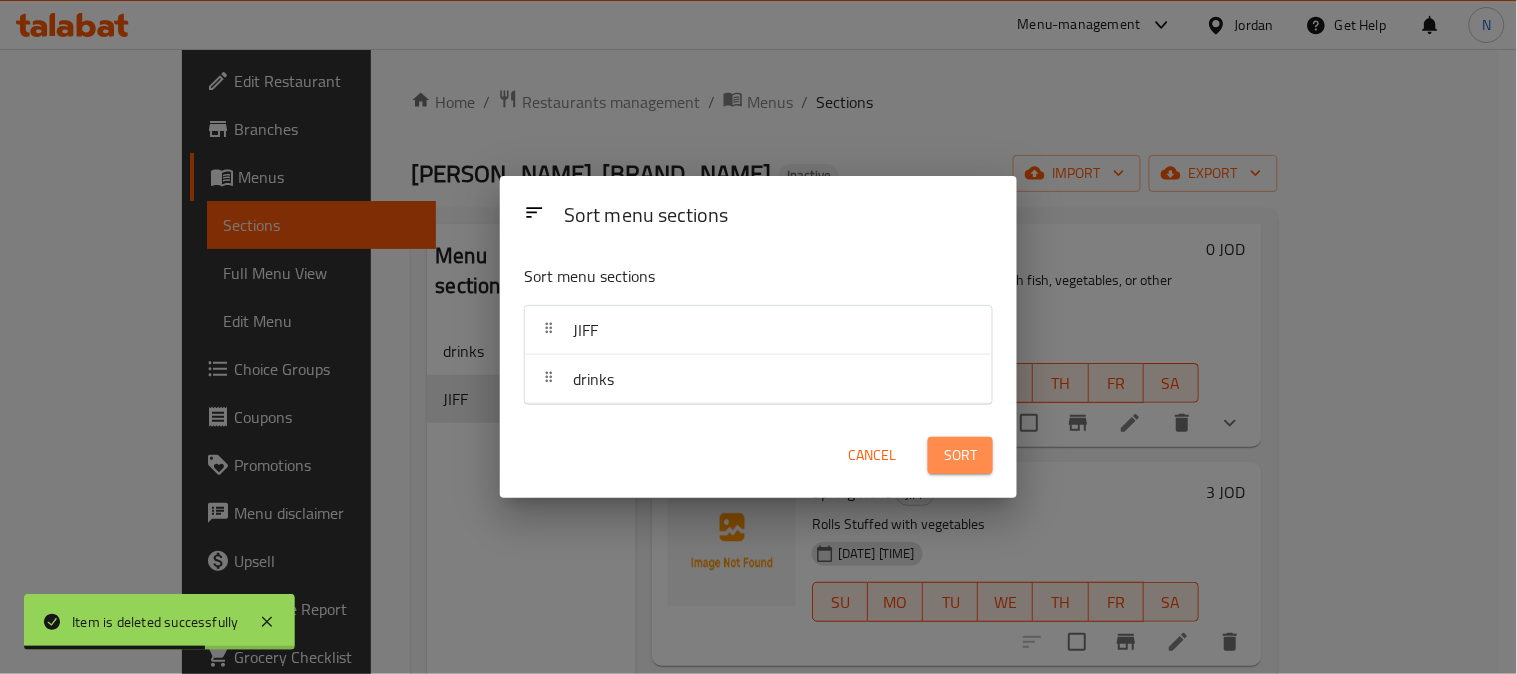 click on "Sort" at bounding box center (960, 455) 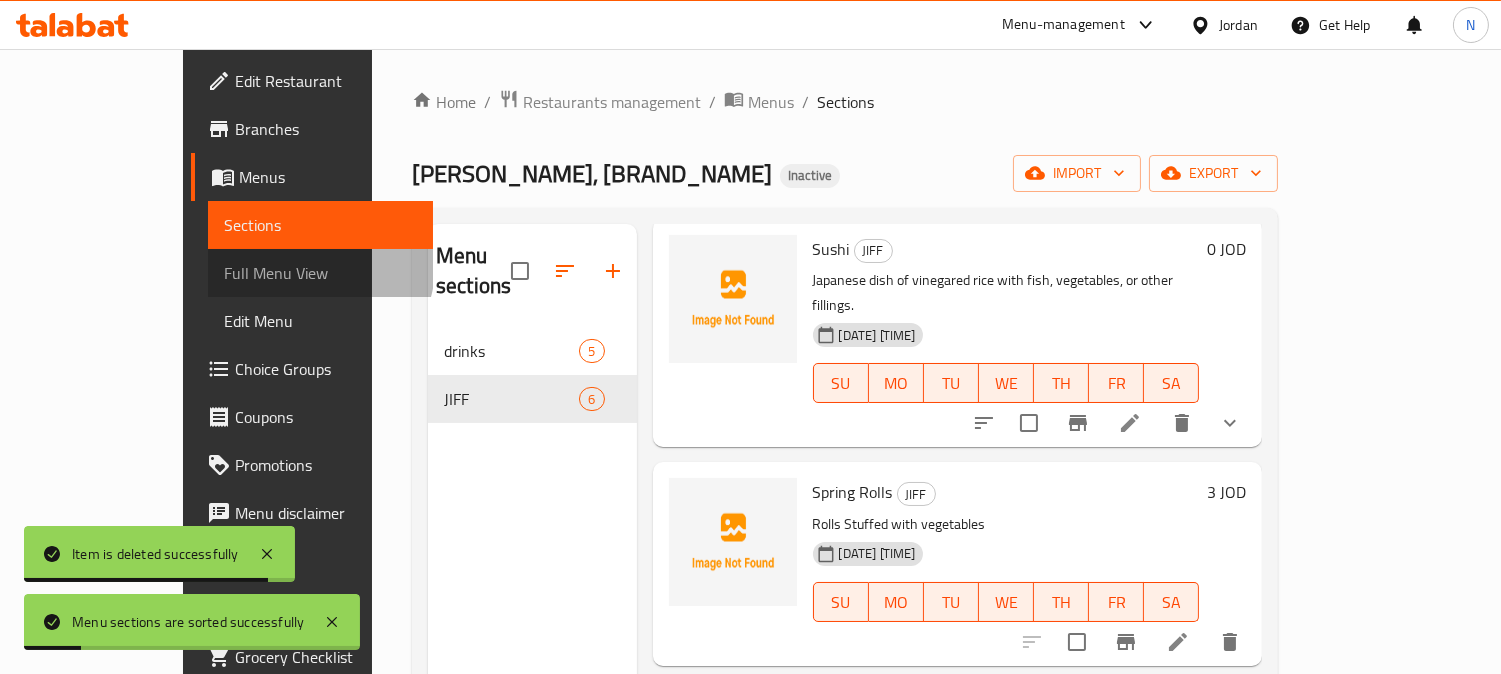 click on "Full Menu View" at bounding box center (321, 273) 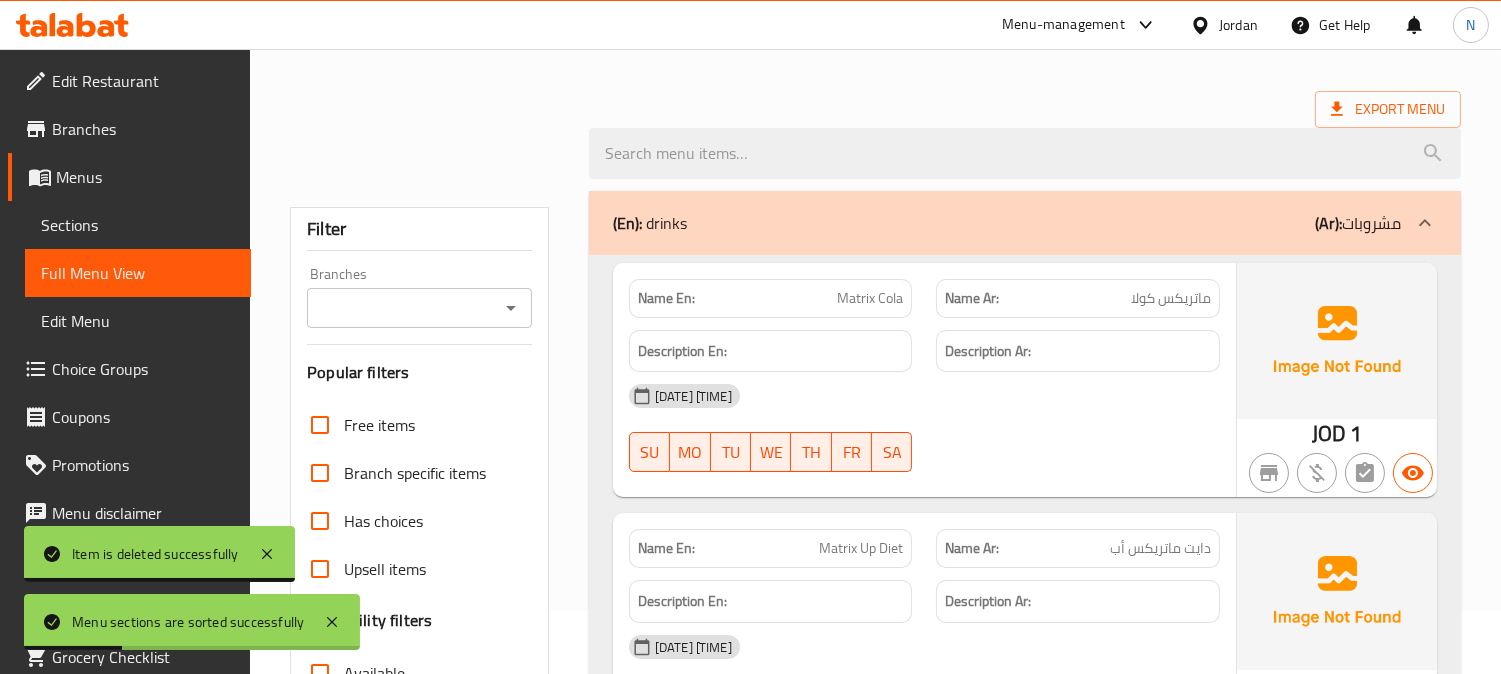 scroll, scrollTop: 111, scrollLeft: 0, axis: vertical 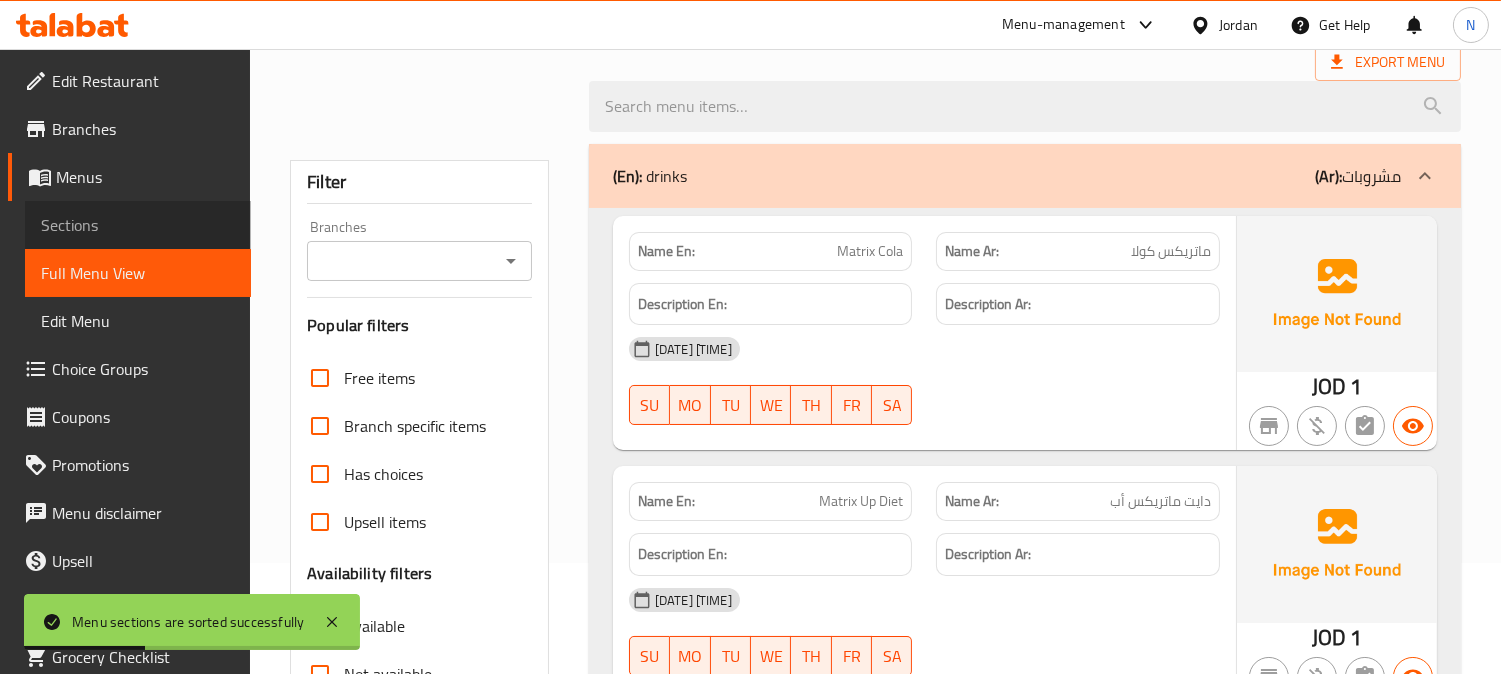 click on "Sections" at bounding box center [138, 225] 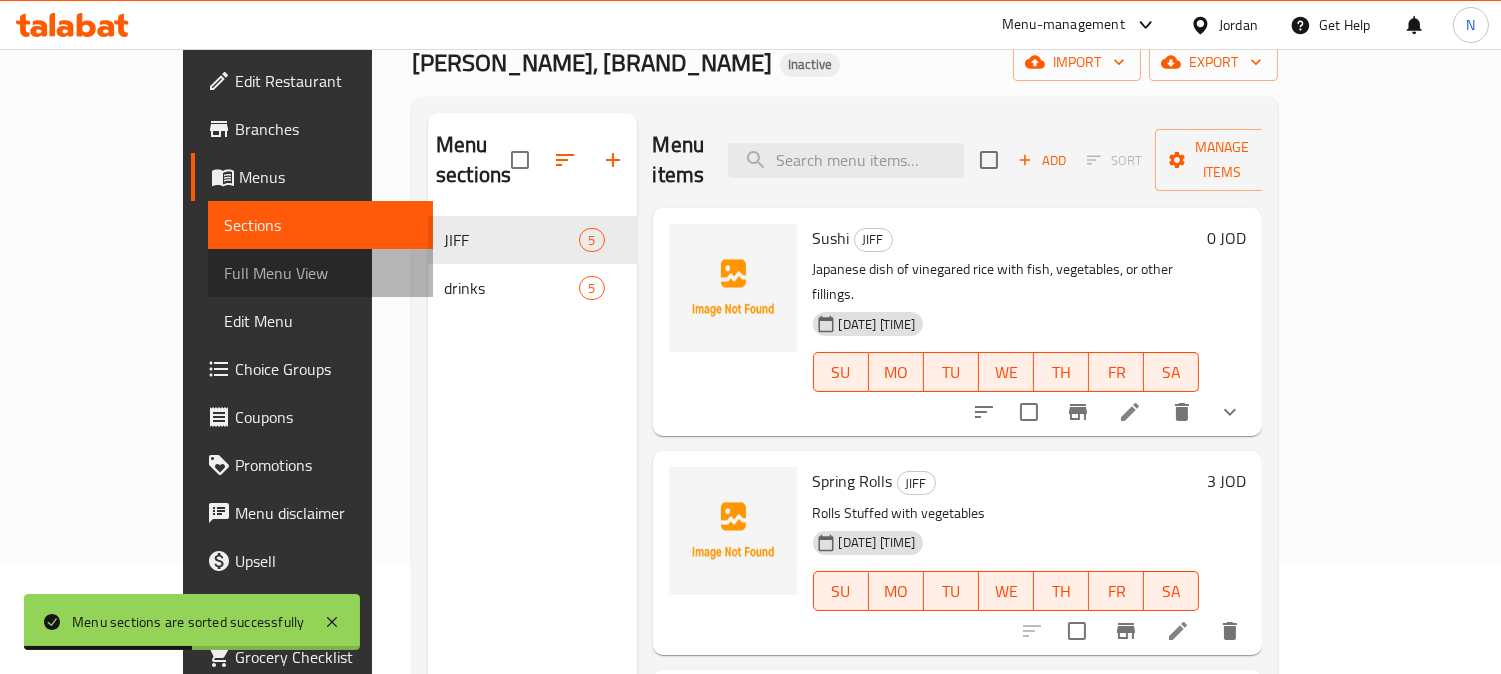 click on "Full Menu View" at bounding box center (321, 273) 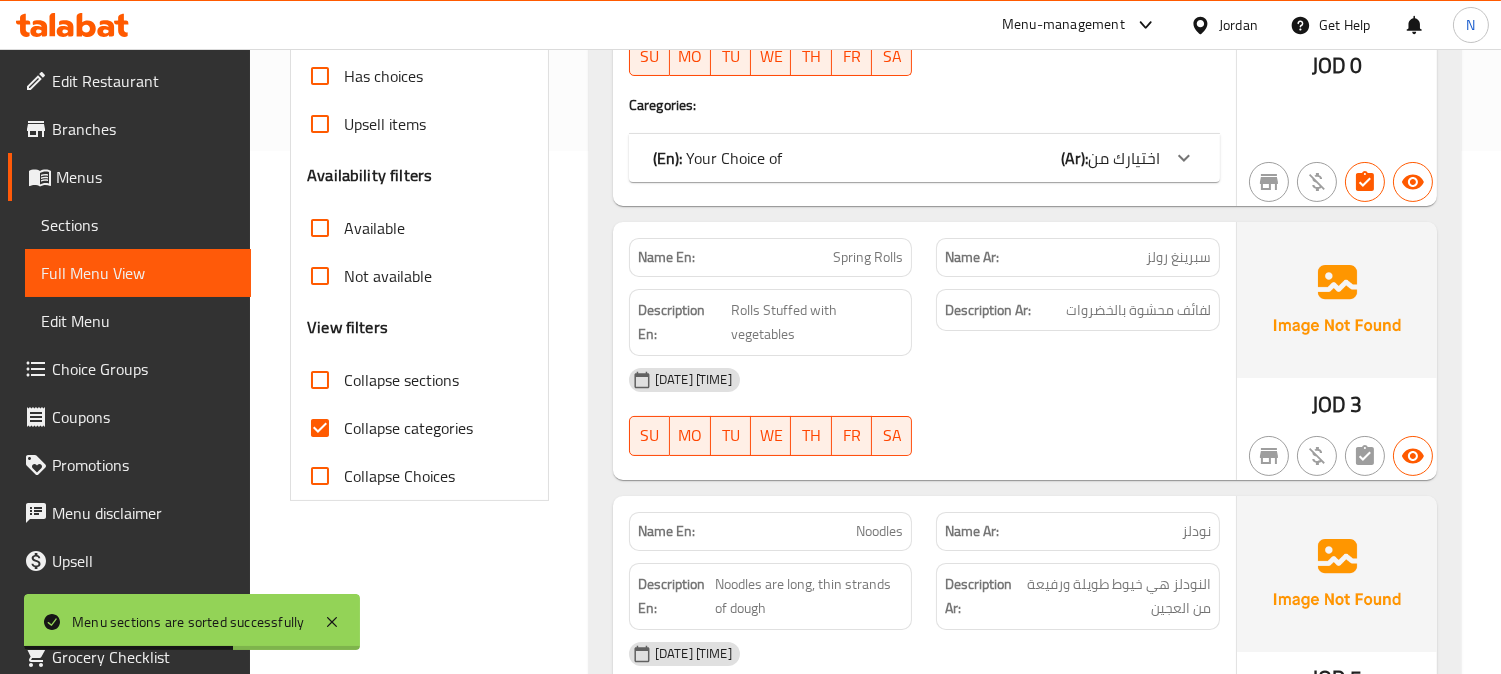 scroll, scrollTop: 555, scrollLeft: 0, axis: vertical 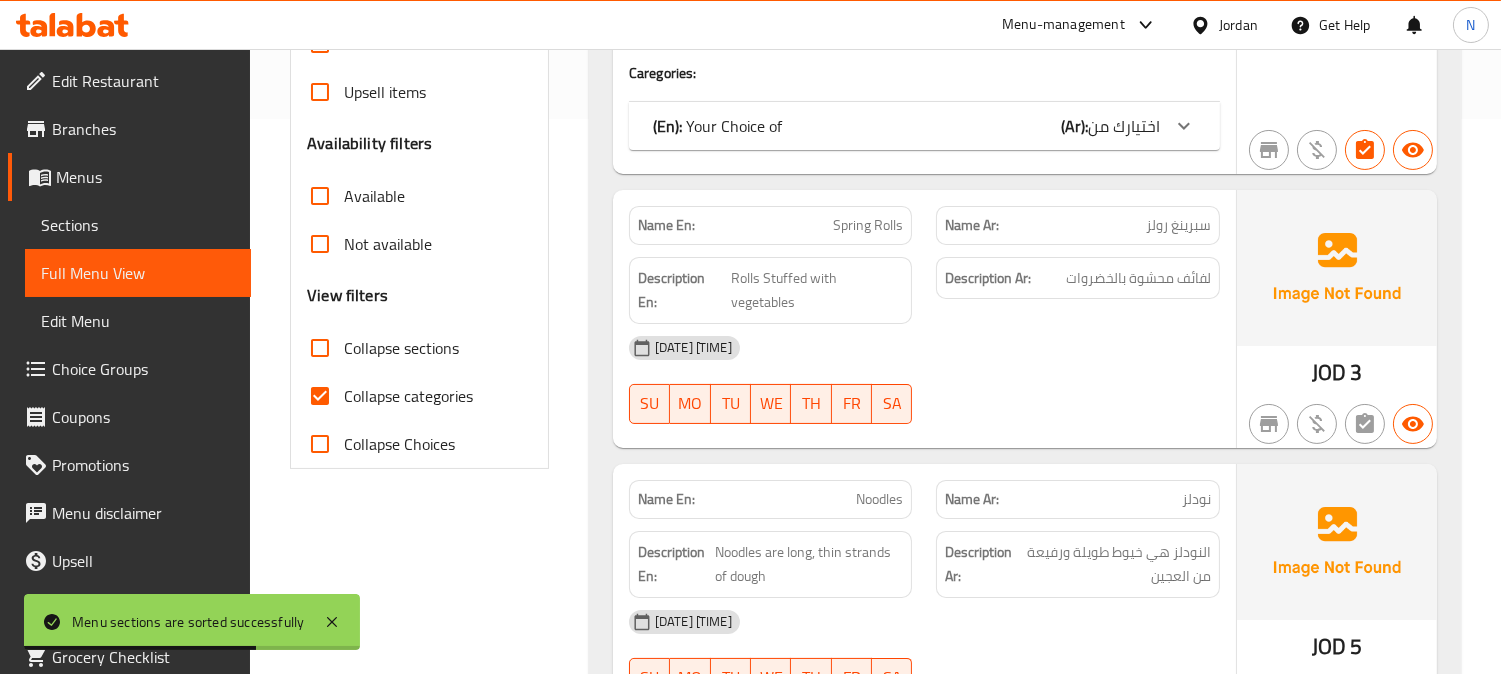 click on "Collapse categories" at bounding box center (320, 396) 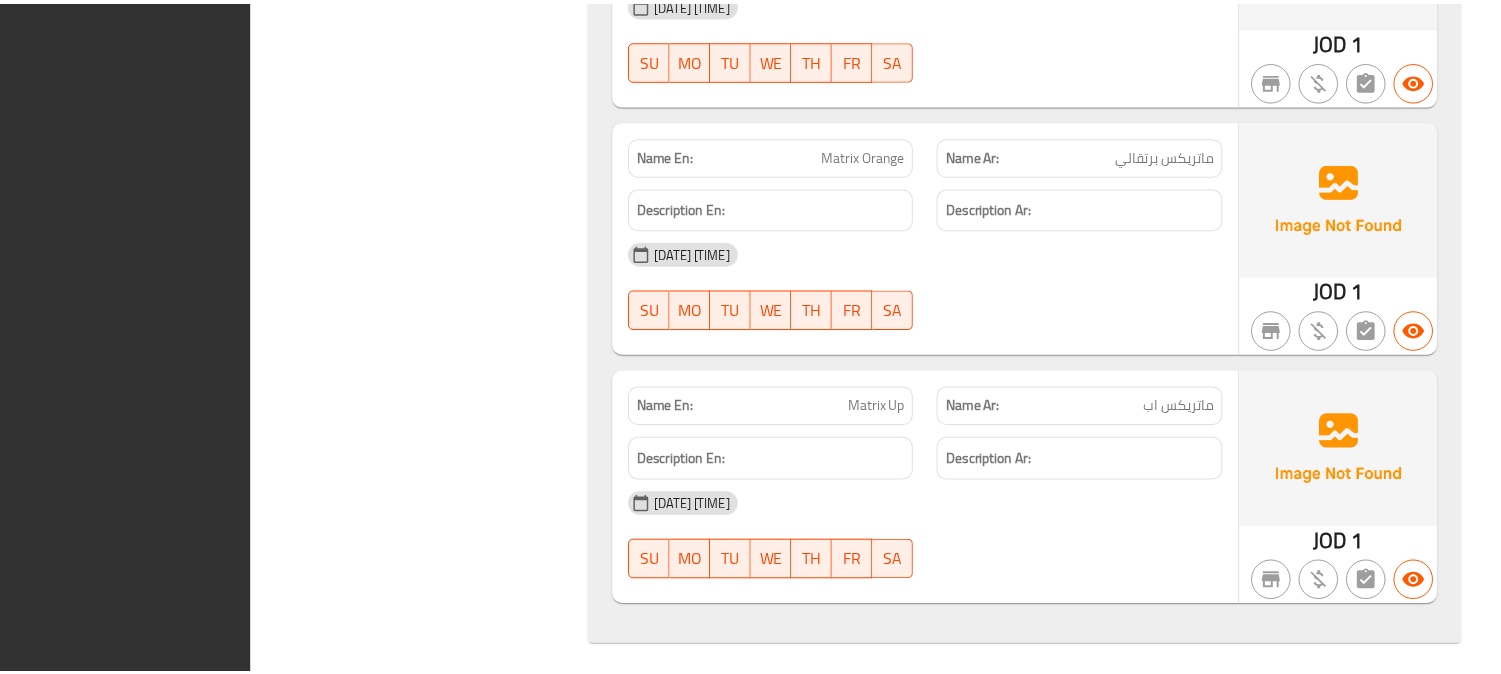 scroll, scrollTop: 2844, scrollLeft: 0, axis: vertical 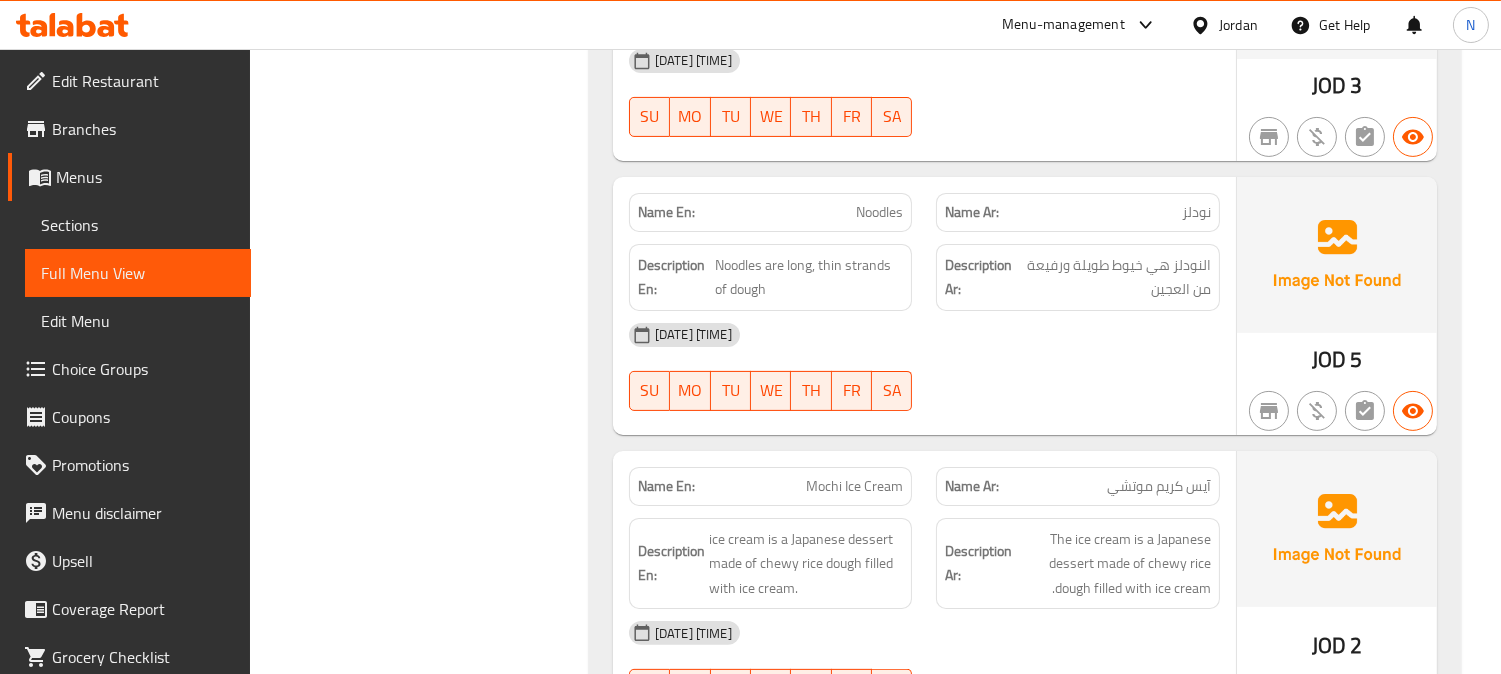 click on "Branches" at bounding box center [143, 129] 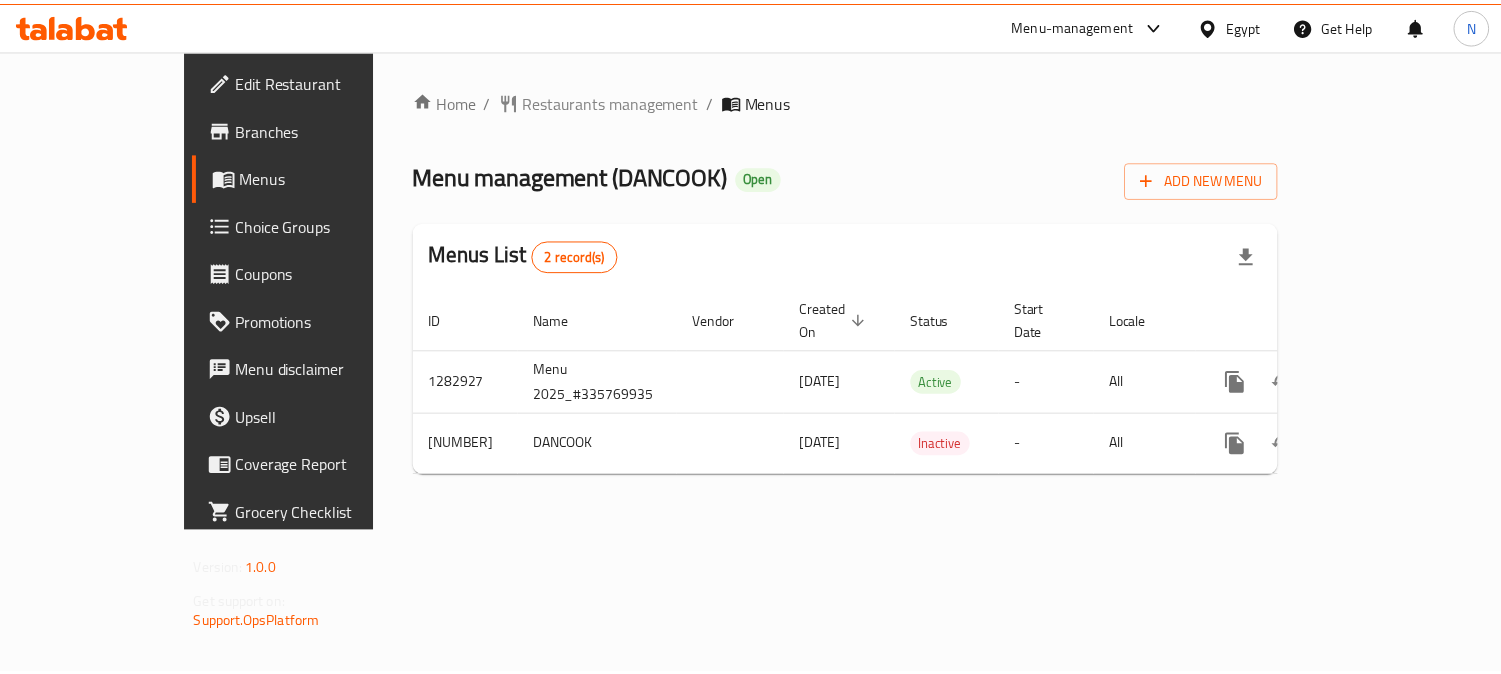 scroll, scrollTop: 0, scrollLeft: 0, axis: both 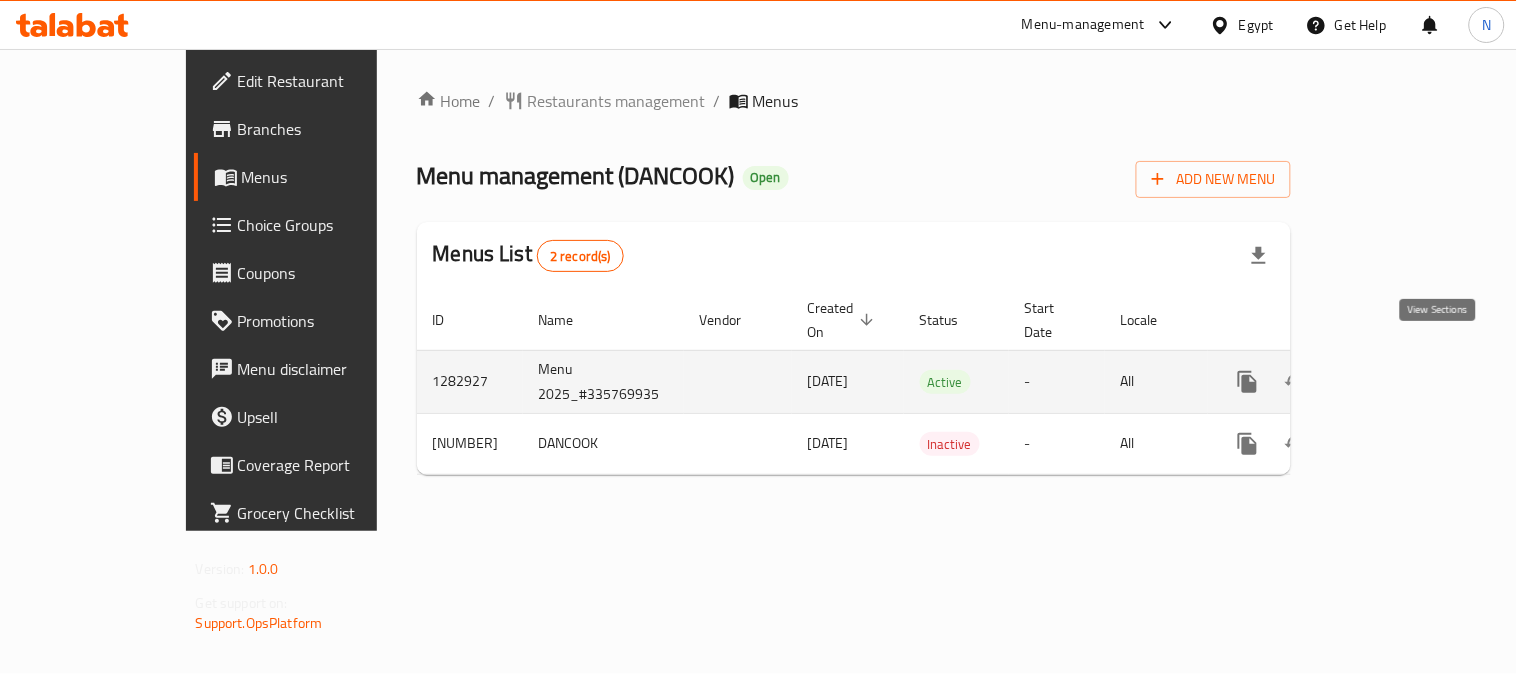 click at bounding box center [1392, 382] 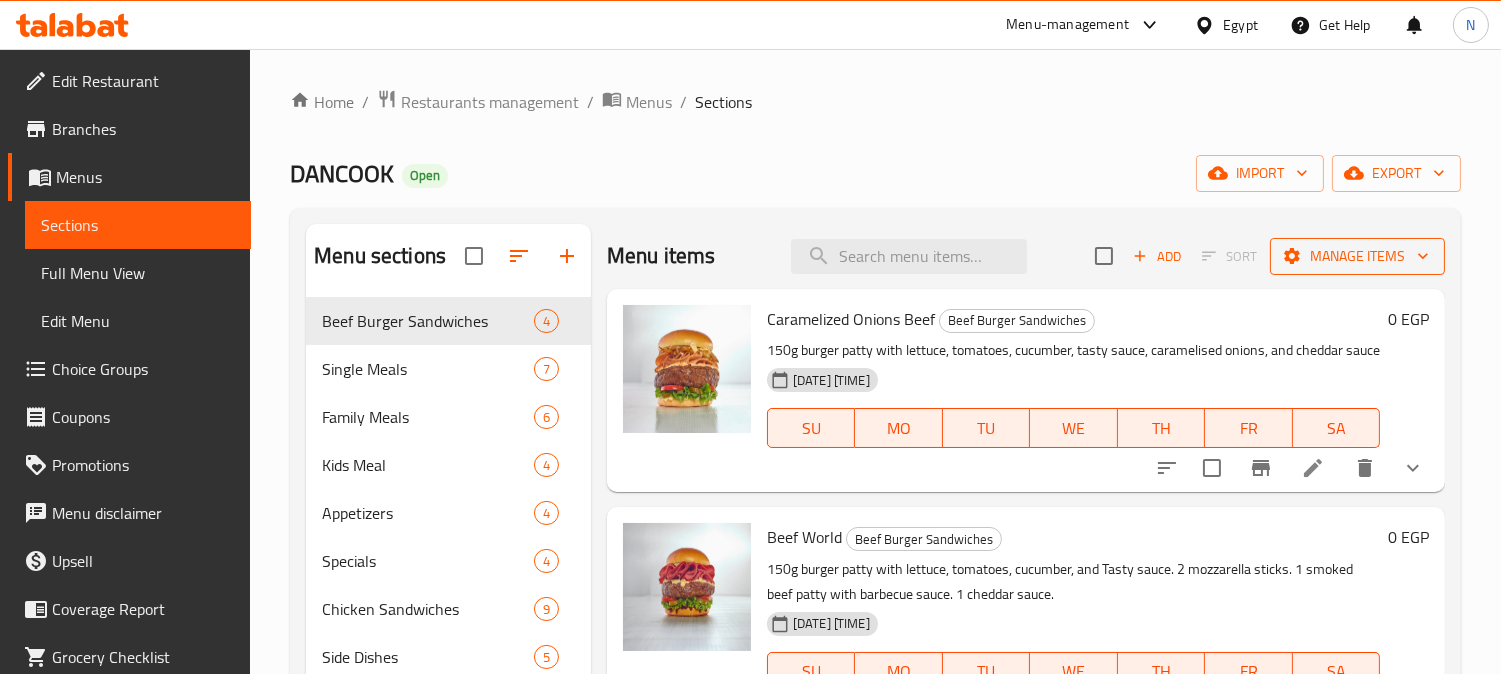 click on "Manage items" at bounding box center (1357, 256) 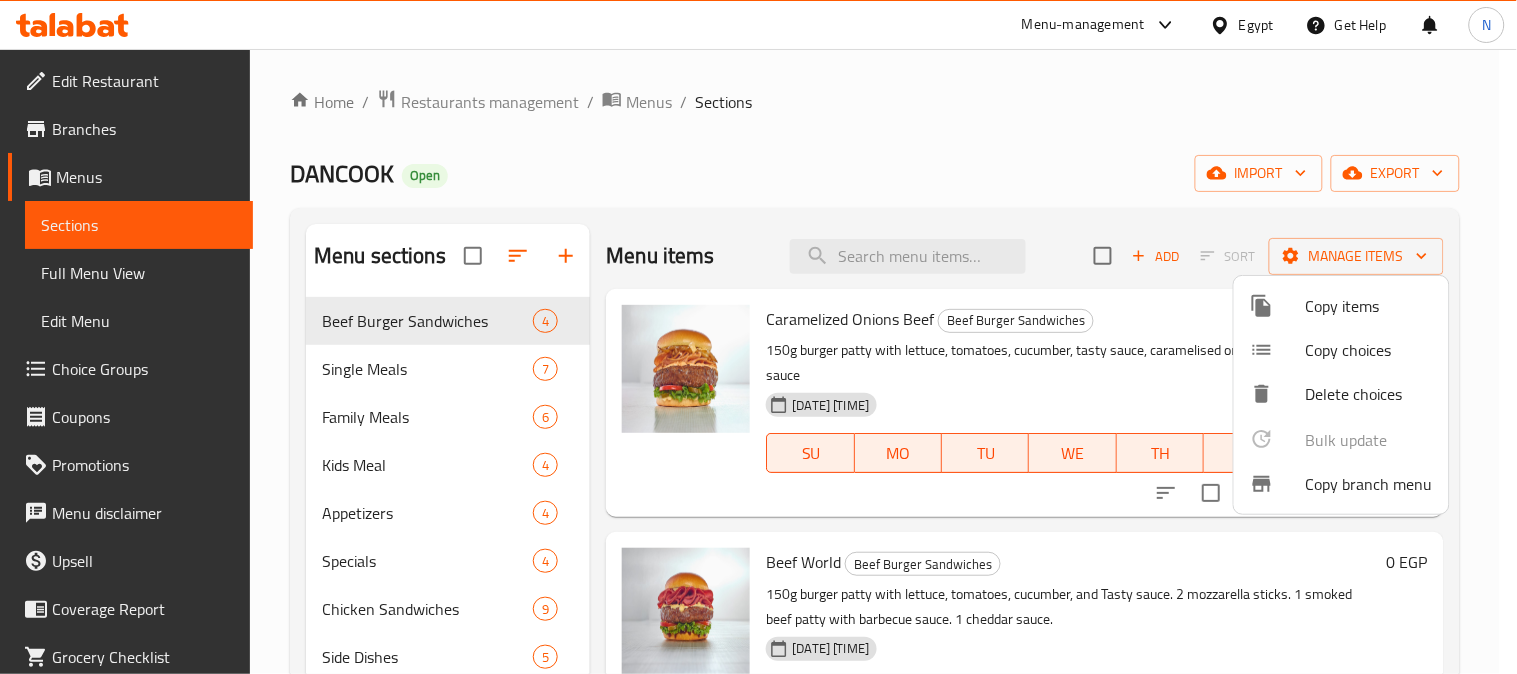 click on "Copy branch menu" at bounding box center [1369, 484] 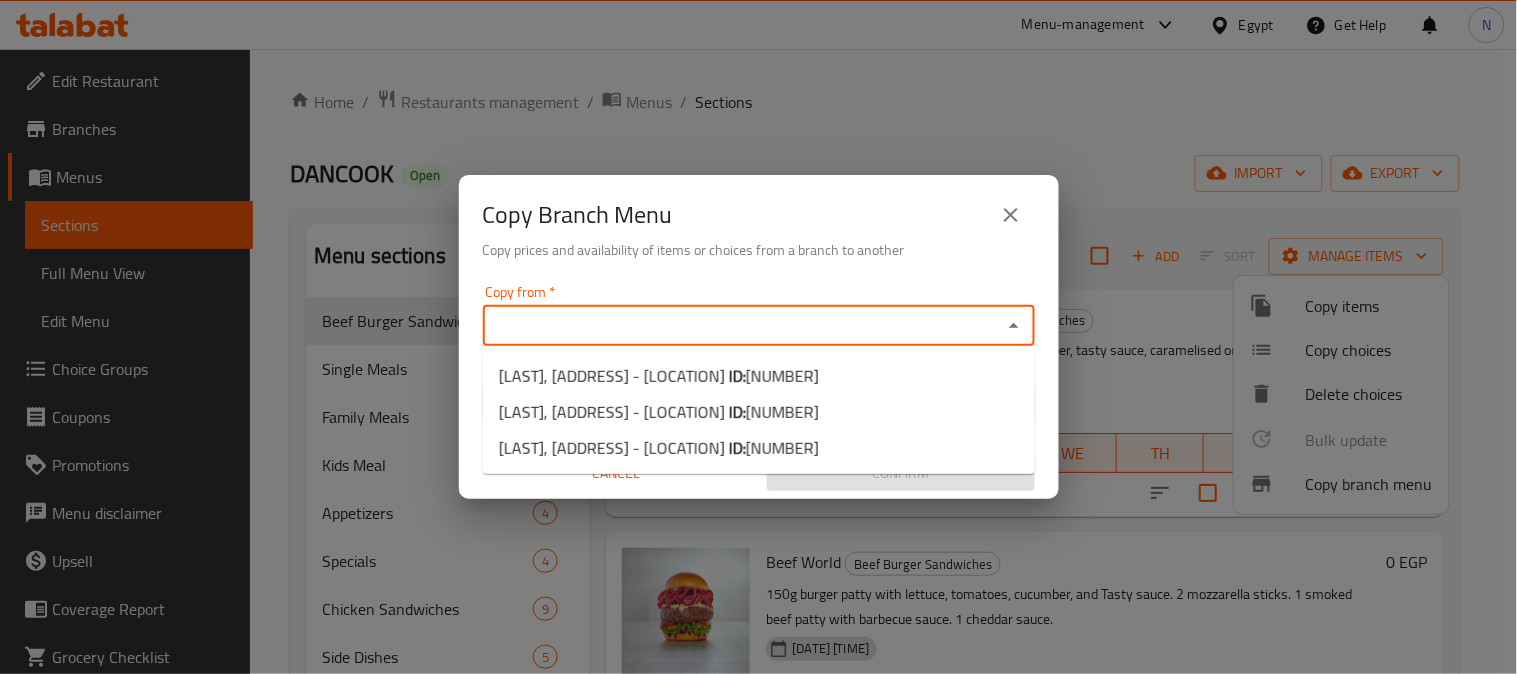 click on "Copy from   *" at bounding box center (742, 326) 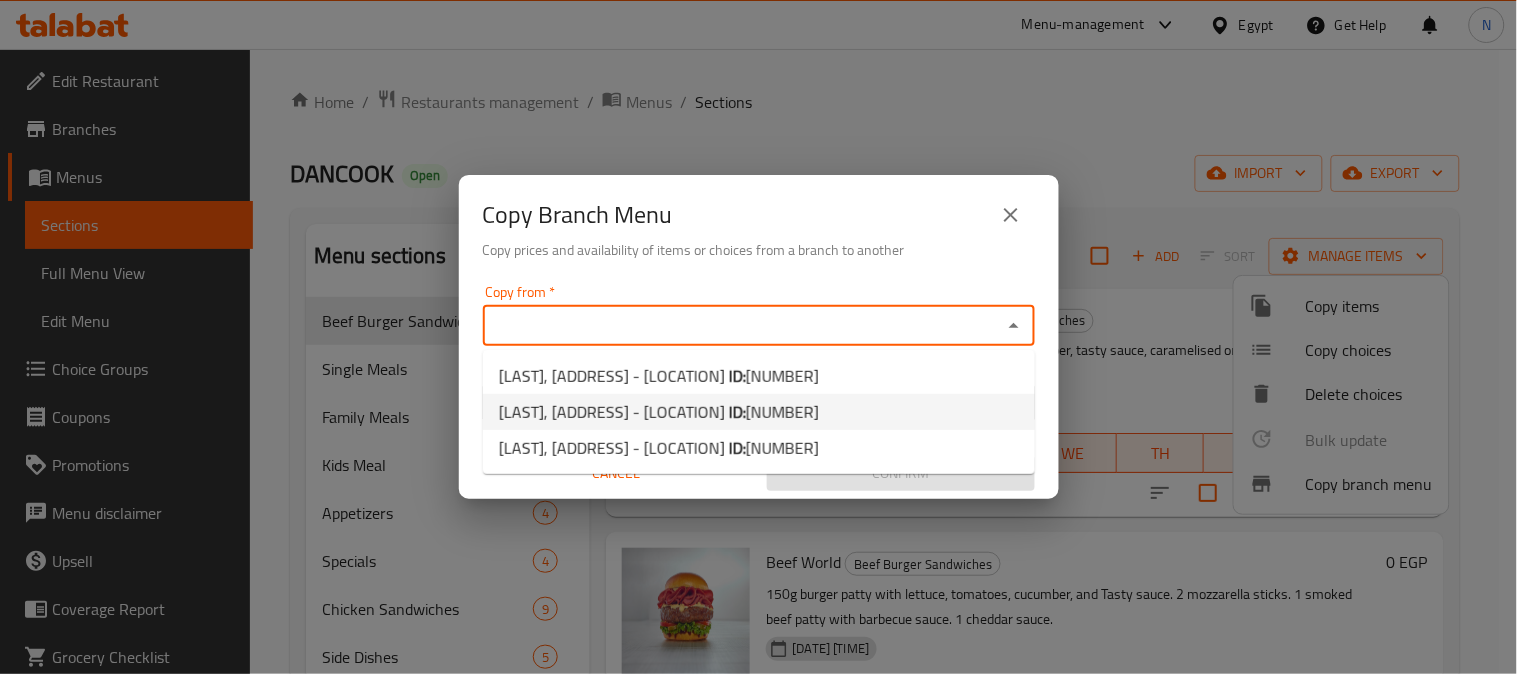 click on "DANCOOK, Heliopolis - Merryland 2   ID: 765689" at bounding box center (759, 412) 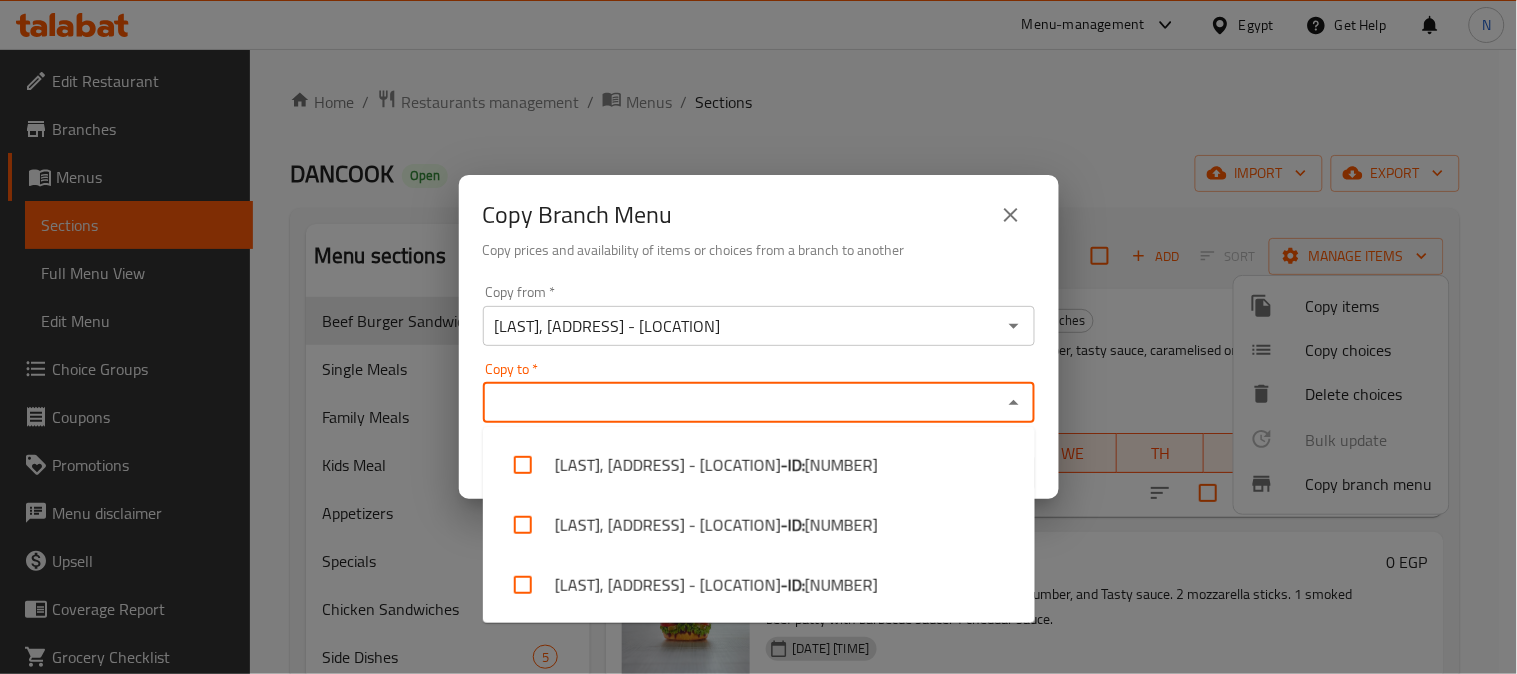 click on "Copy to   *" at bounding box center [742, 403] 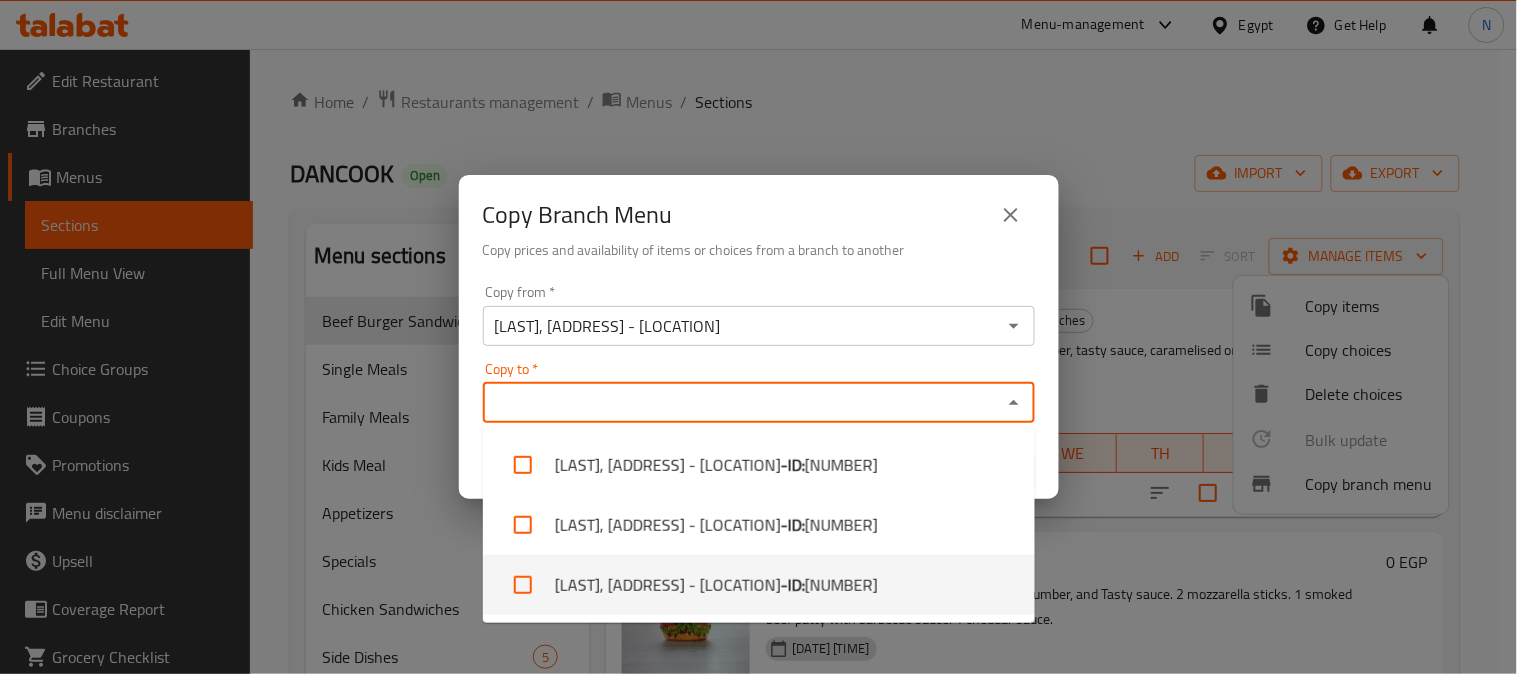 click on "DANCOOK, Tagammoa 5 - Banks Center    -   ID: 772831" at bounding box center [759, 585] 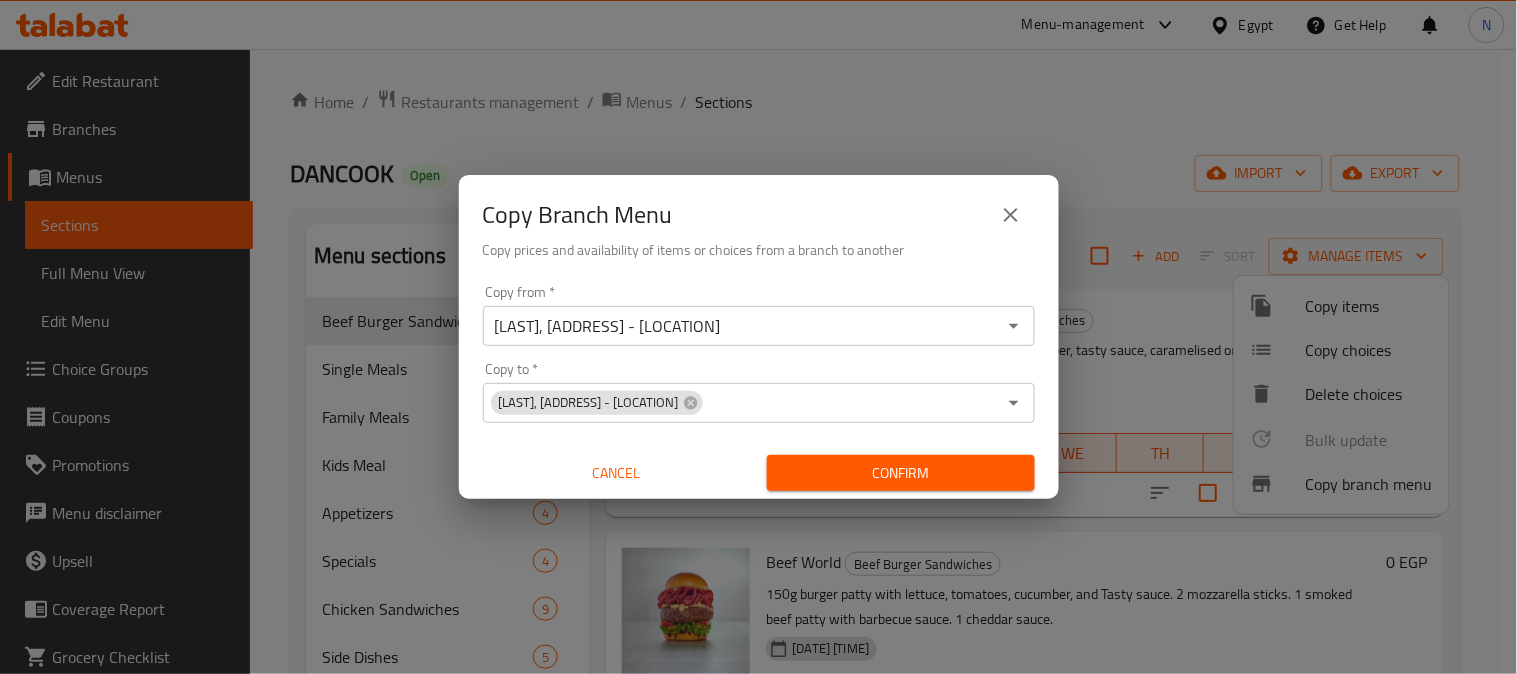 click on "Copy prices and availability of items or choices from a branch to another" at bounding box center [759, 250] 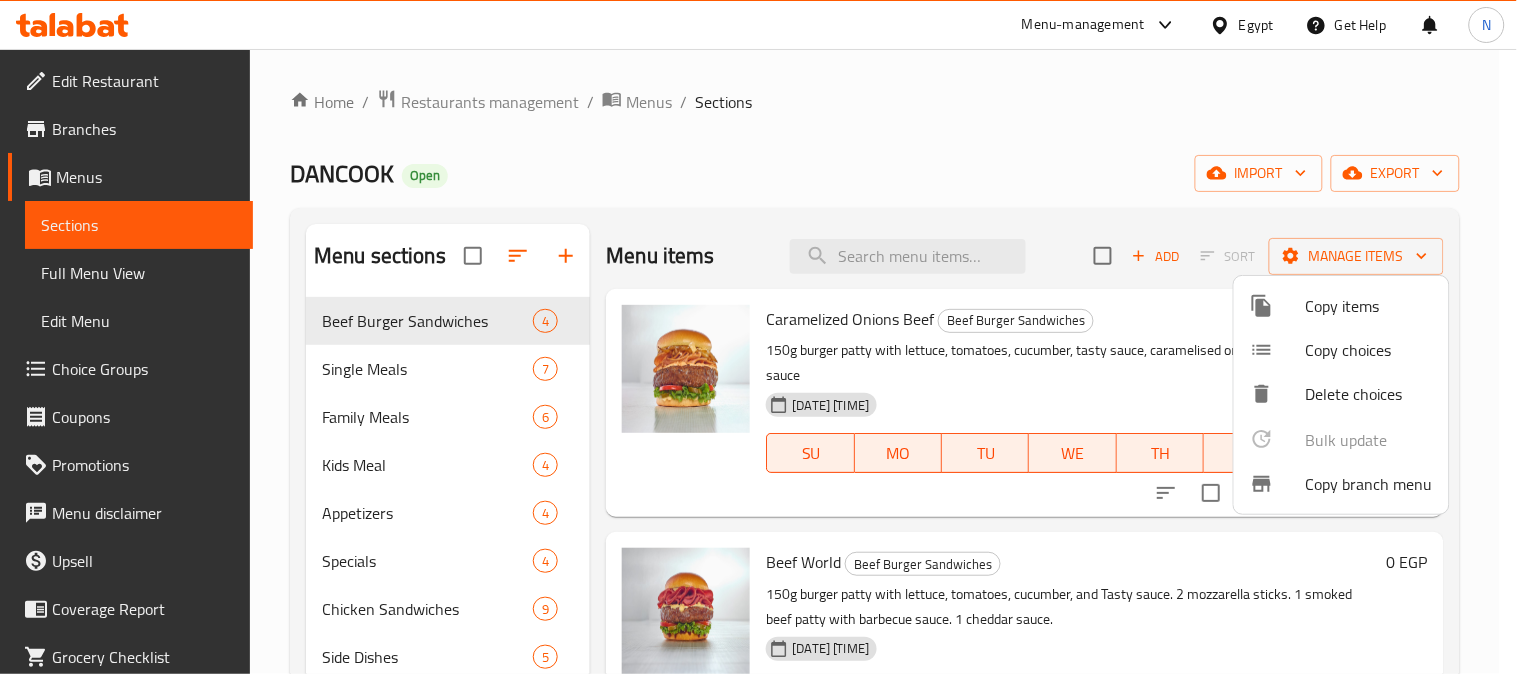 click at bounding box center (758, 337) 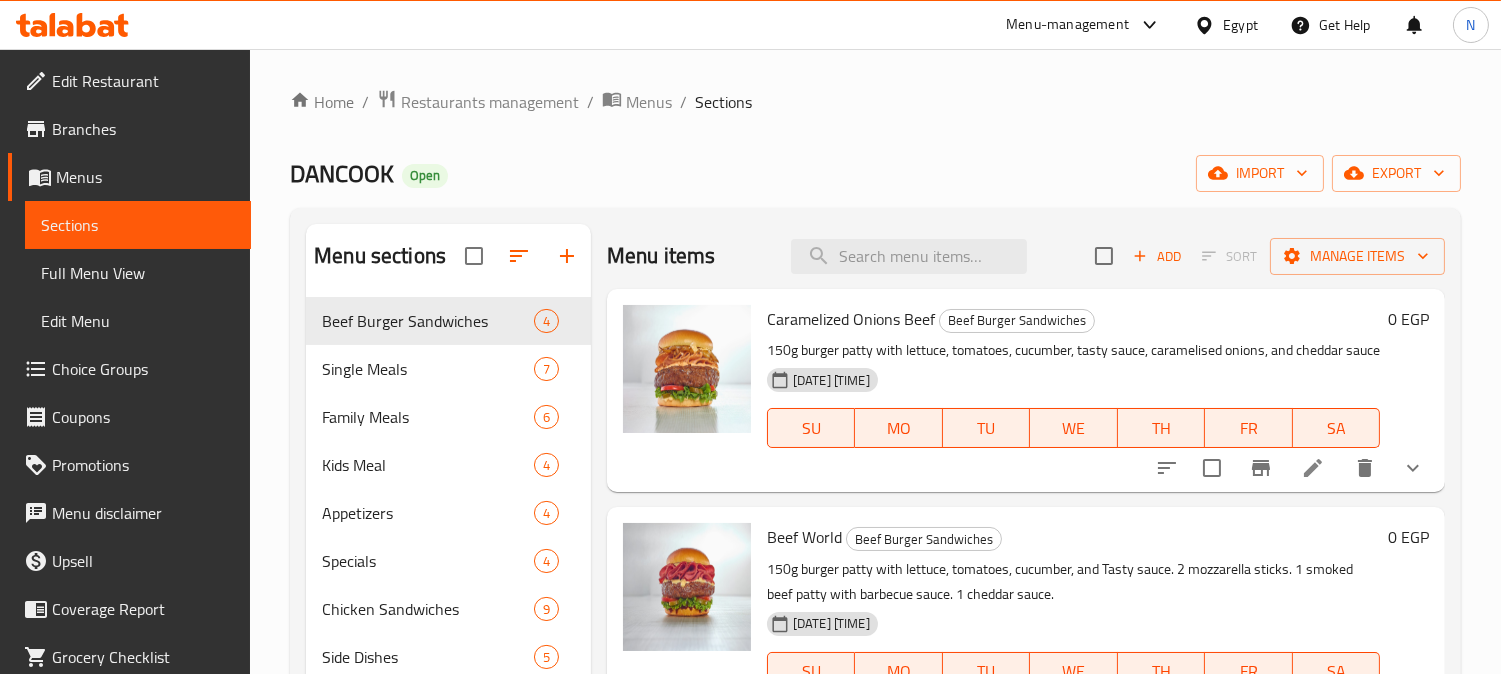 click on "Branches" at bounding box center (143, 129) 